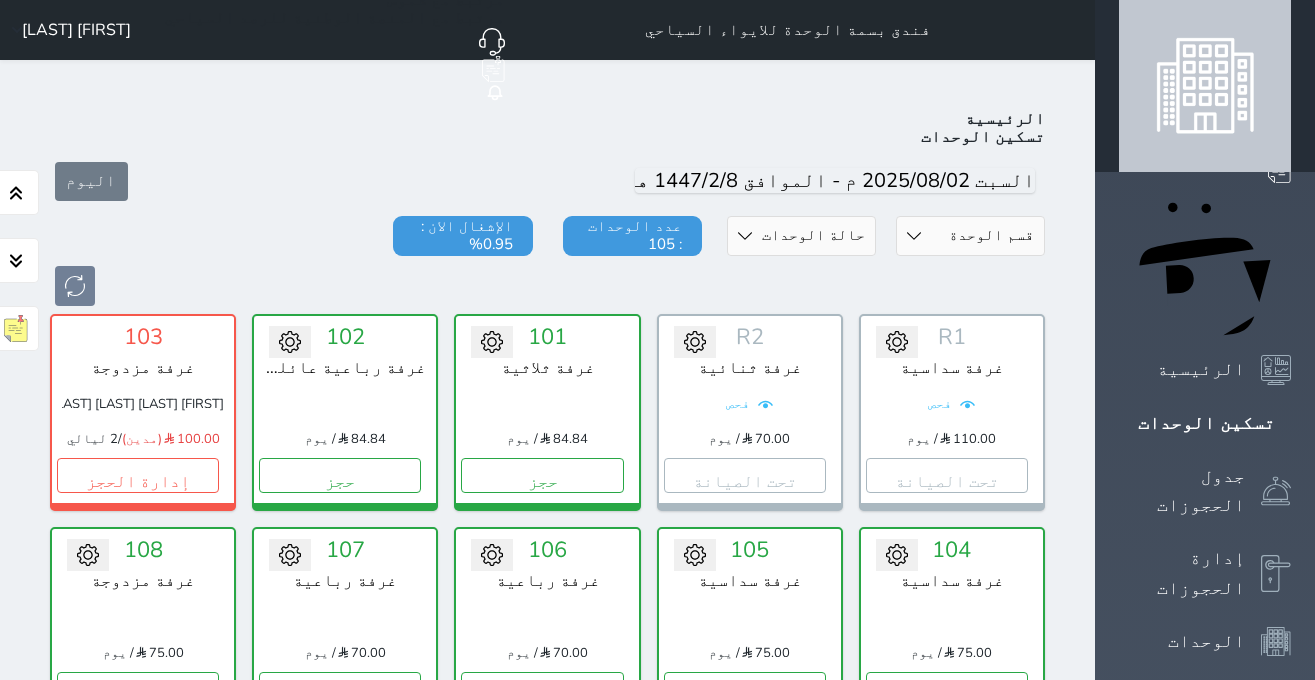 scroll, scrollTop: 78, scrollLeft: 0, axis: vertical 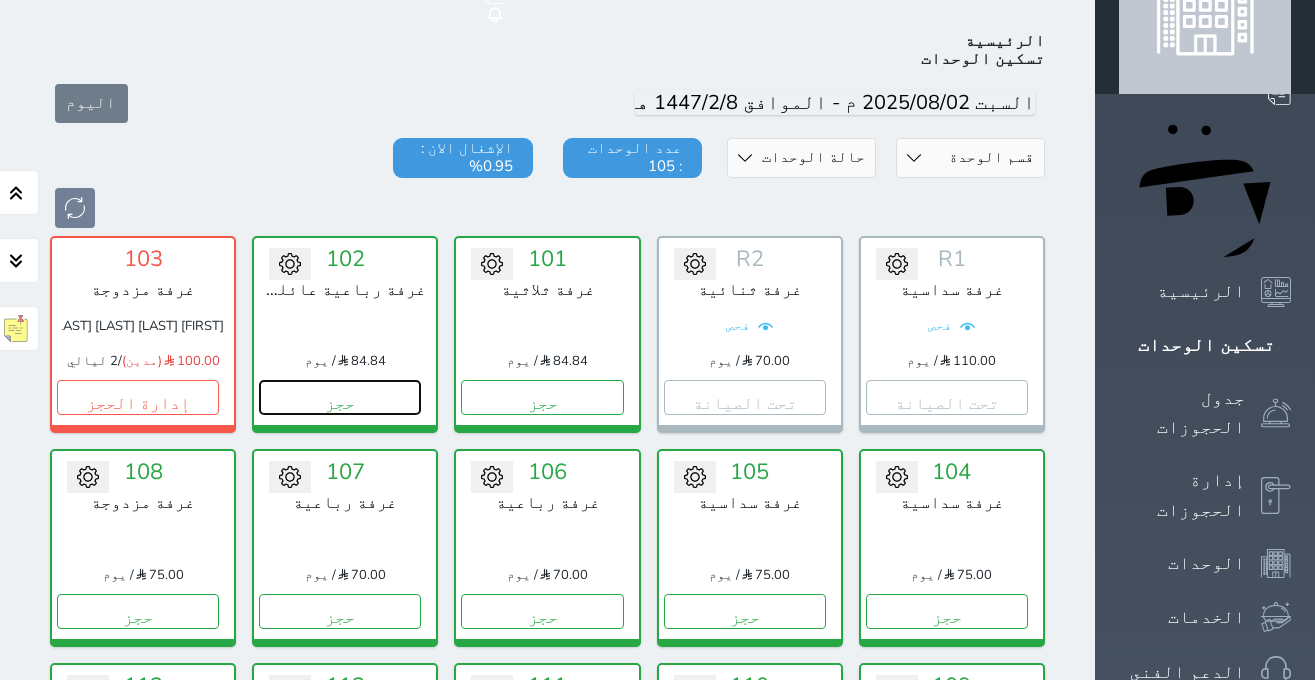 click on "حجز" at bounding box center (340, 397) 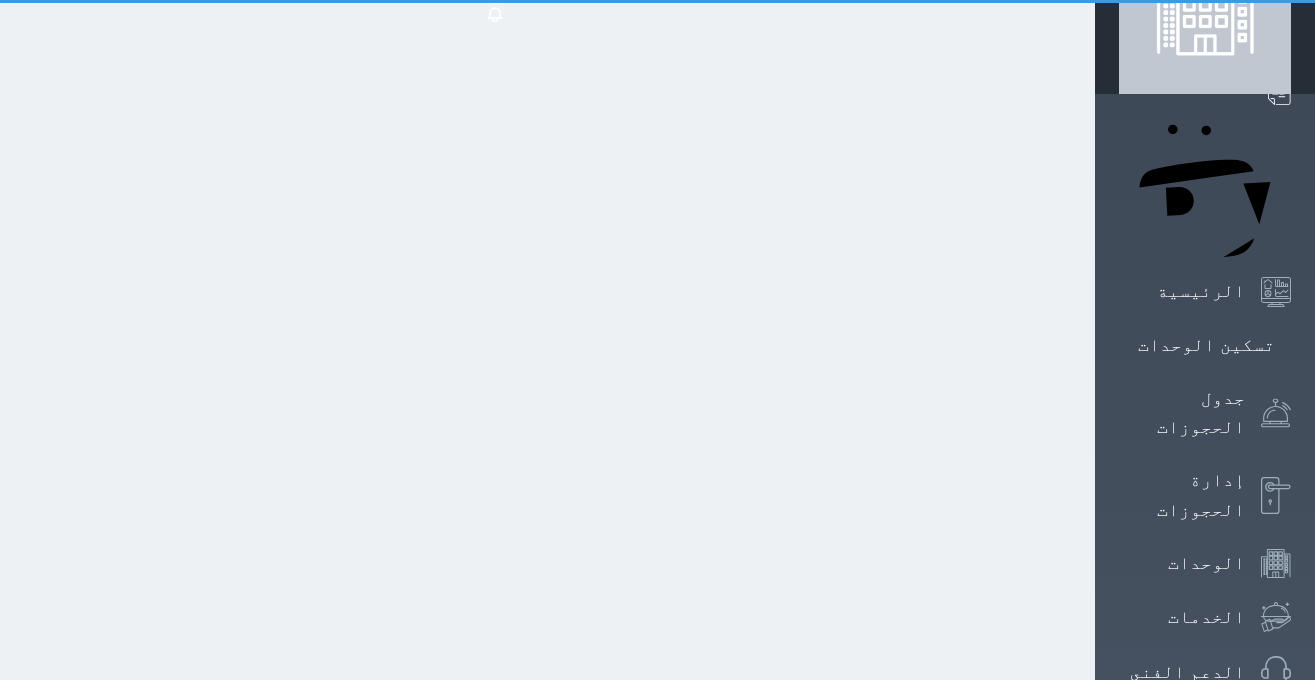 scroll, scrollTop: 9, scrollLeft: 0, axis: vertical 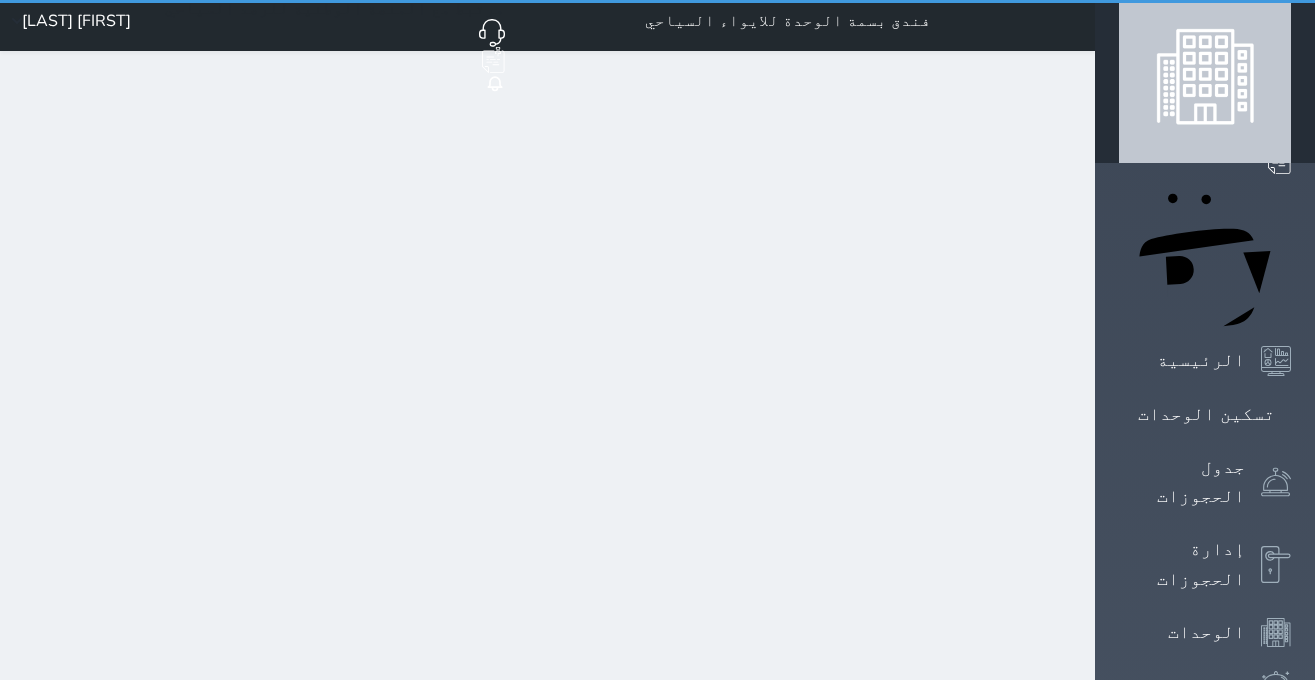 select on "1" 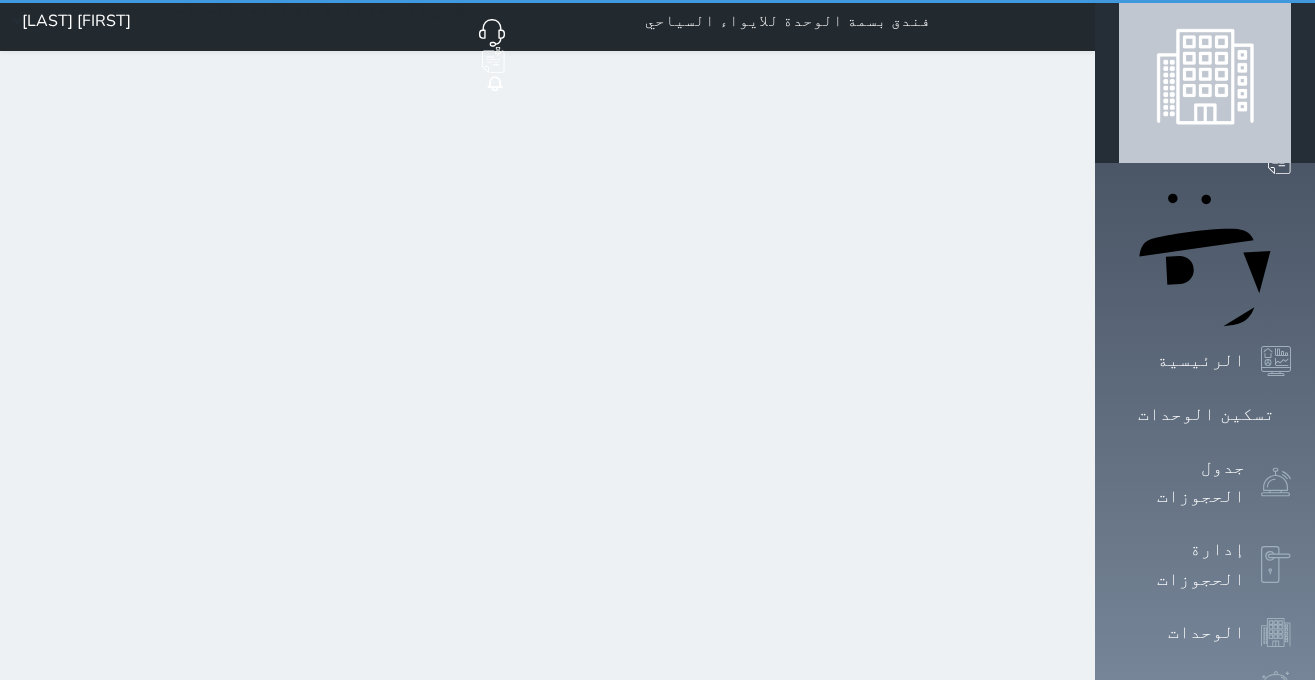 scroll, scrollTop: 0, scrollLeft: 0, axis: both 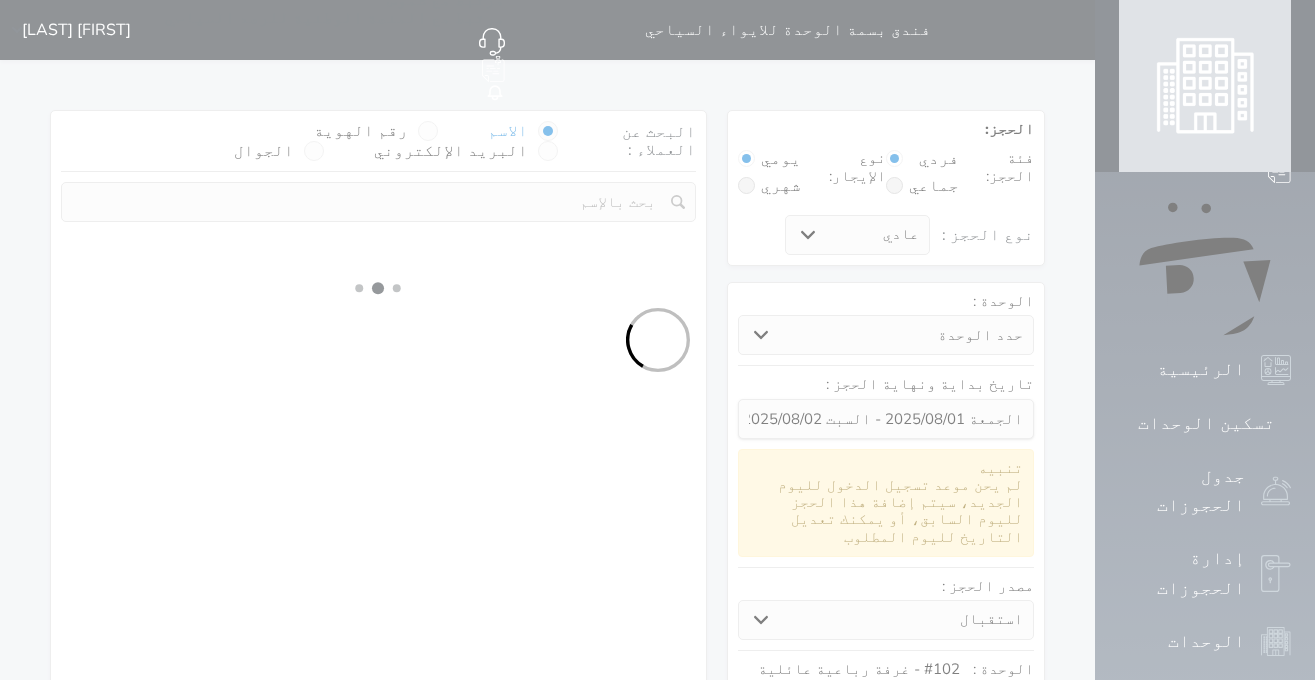 select 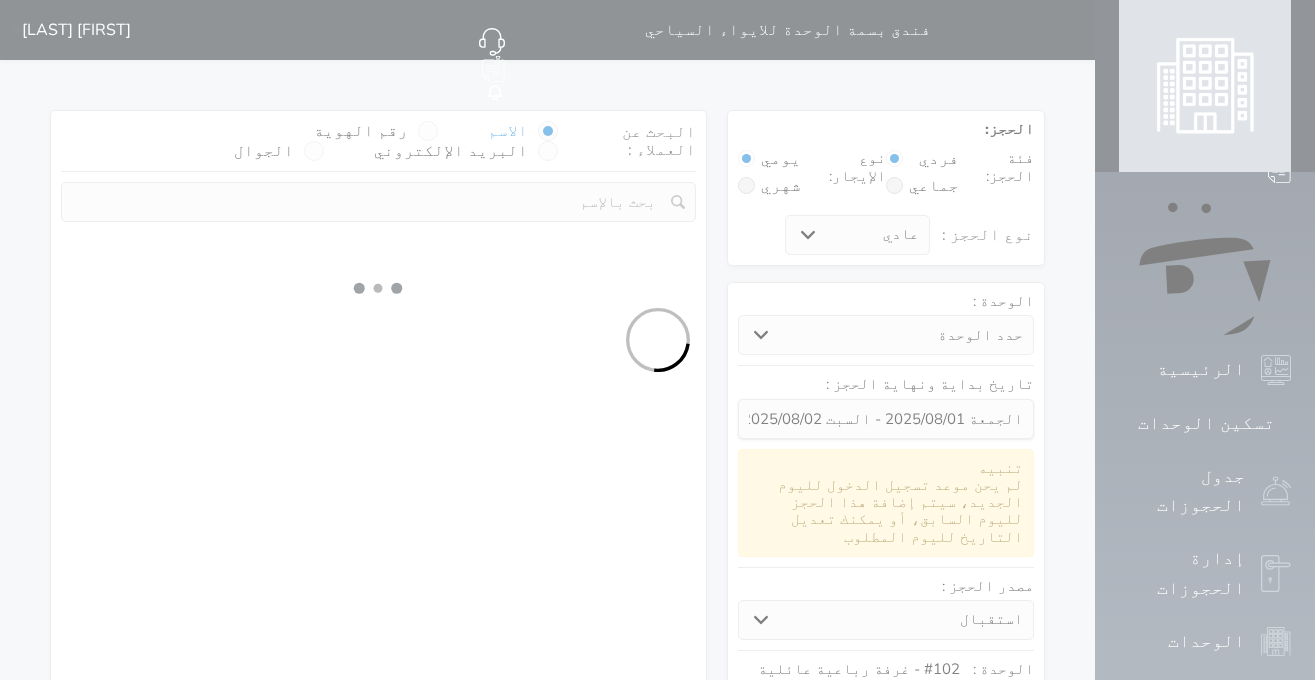select on "1" 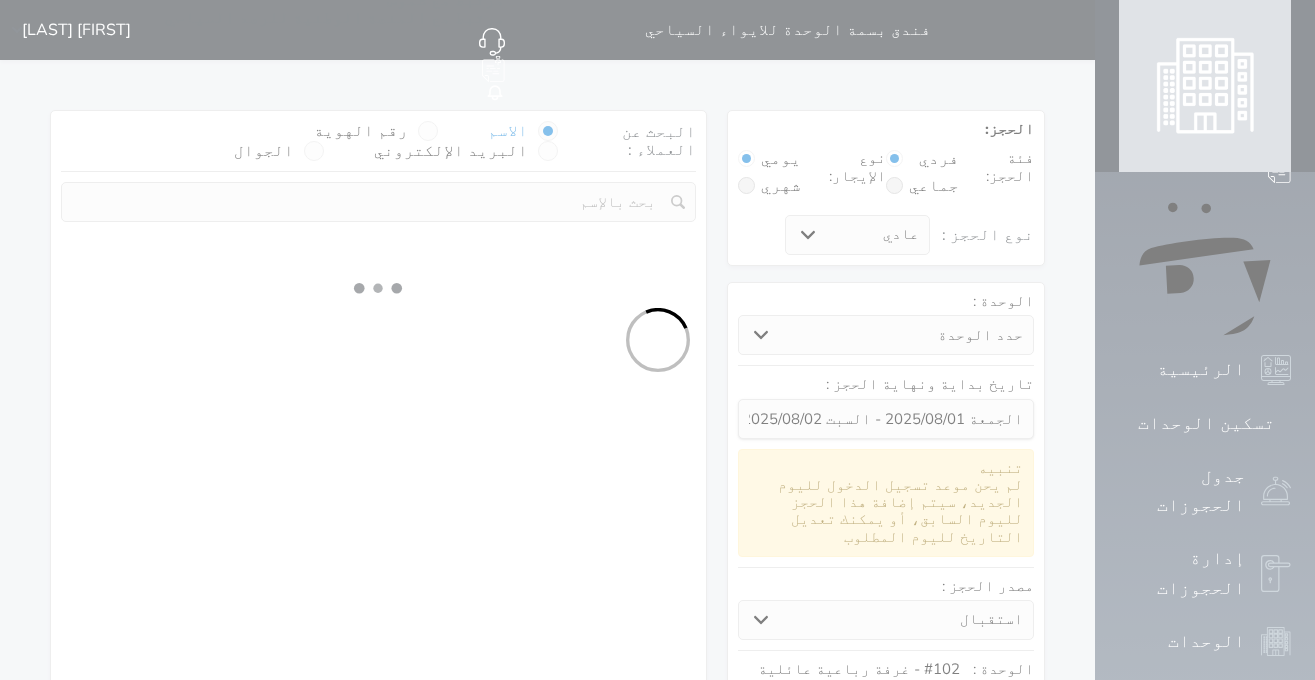 select on "1" 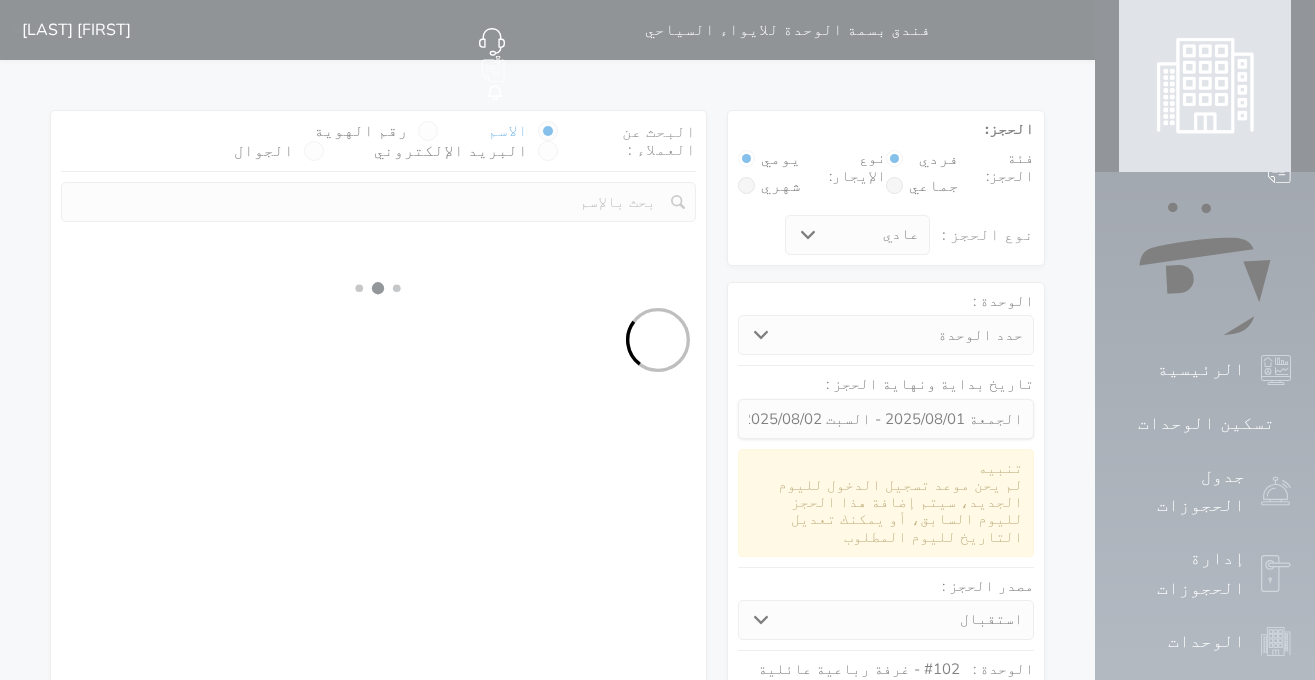 select 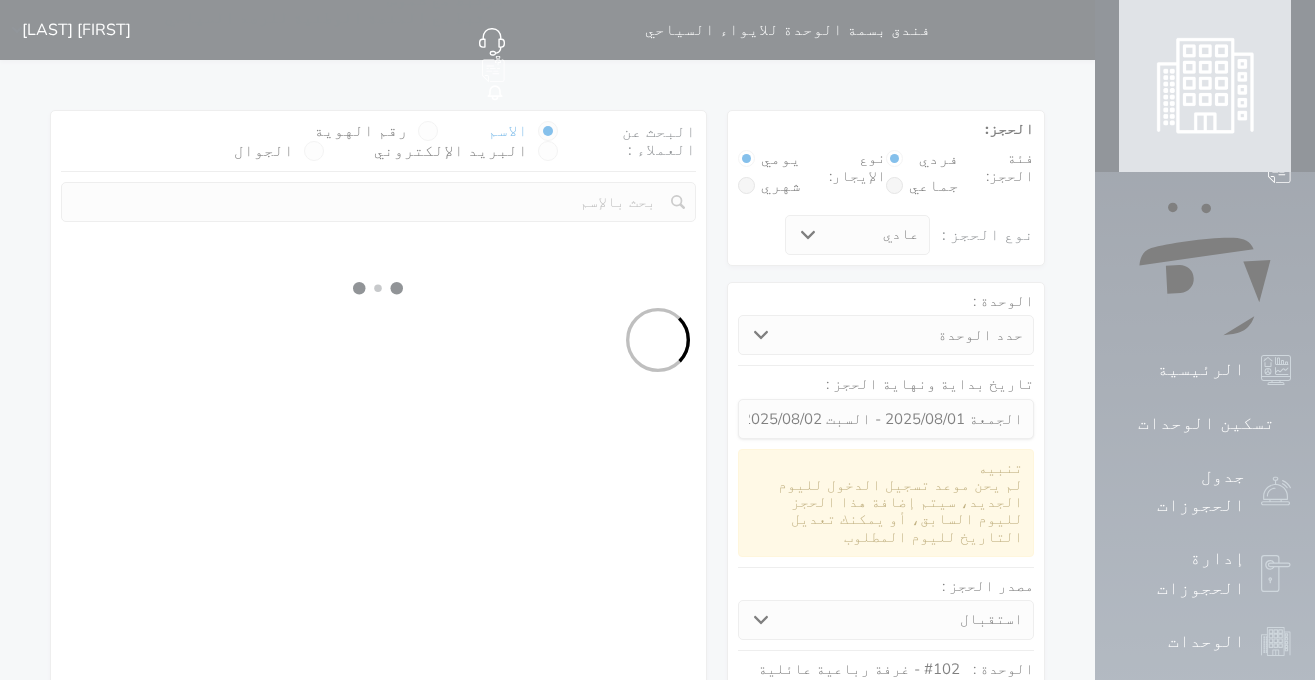 select on "7" 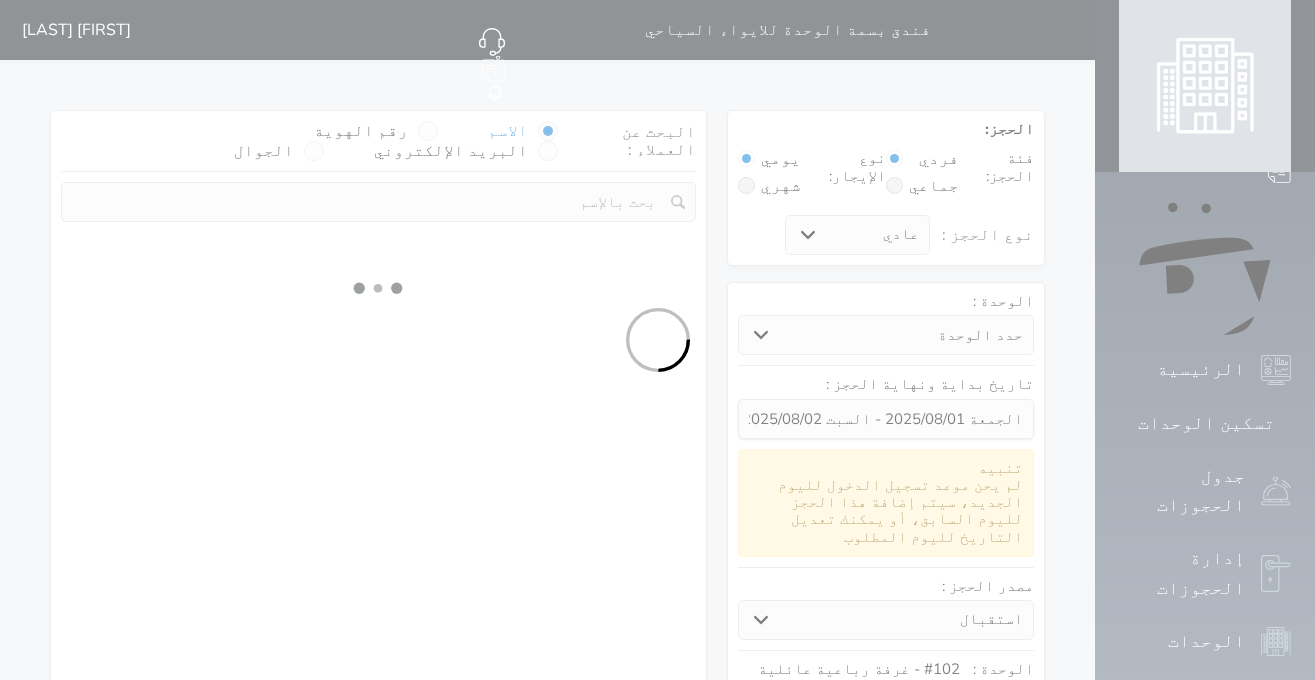 select 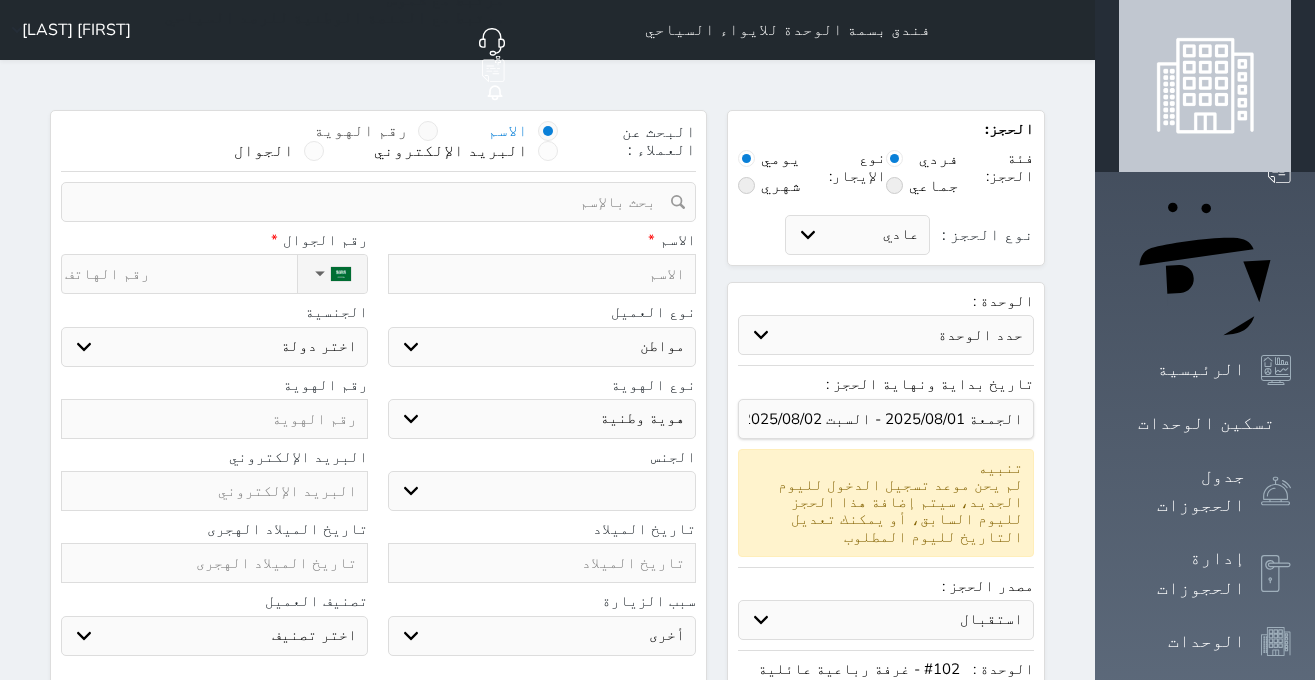 select 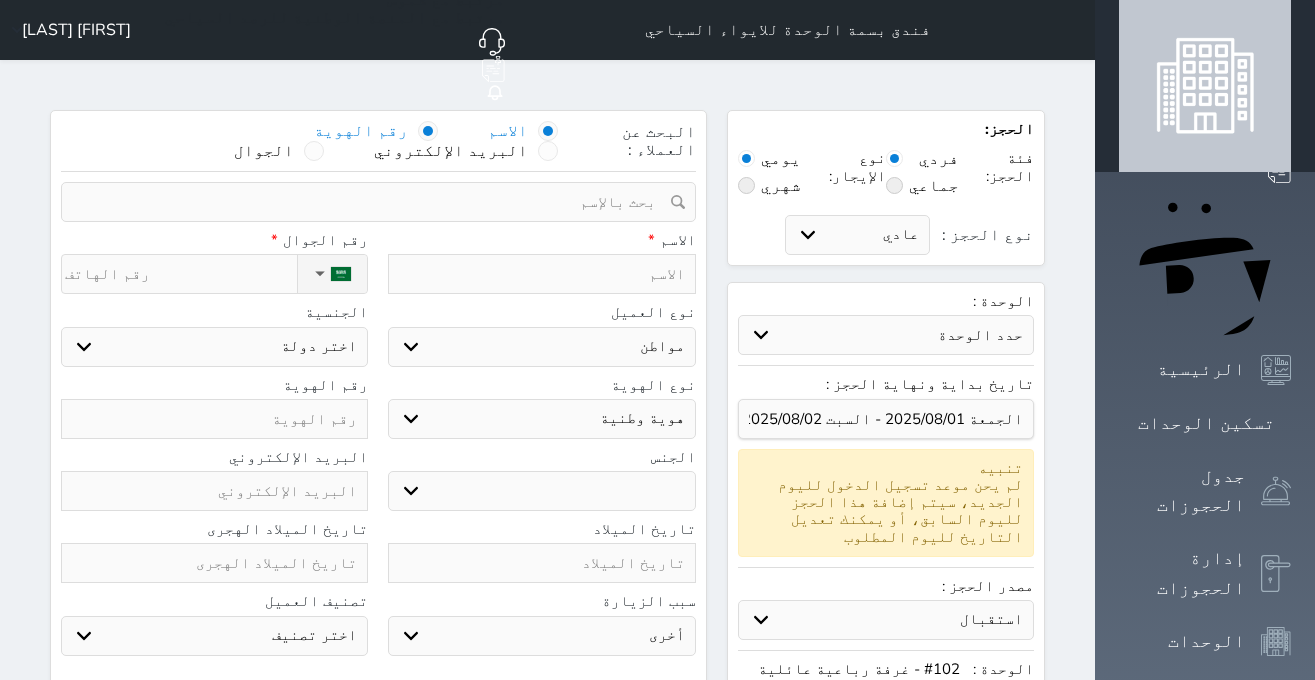 select 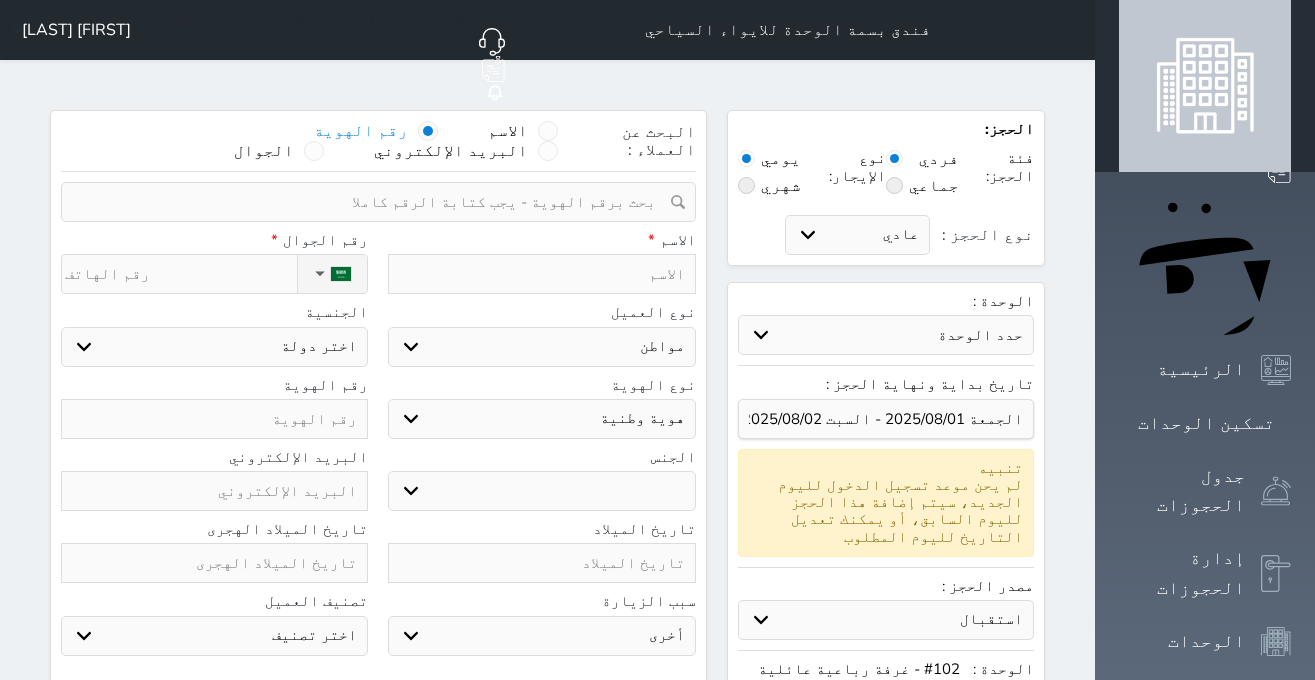 click at bounding box center [371, 202] 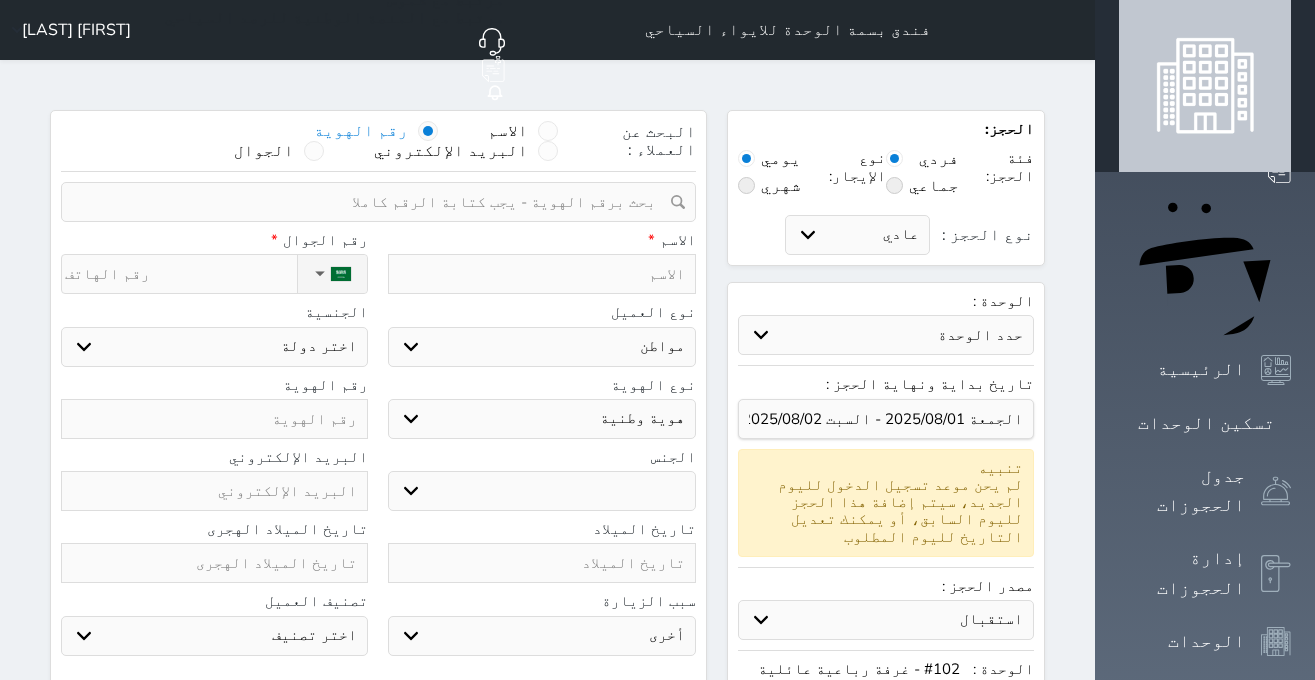 select 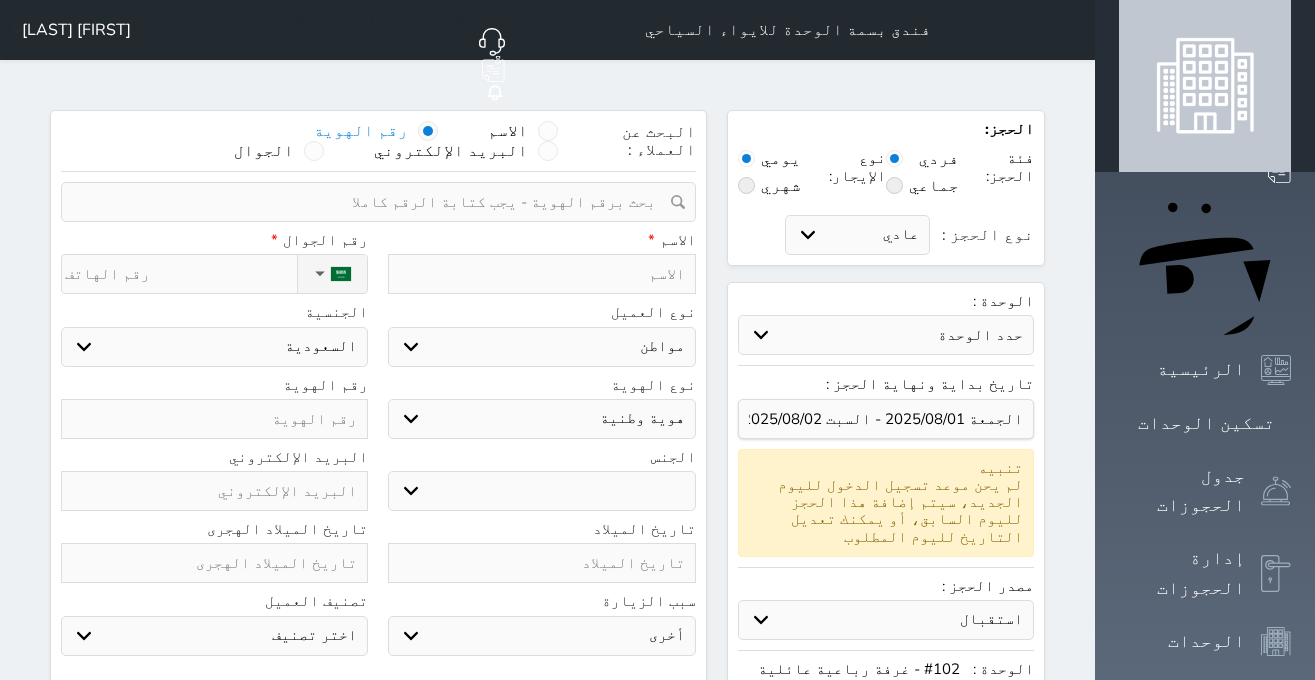 select 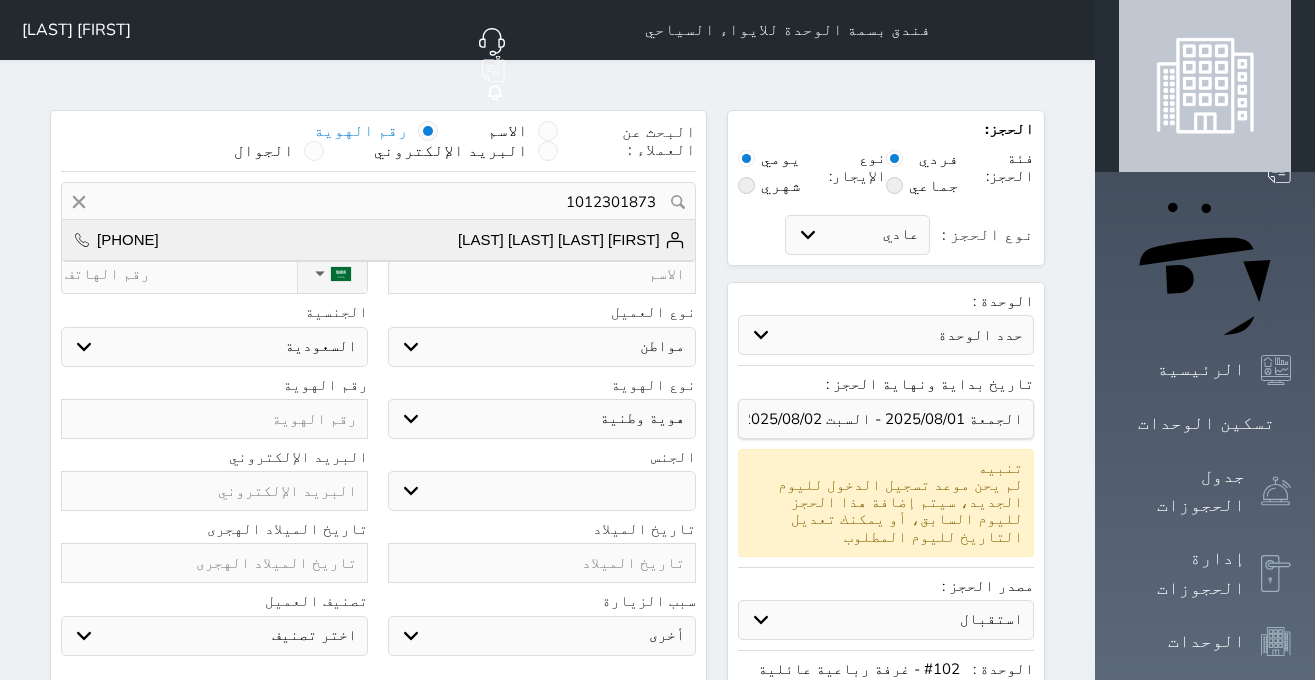 click on "[FIRST] [LAST] [LAST] [LAST]" at bounding box center (571, 240) 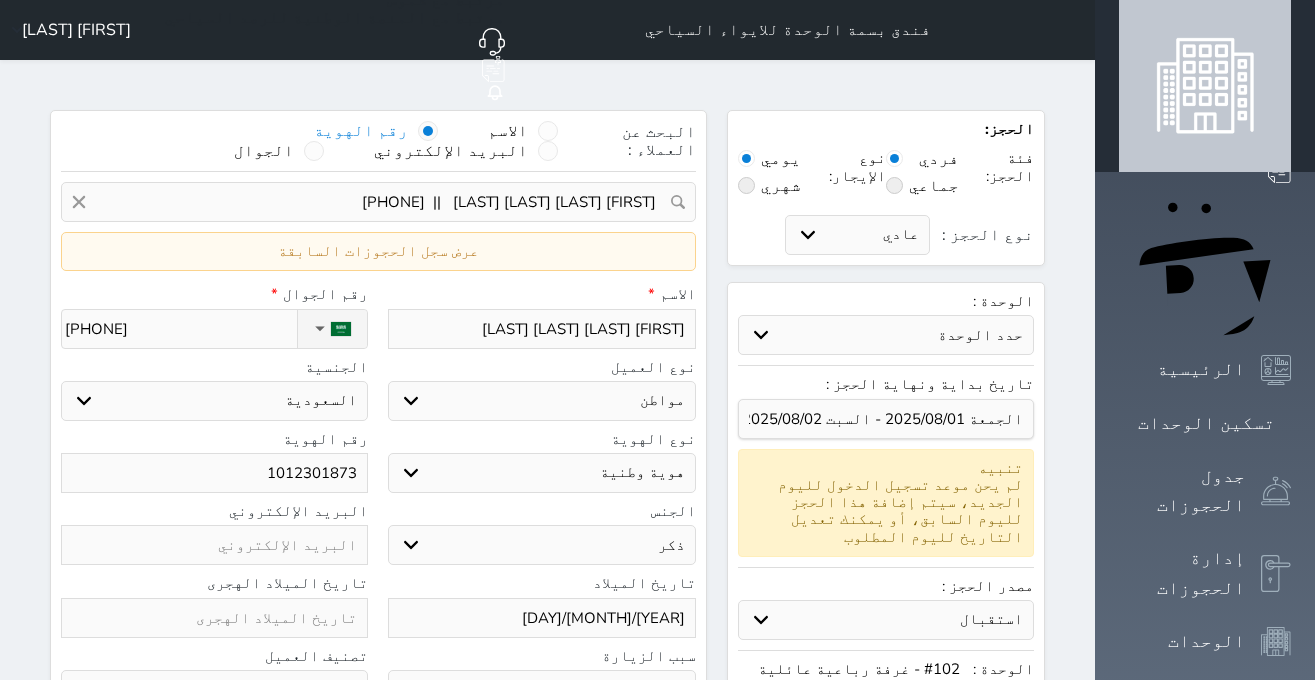 select 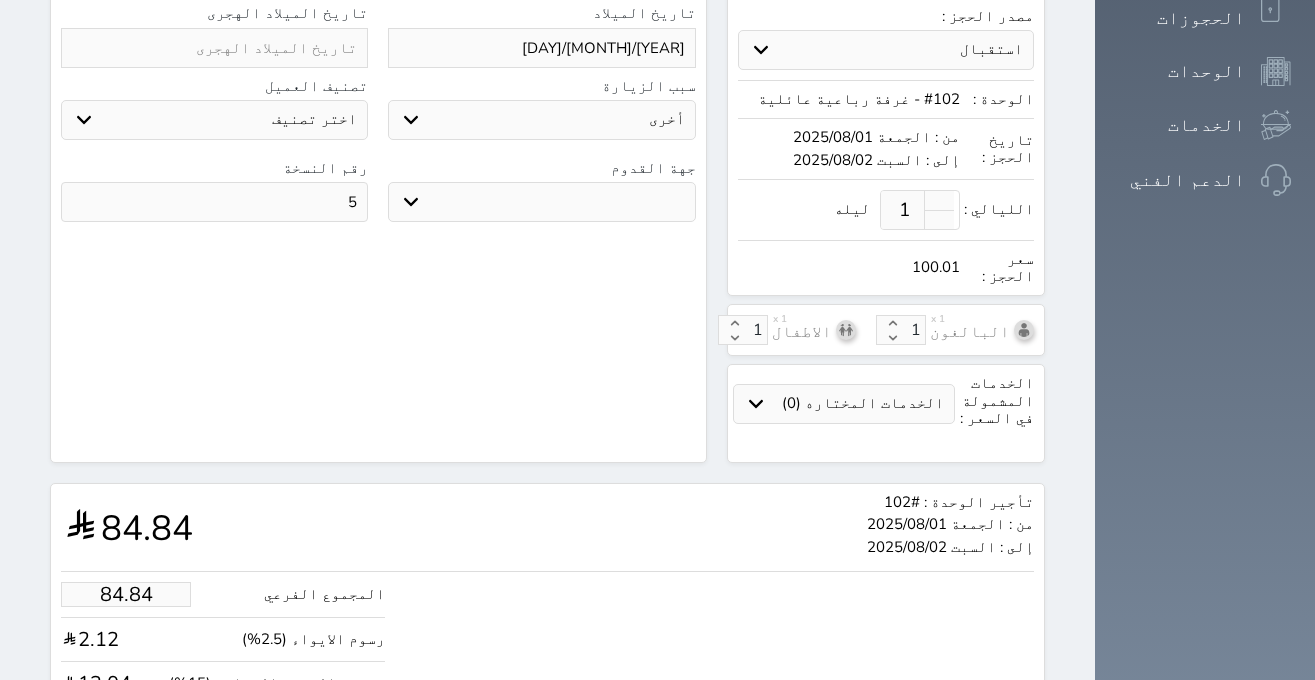 scroll, scrollTop: 527, scrollLeft: 0, axis: vertical 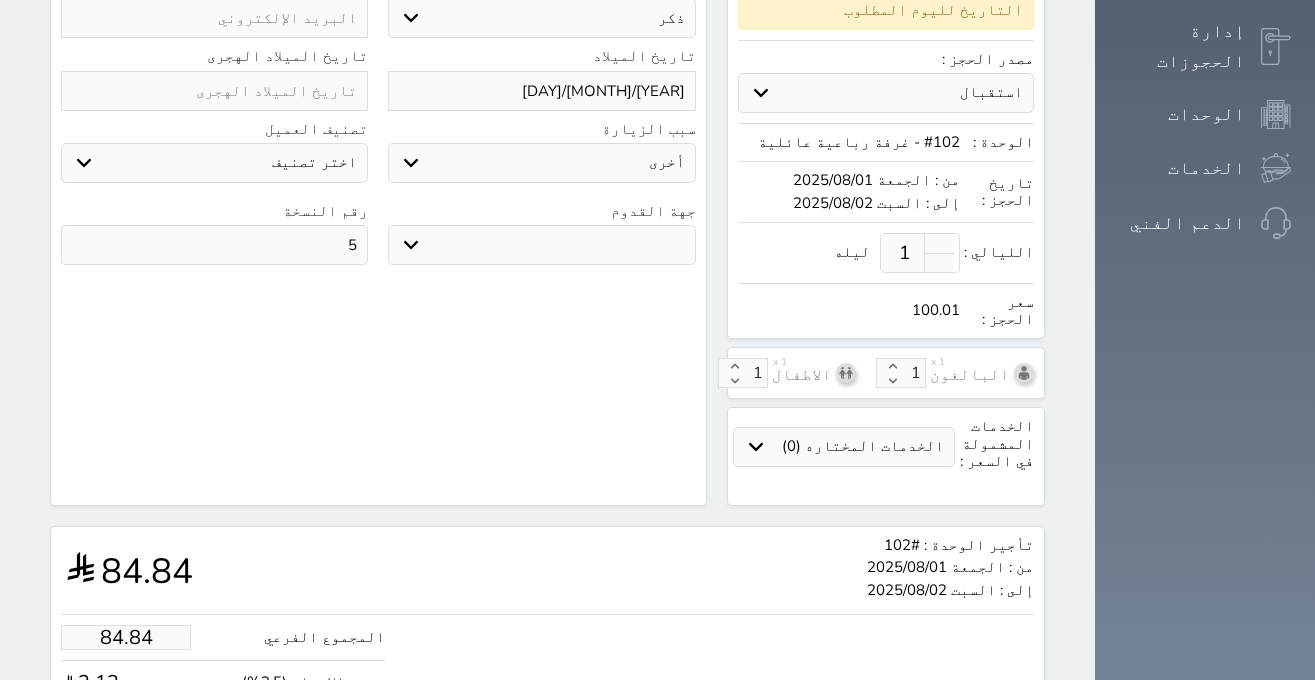 drag, startPoint x: 77, startPoint y: 488, endPoint x: 218, endPoint y: 487, distance: 141.00354 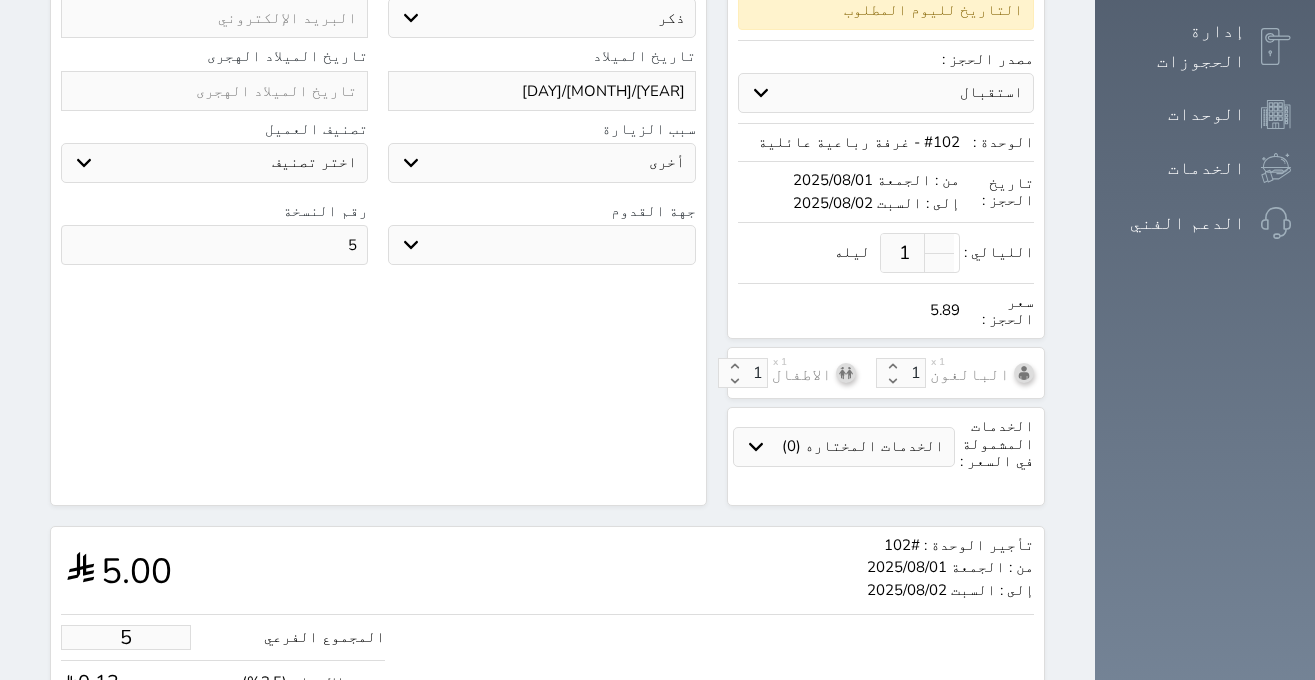 type on "50" 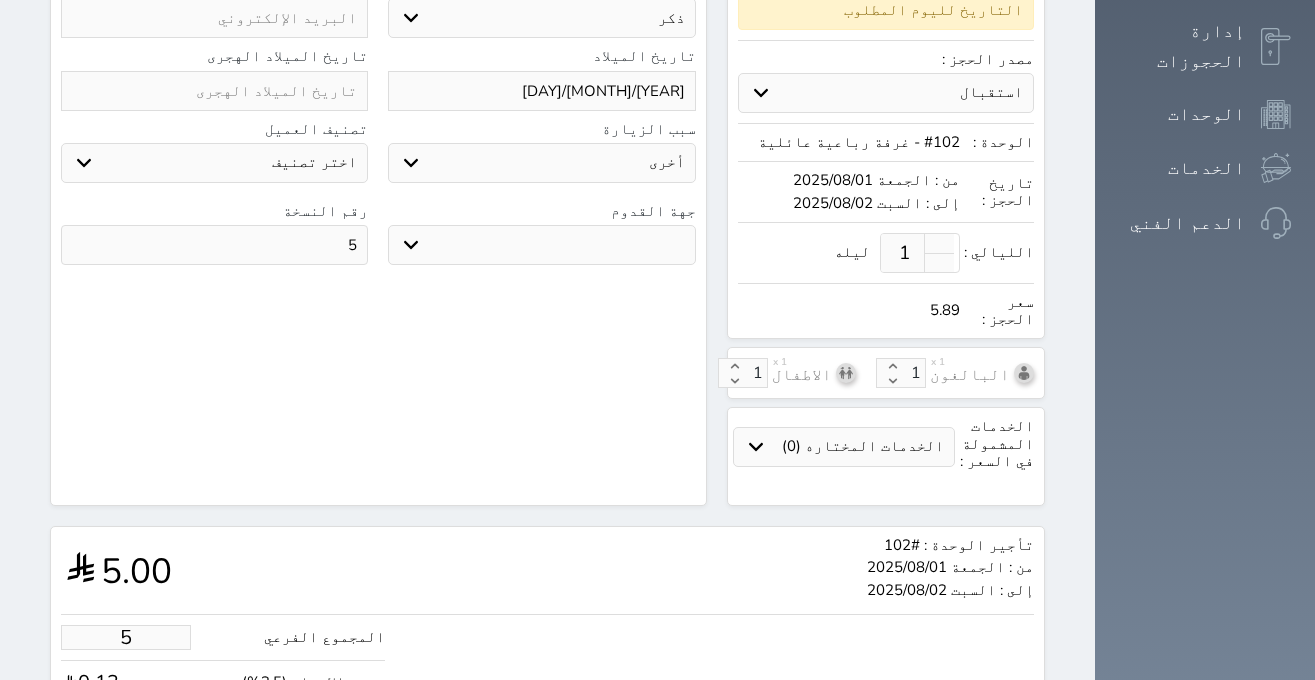 type on "58.94" 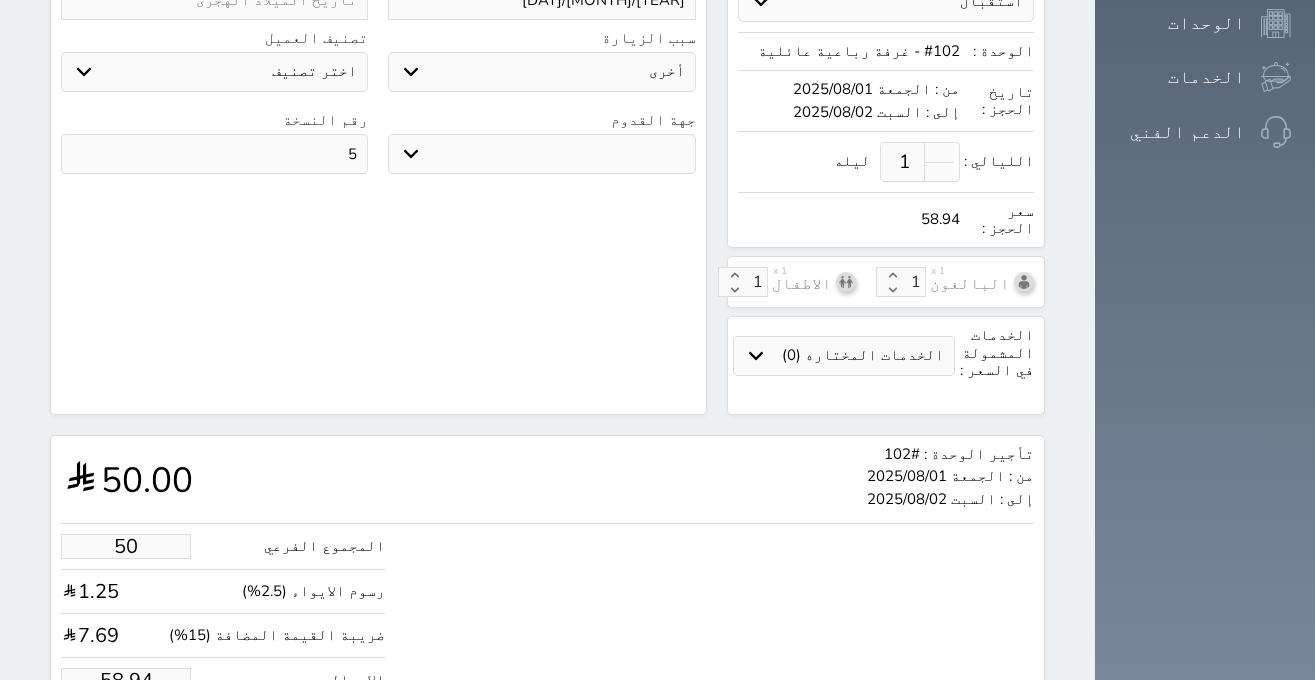 scroll, scrollTop: 653, scrollLeft: 0, axis: vertical 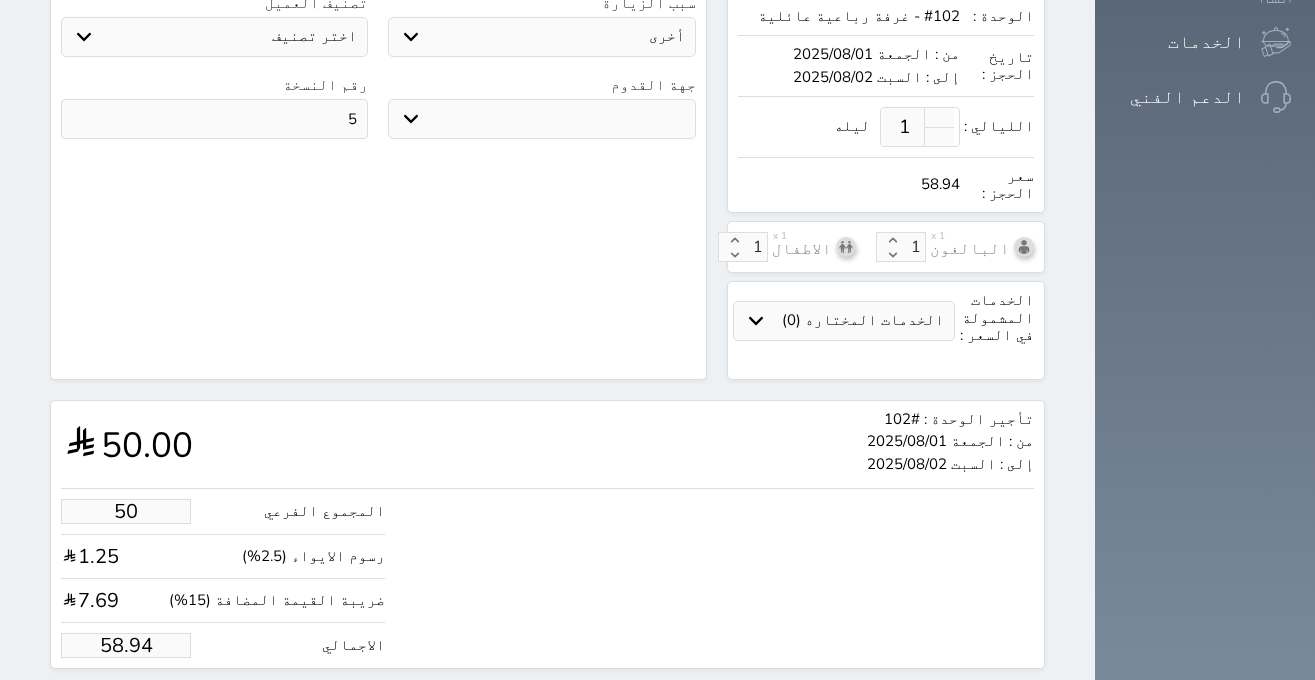 type on "50.00" 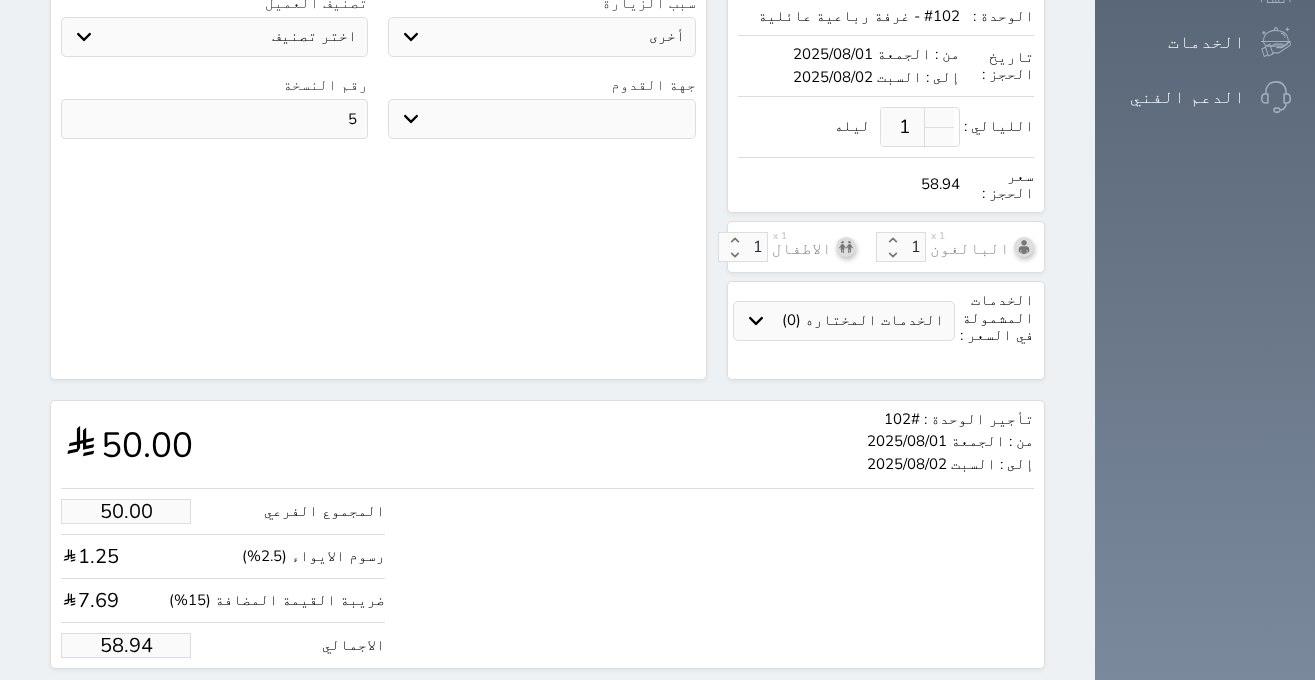 click on "تأجير الوحدة : #102   من : الجمعة 2025/08/01   إلى : السبت 2025/08/02    50.00" at bounding box center (547, 444) 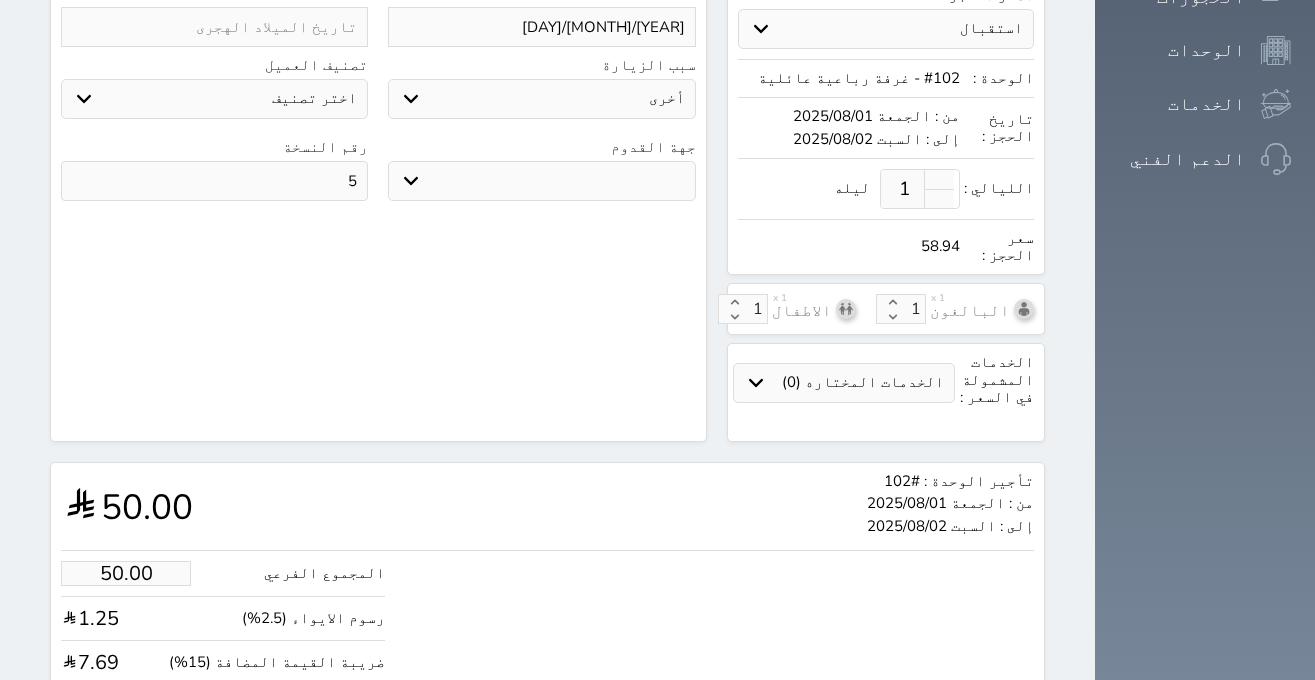 scroll, scrollTop: 527, scrollLeft: 0, axis: vertical 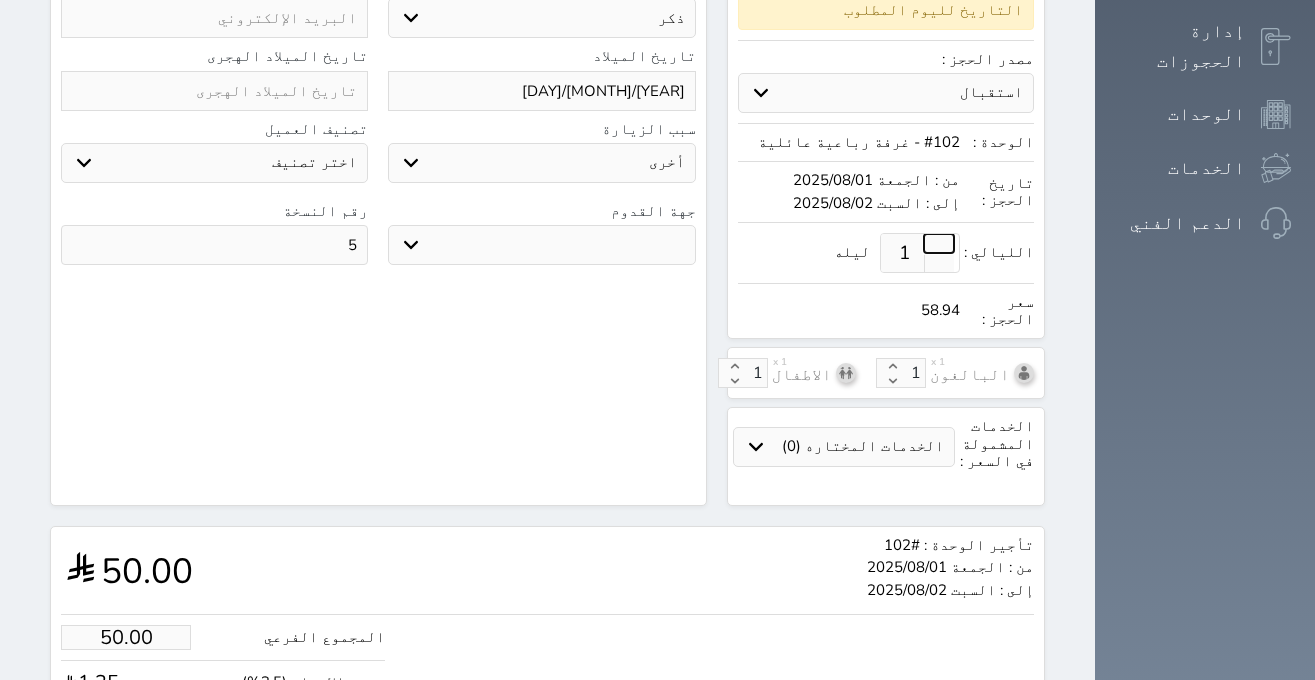 click at bounding box center [939, 243] 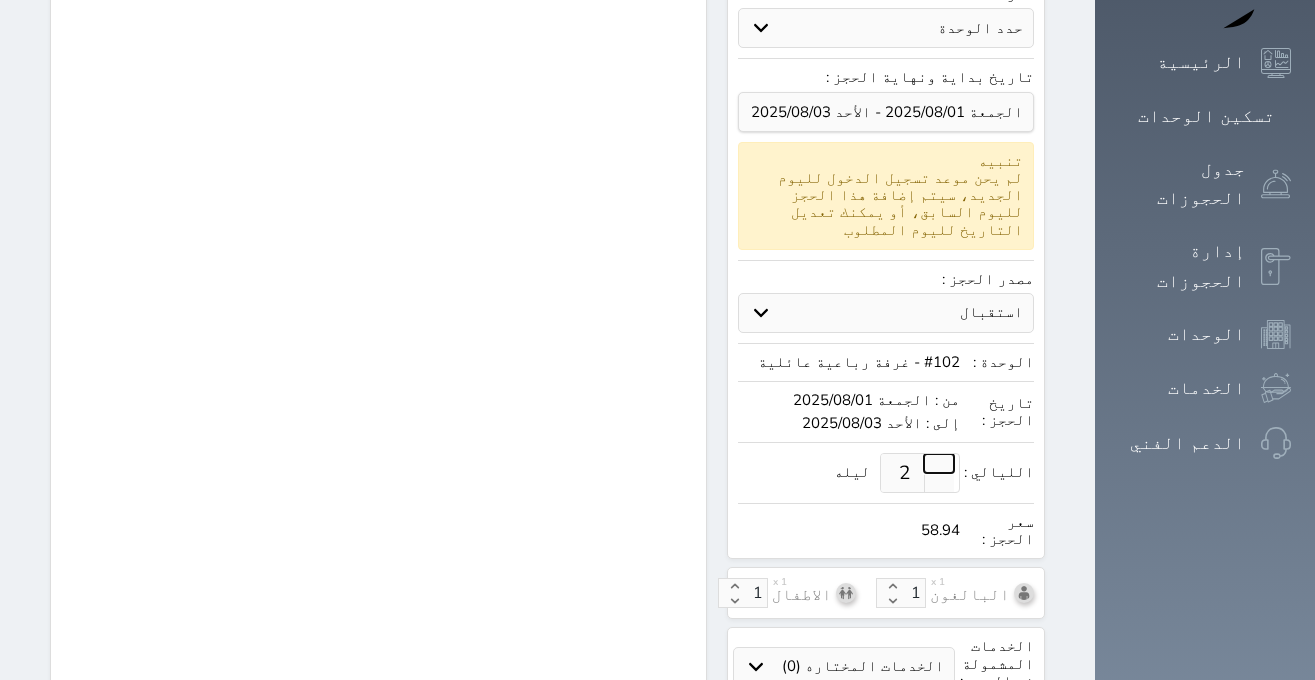 select on "1" 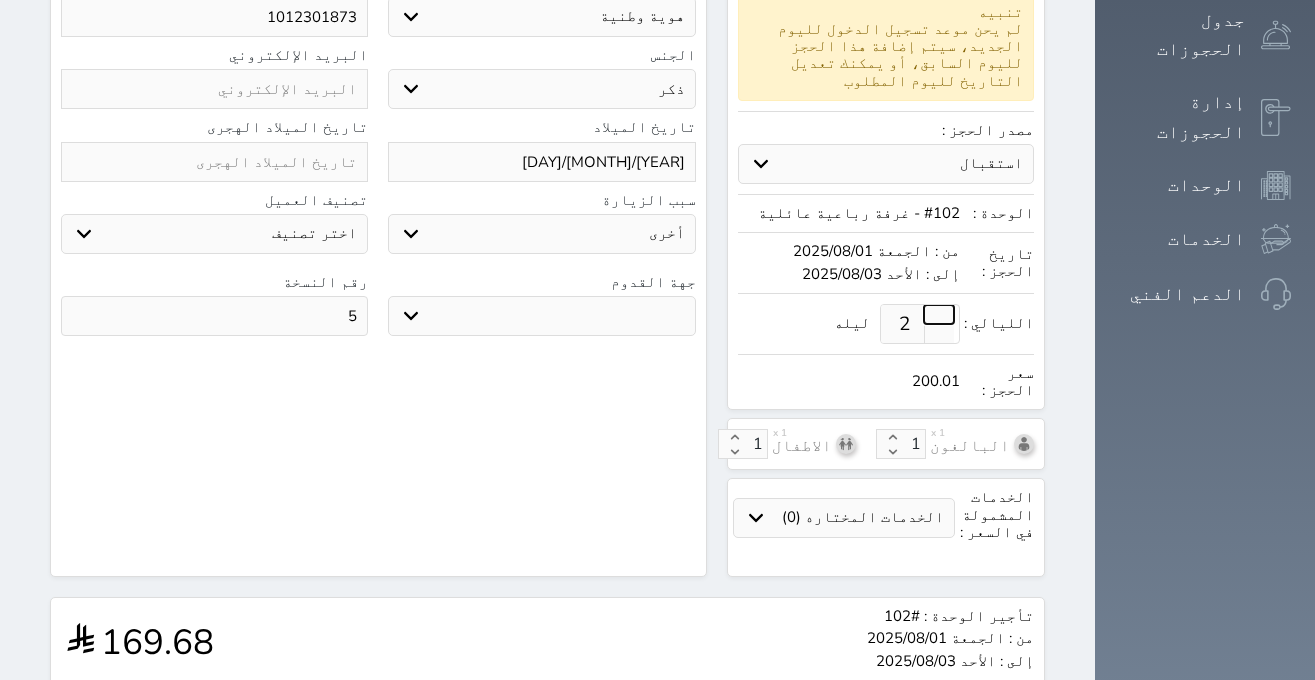 select on "86430" 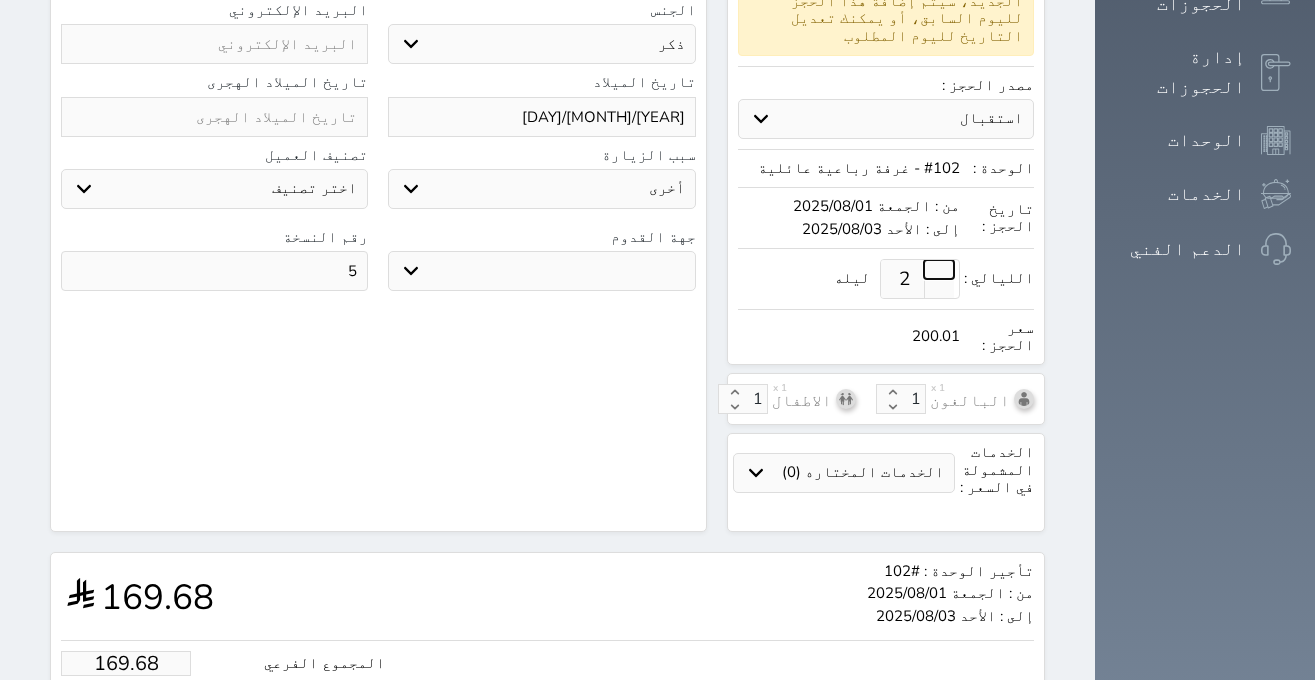 scroll, scrollTop: 653, scrollLeft: 0, axis: vertical 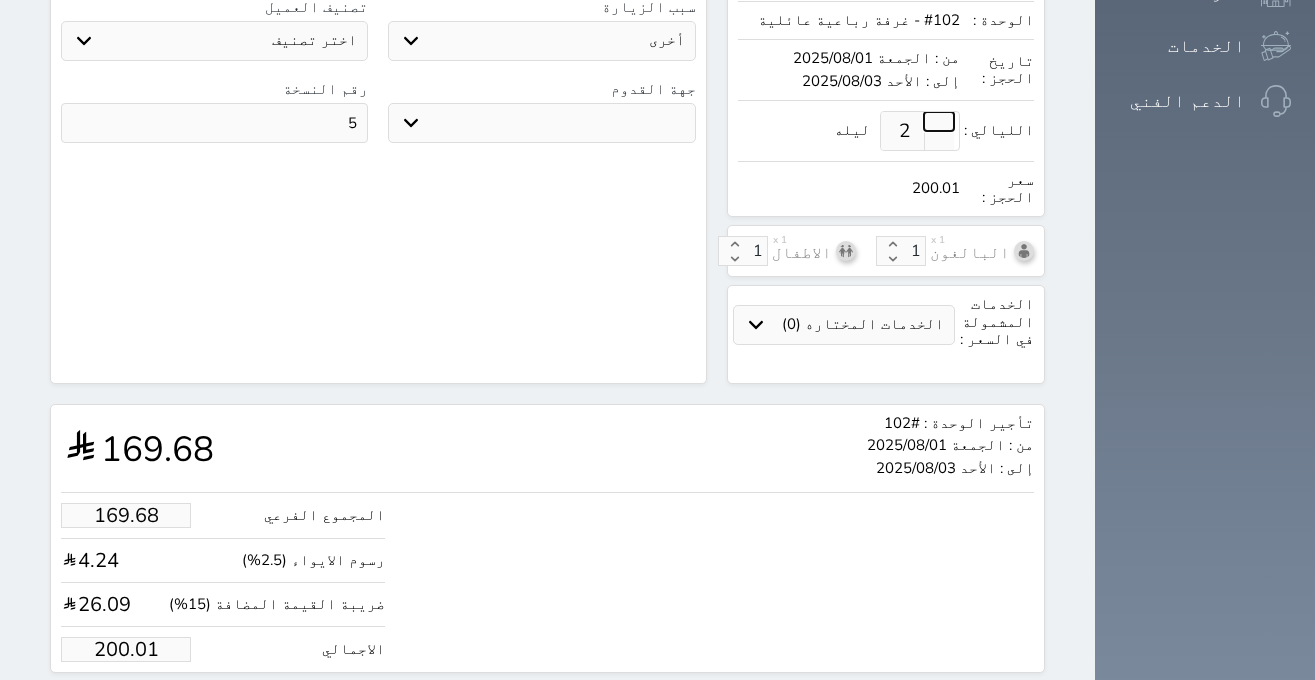 select 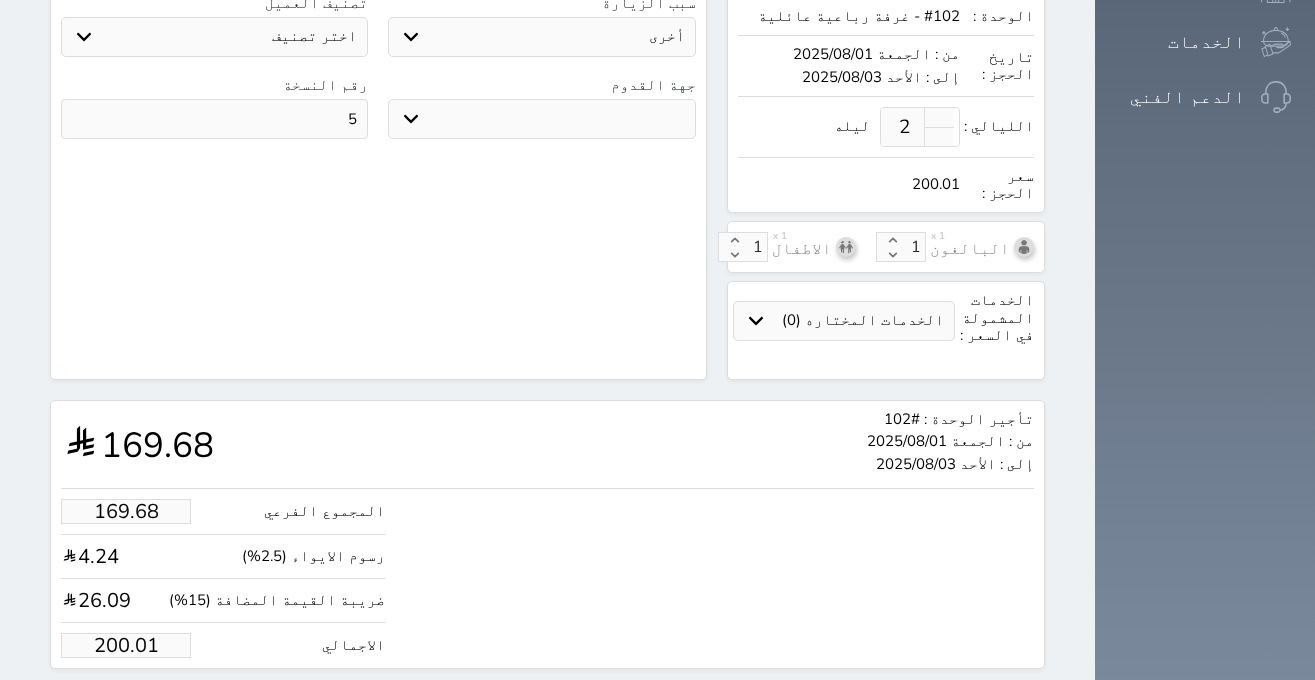 drag, startPoint x: 52, startPoint y: 575, endPoint x: 144, endPoint y: 575, distance: 92 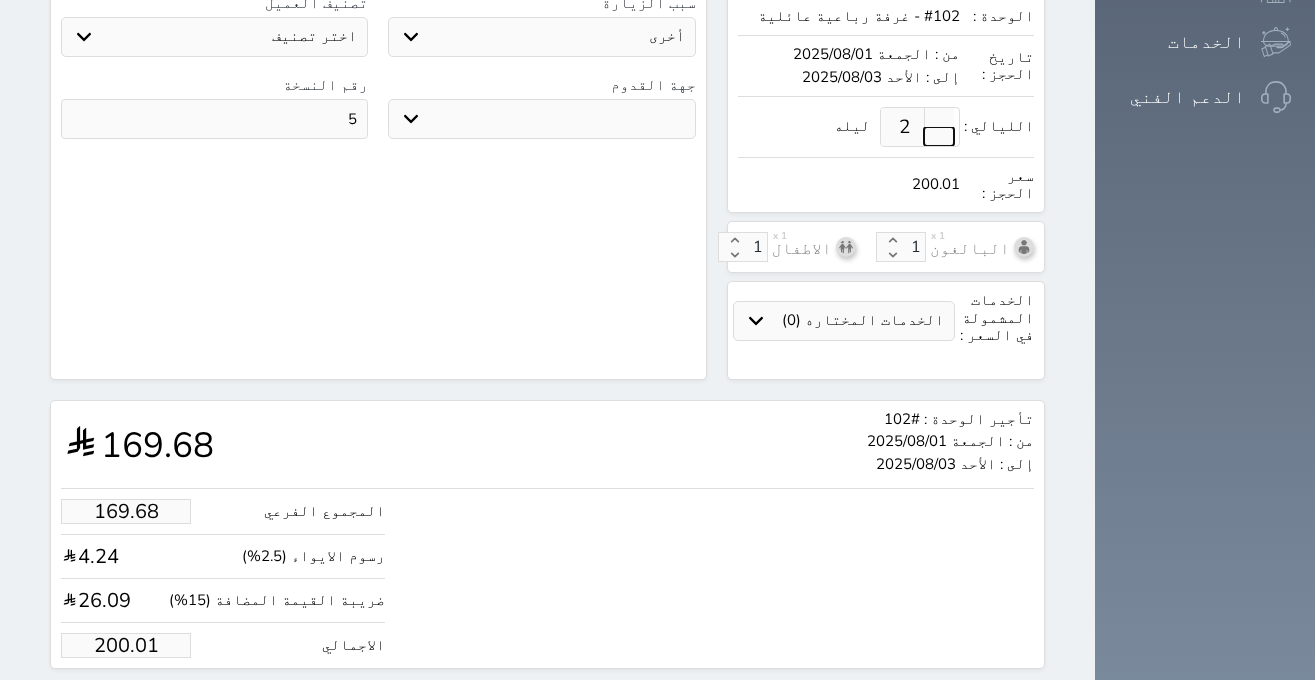 click at bounding box center [939, 136] 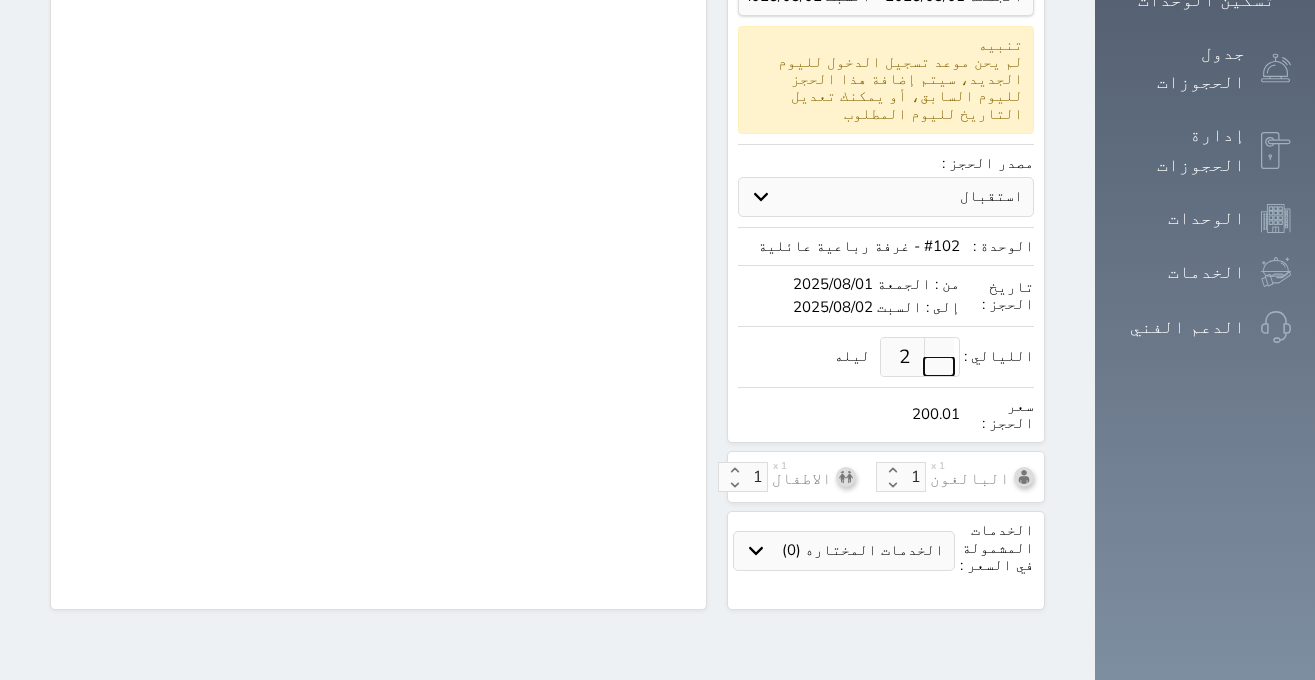 type on "1" 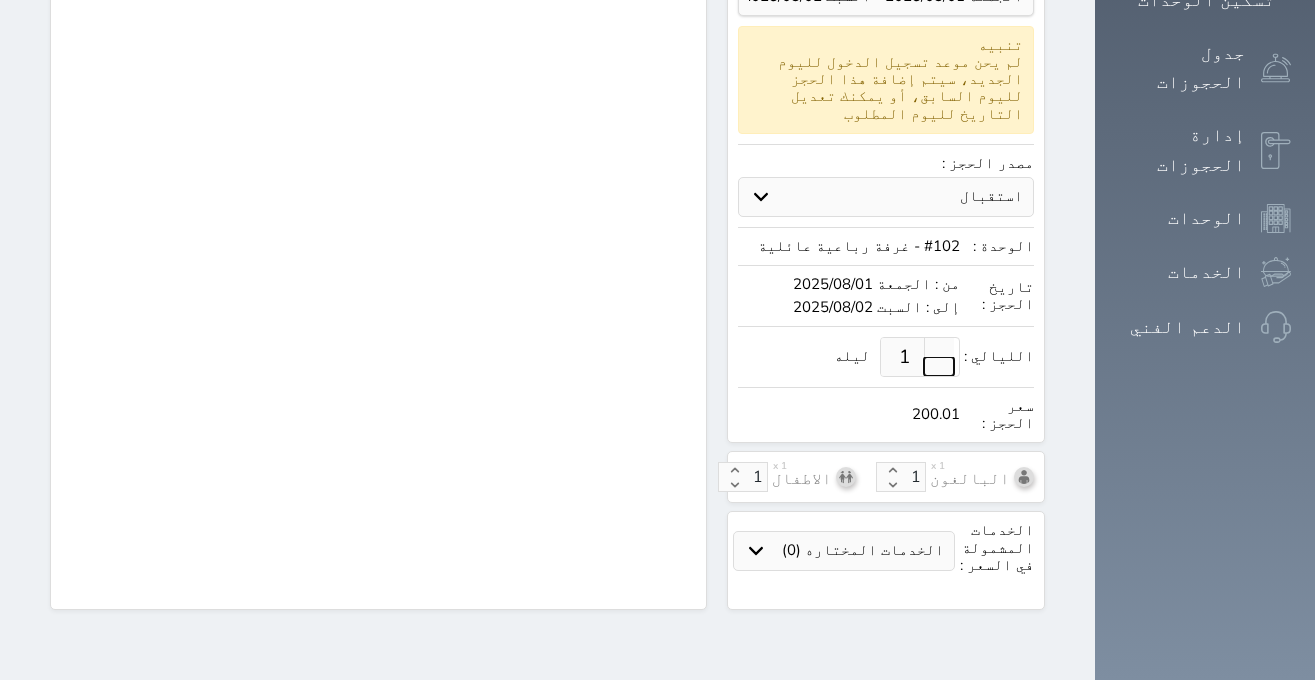 scroll, scrollTop: 307, scrollLeft: 0, axis: vertical 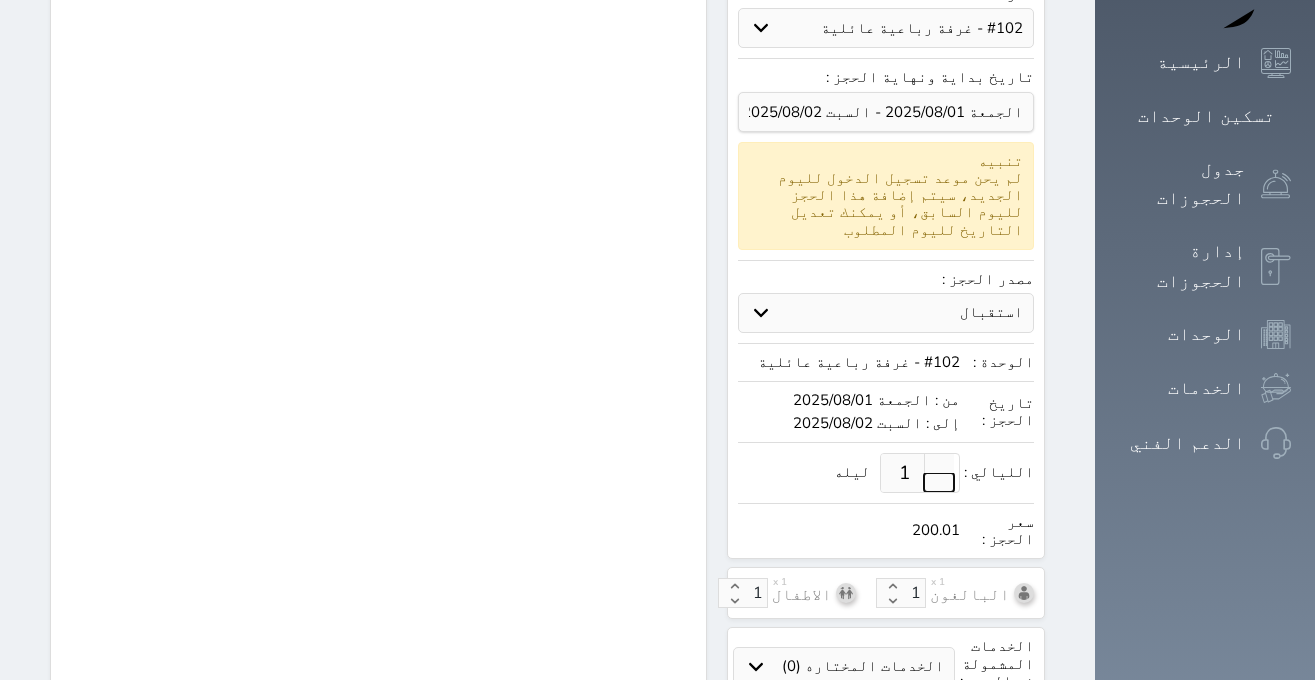 select on "1" 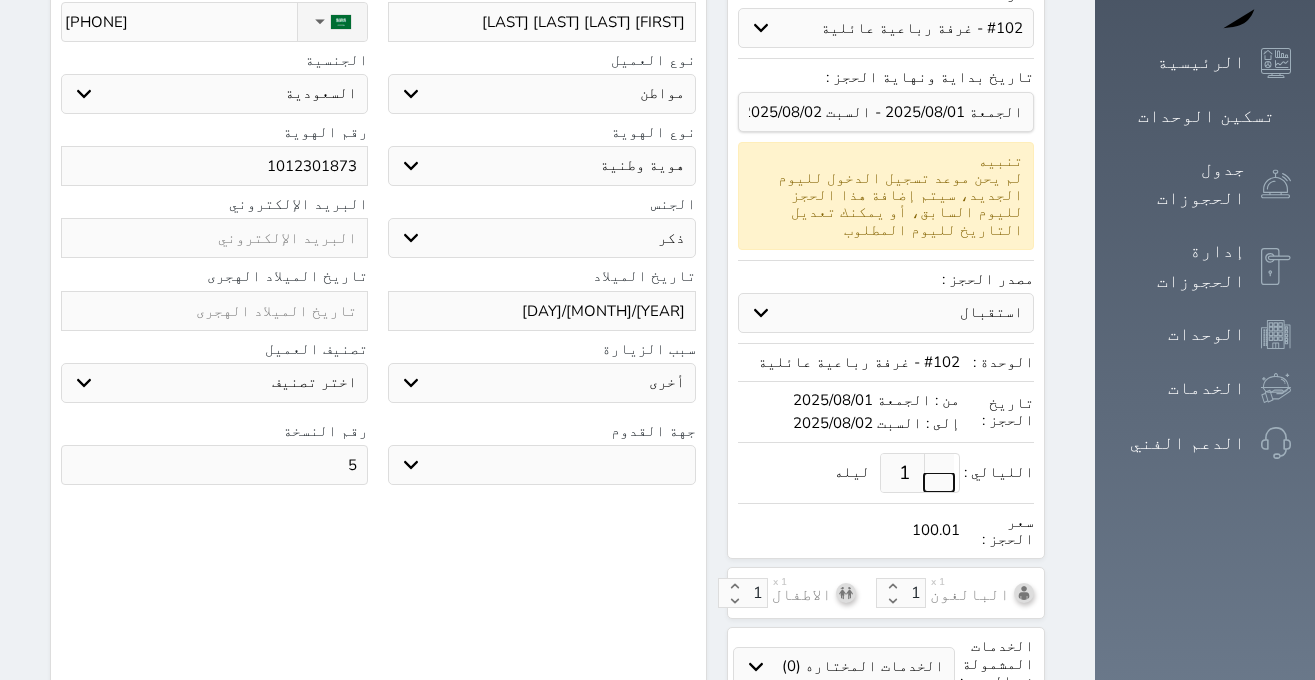 select 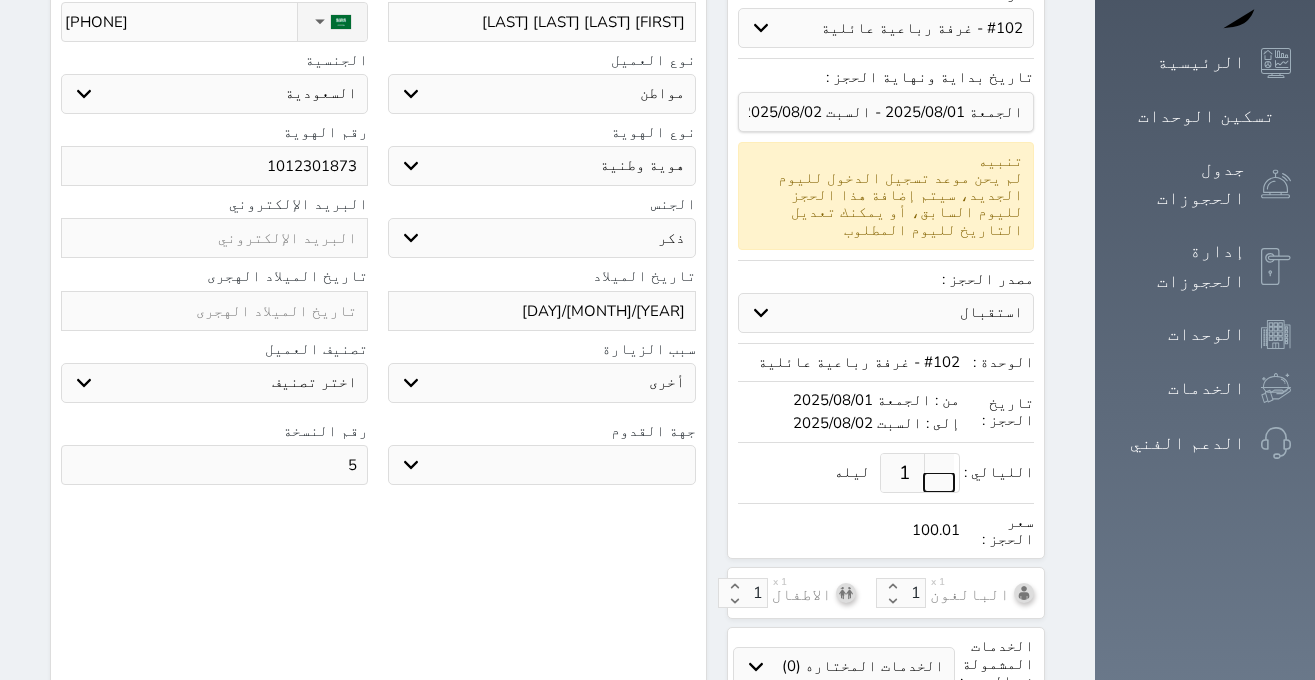 select on "86430" 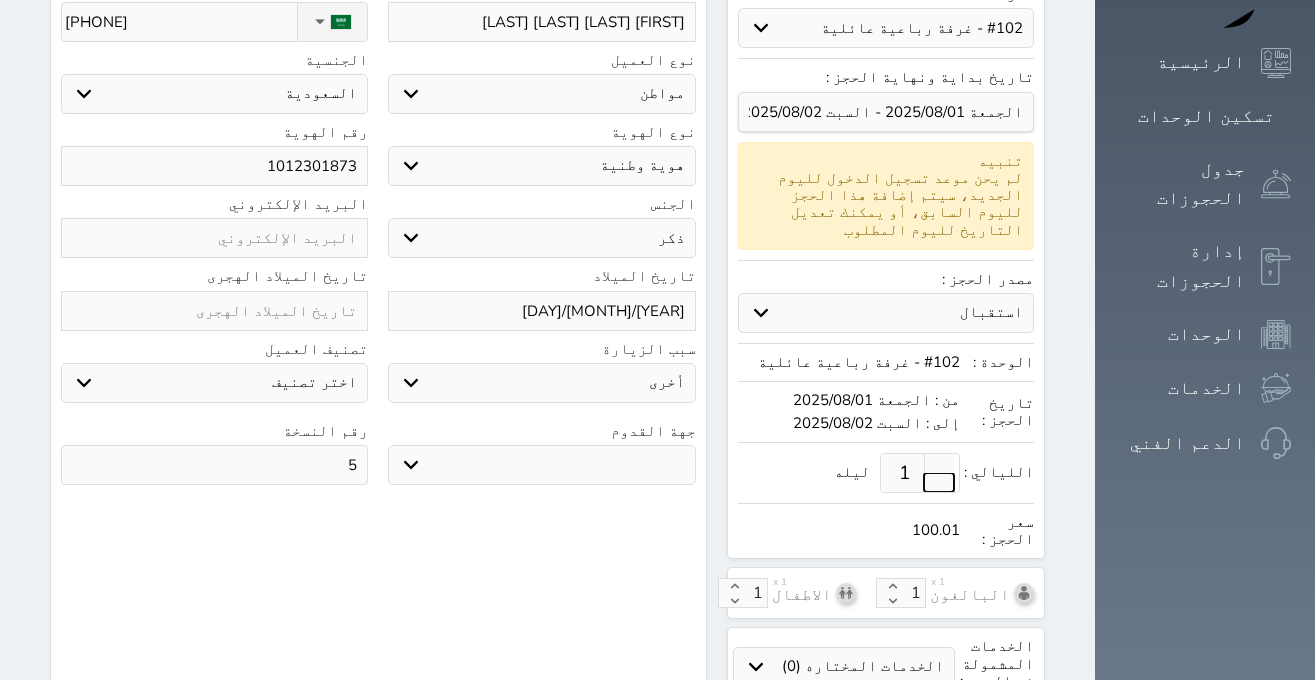 select 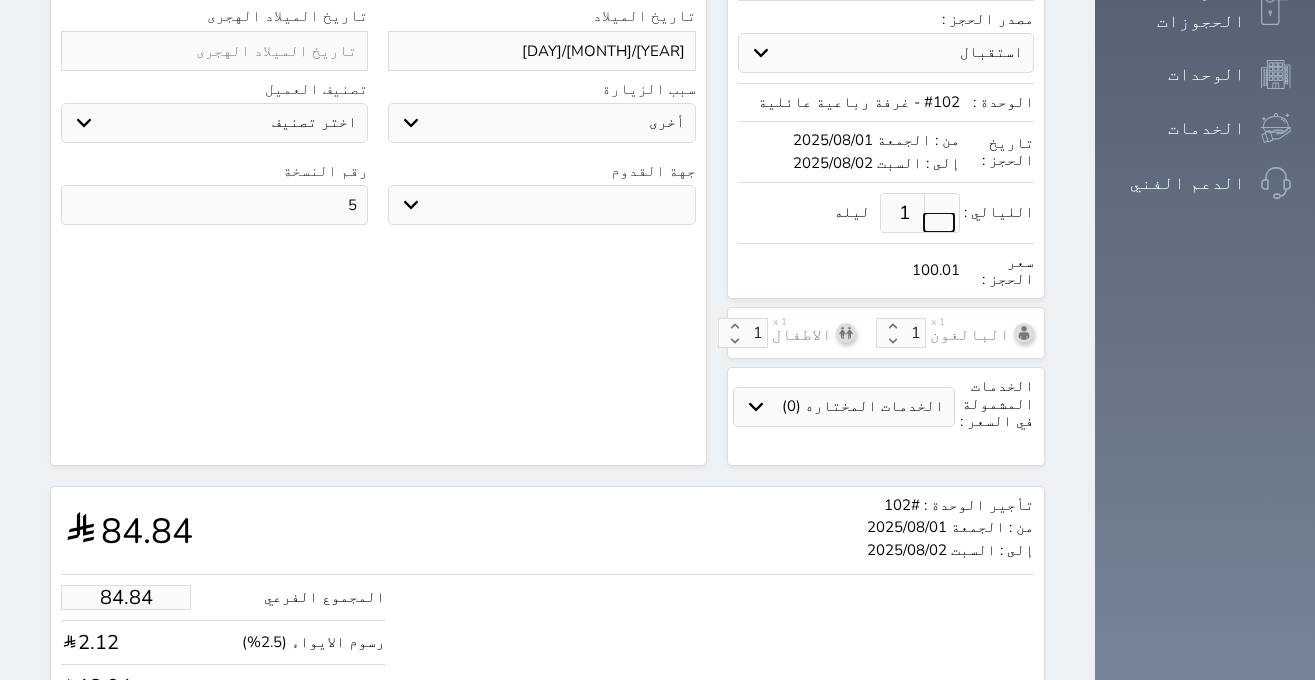 scroll, scrollTop: 653, scrollLeft: 0, axis: vertical 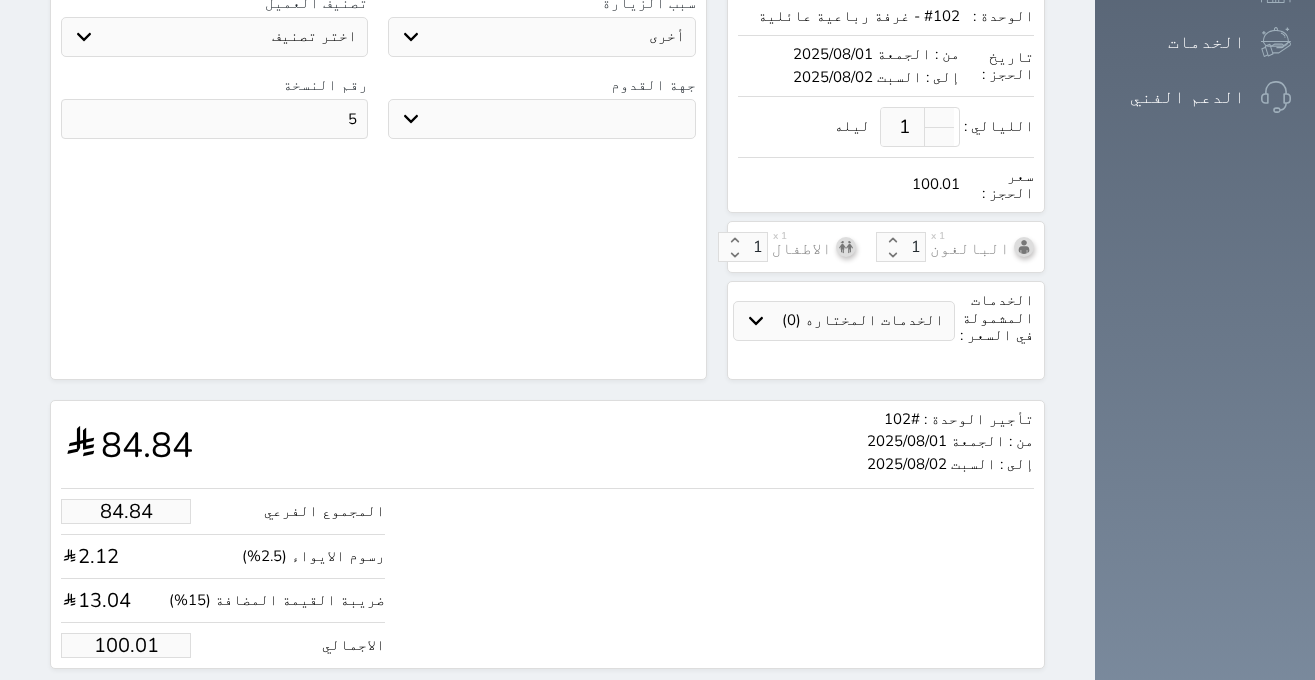 drag, startPoint x: 55, startPoint y: 433, endPoint x: 169, endPoint y: 427, distance: 114.15778 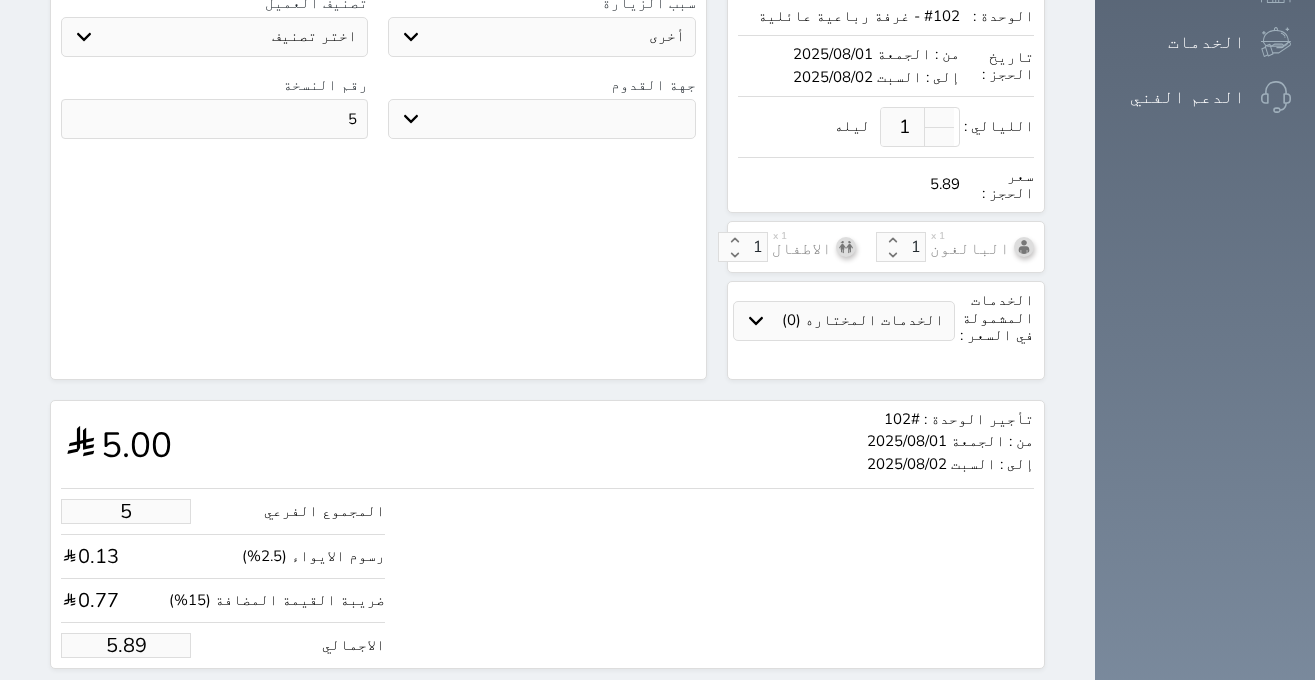 type on "50" 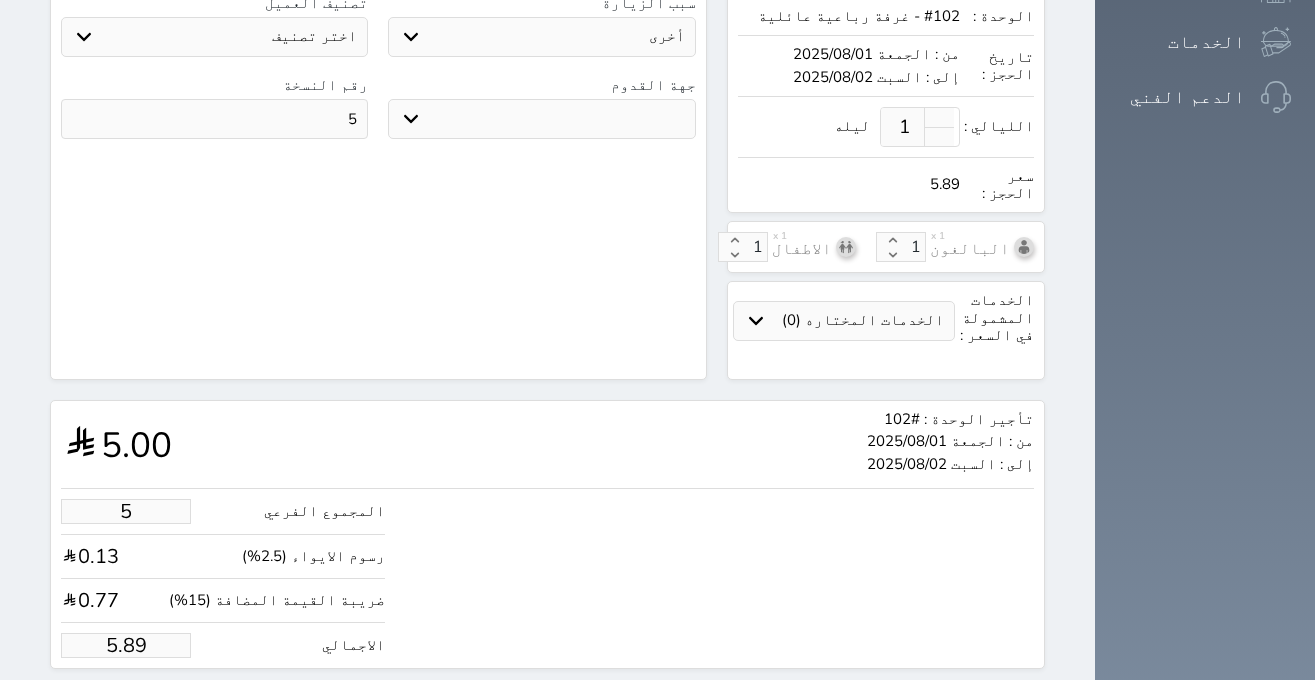 type on "58.94" 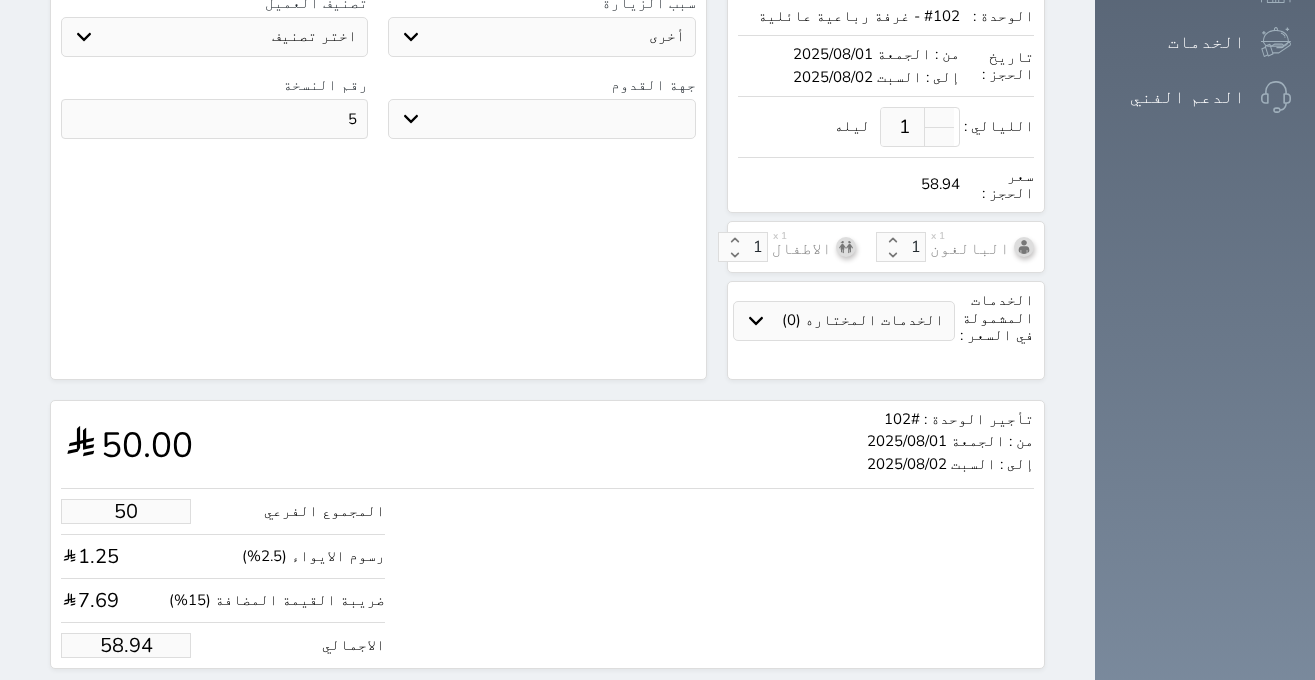 type on "50.00" 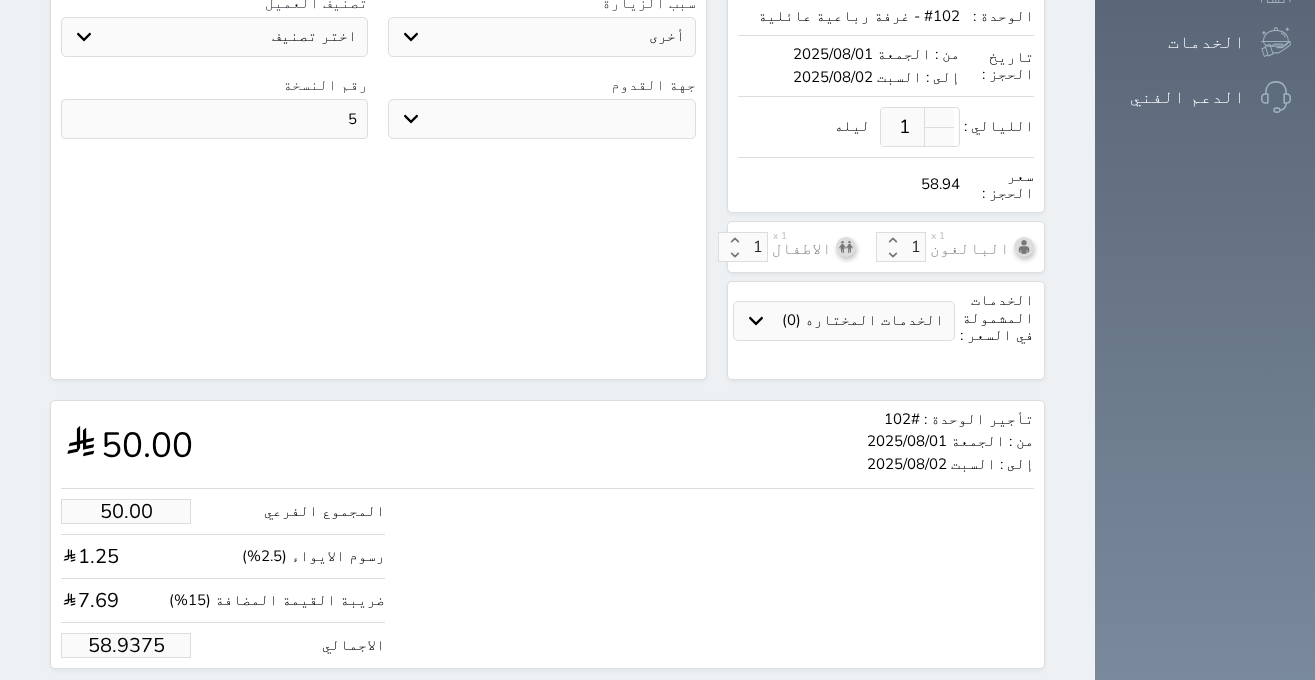 drag, startPoint x: 66, startPoint y: 583, endPoint x: 199, endPoint y: 580, distance: 133.03383 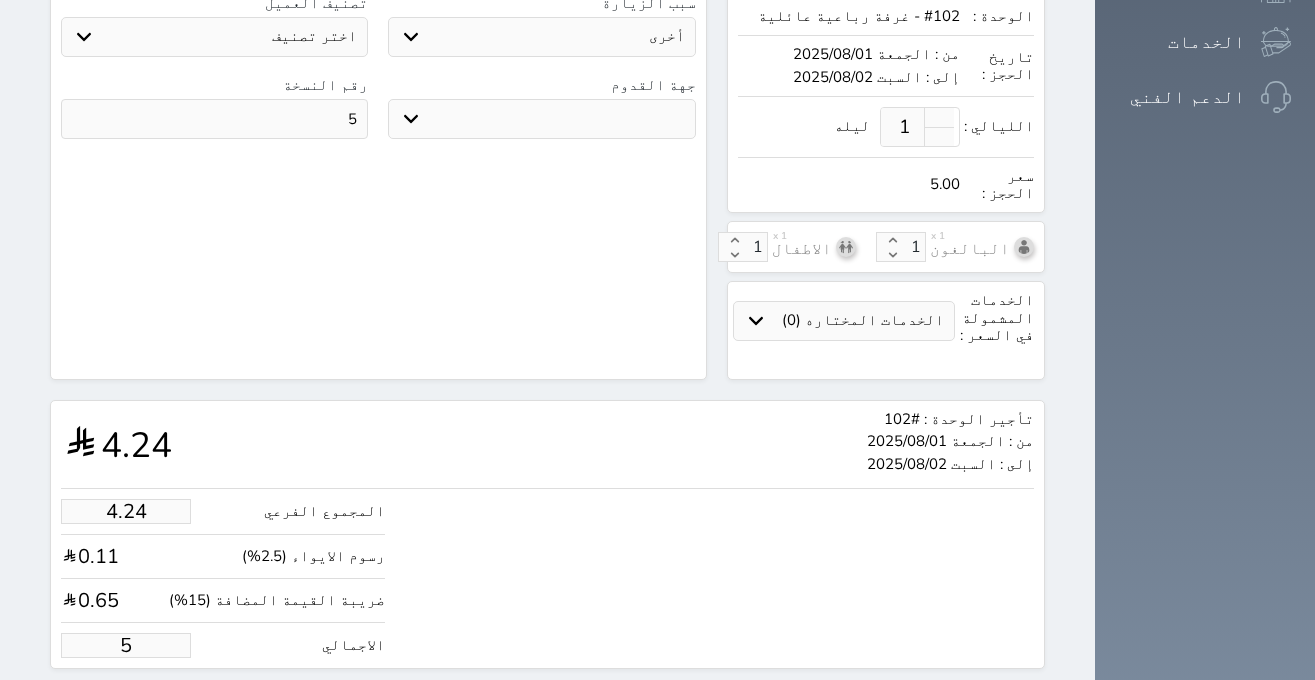 type on "42.42" 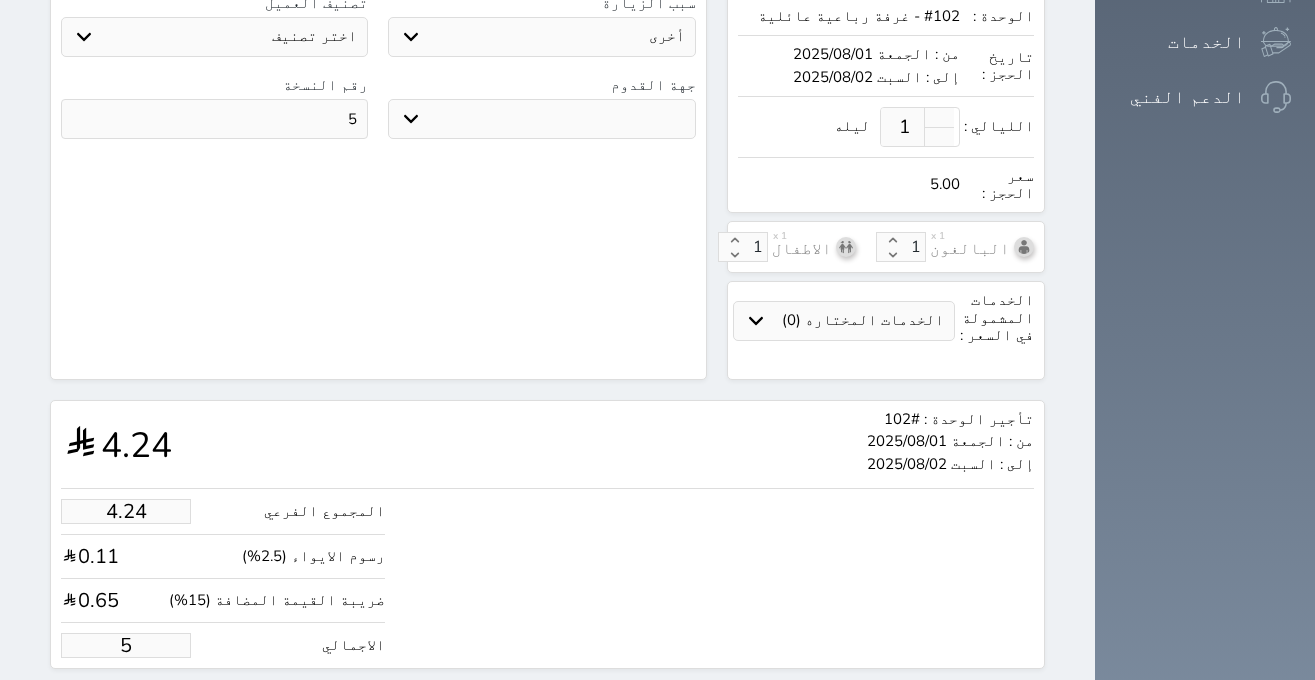type on "50" 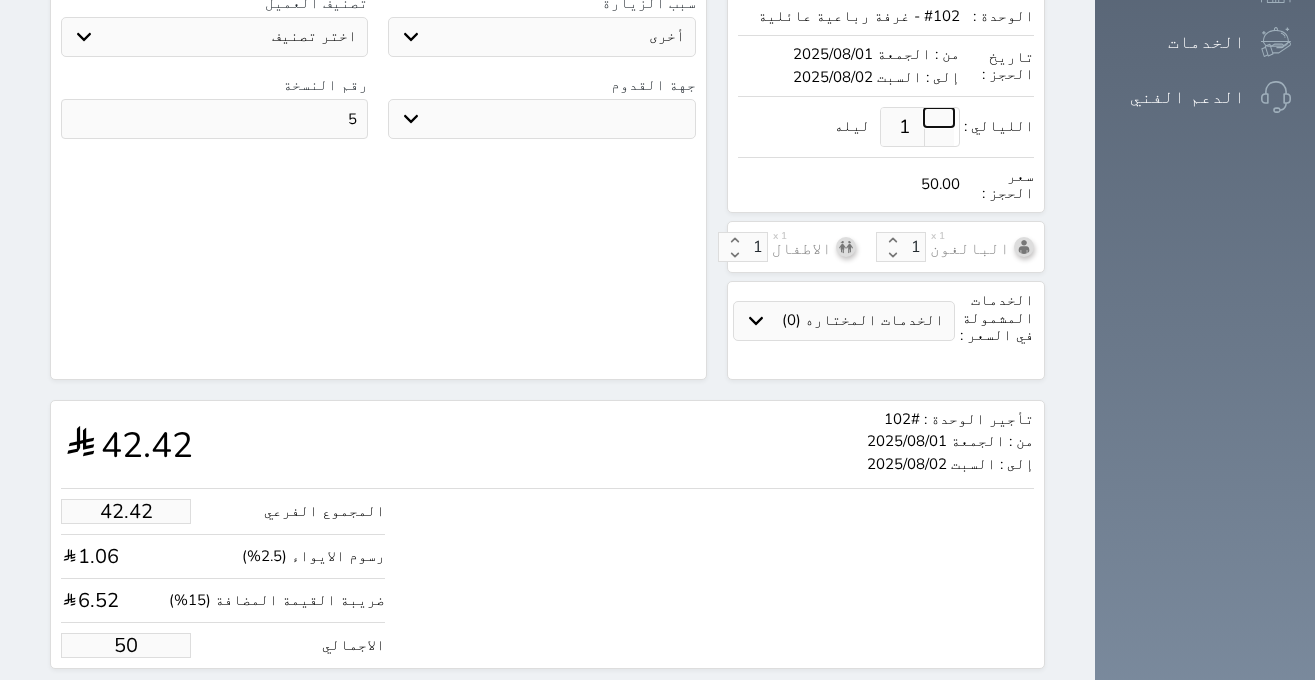 type on "50.00" 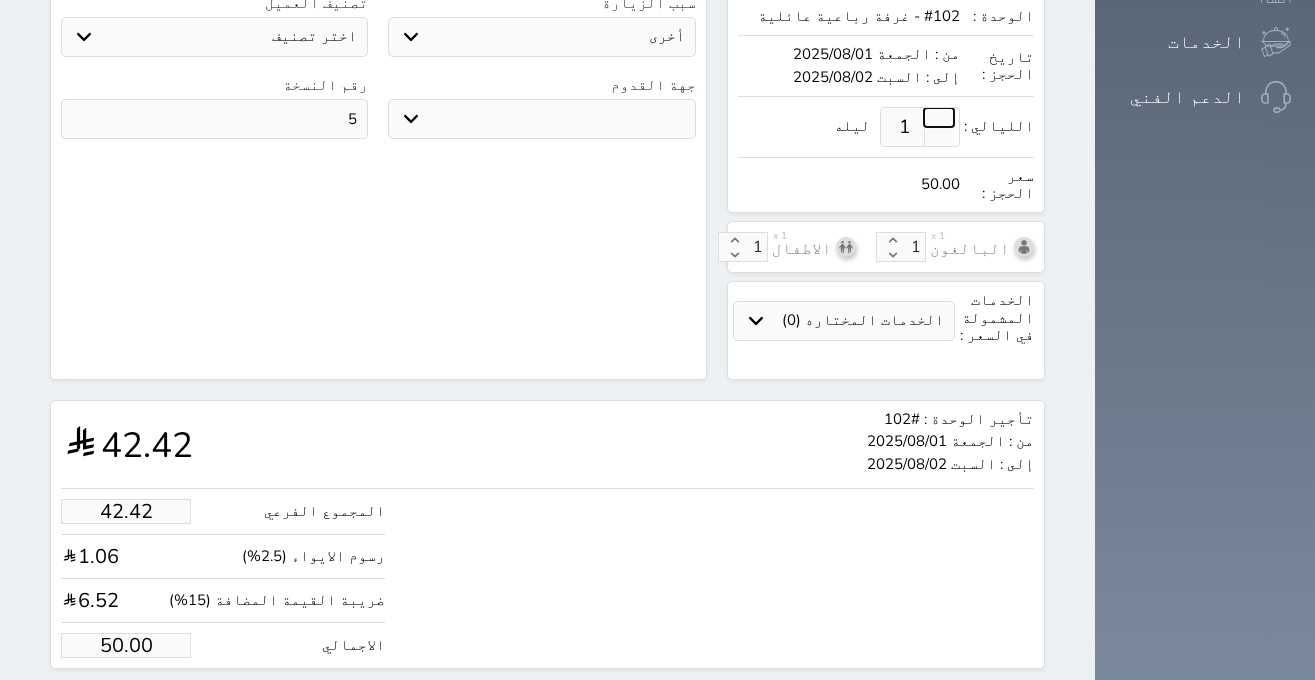 click at bounding box center (939, 117) 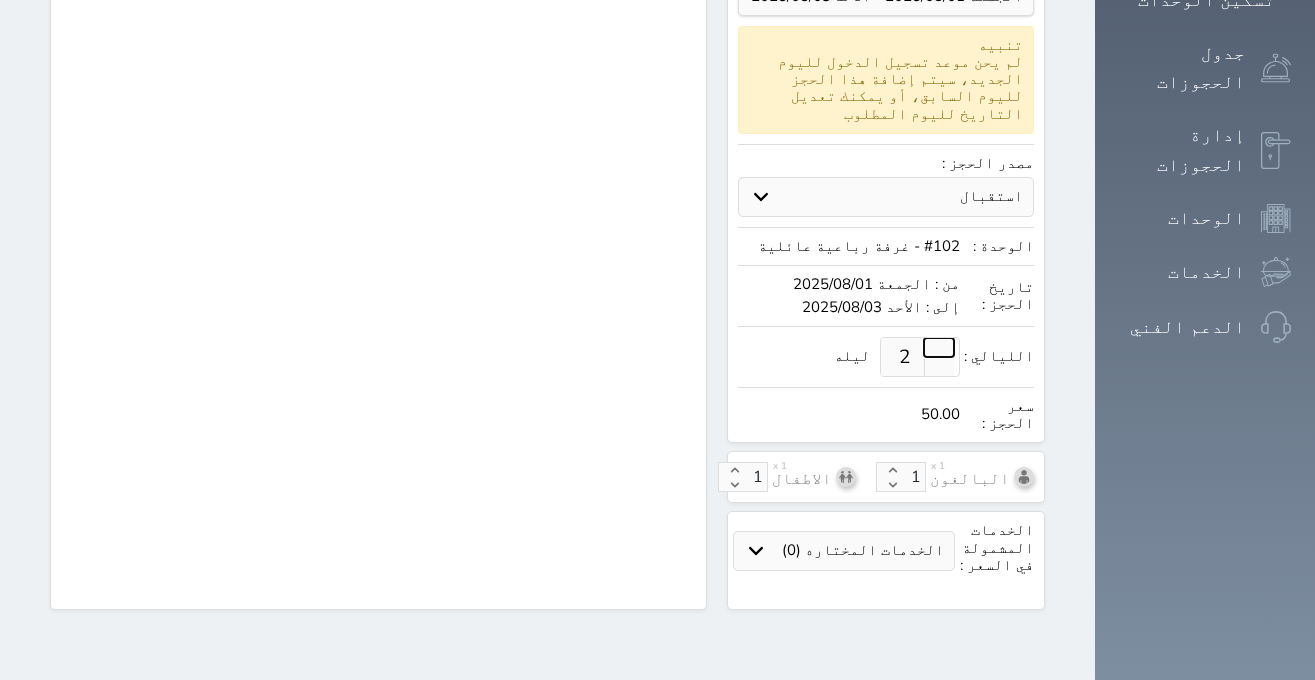 scroll, scrollTop: 307, scrollLeft: 0, axis: vertical 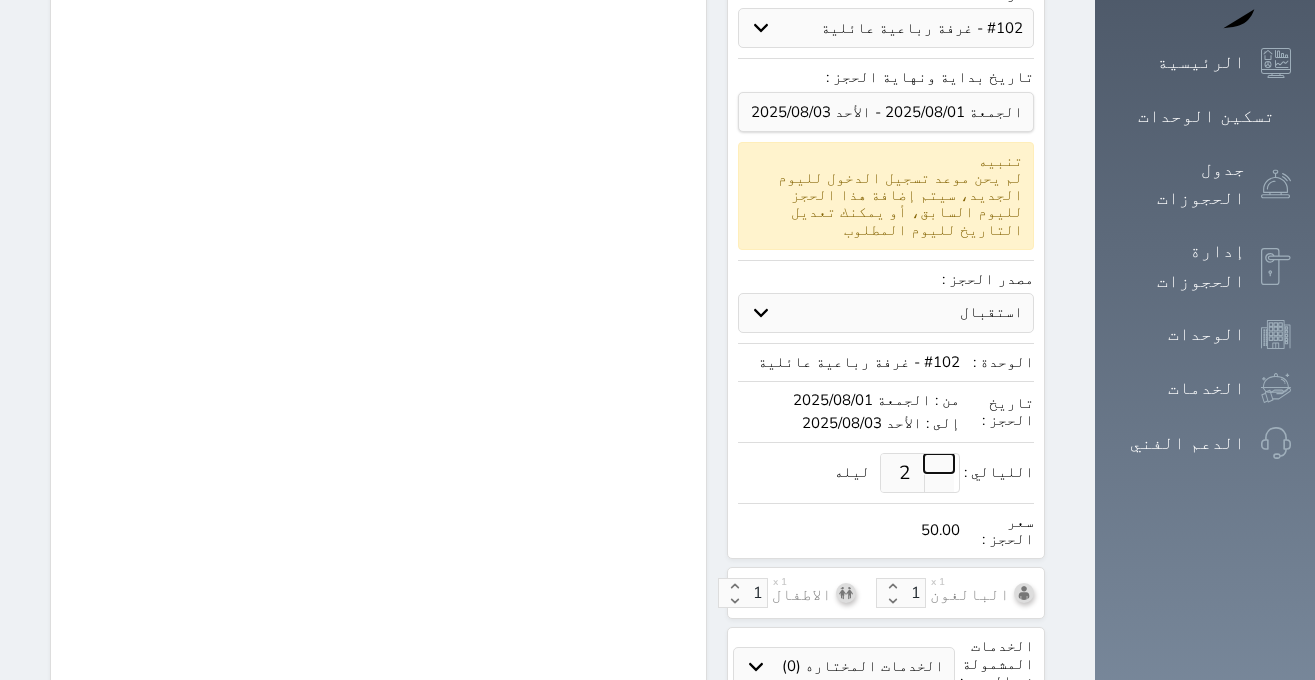 select on "1" 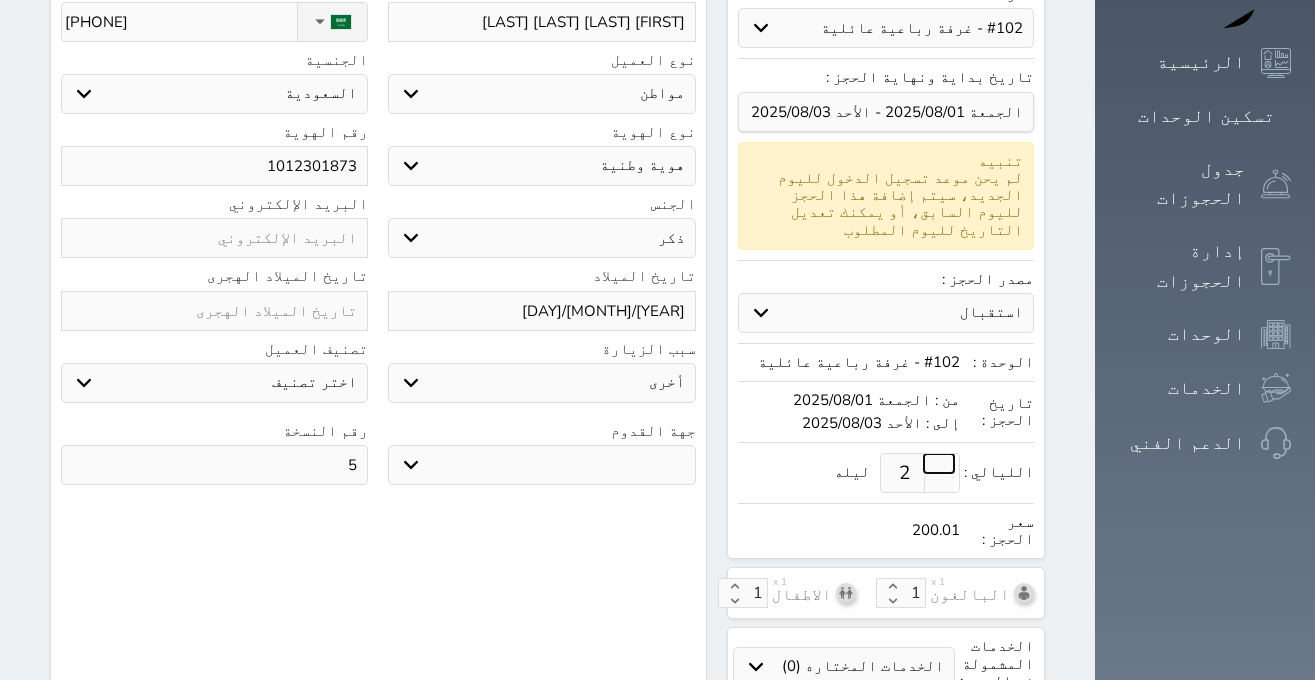 select 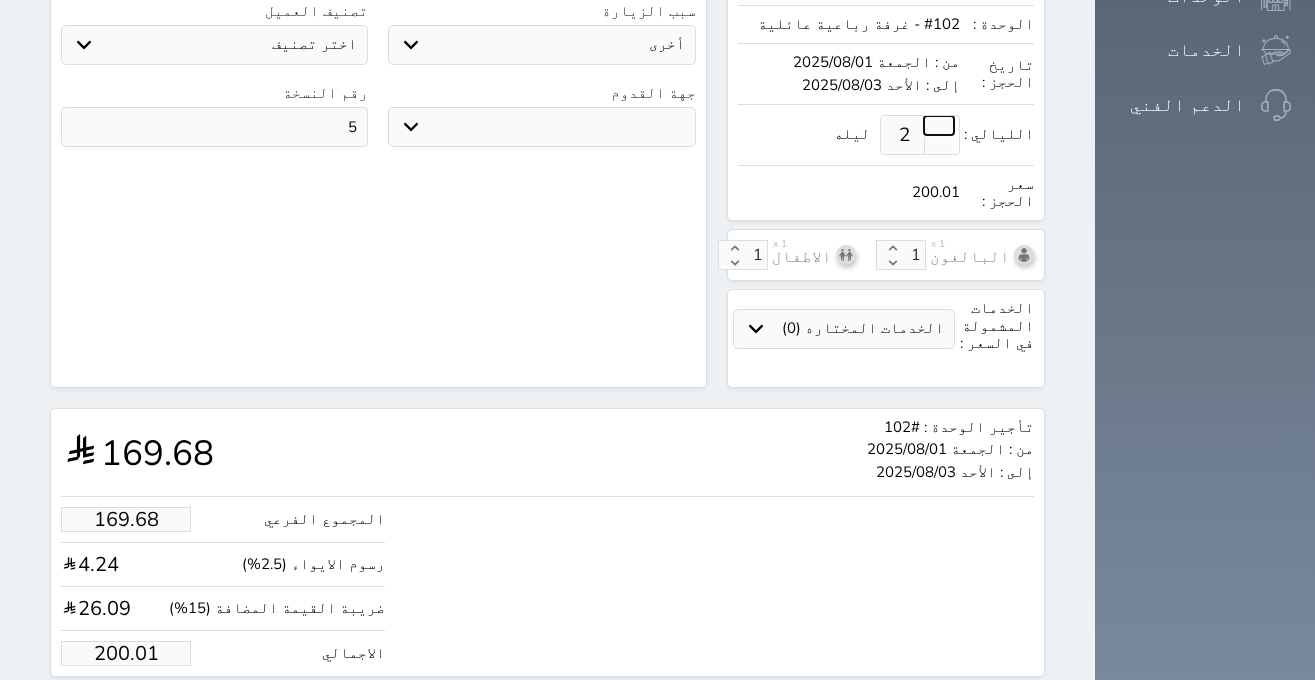 scroll, scrollTop: 653, scrollLeft: 0, axis: vertical 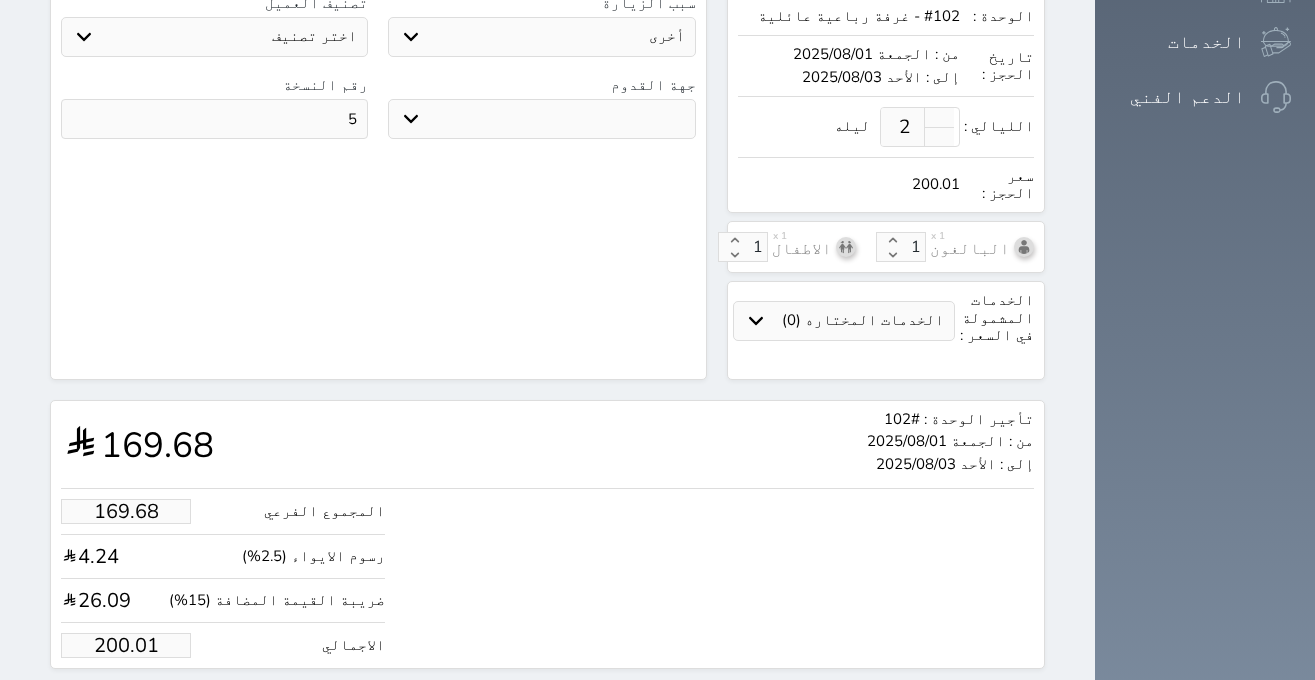 drag, startPoint x: 53, startPoint y: 576, endPoint x: 193, endPoint y: 558, distance: 141.1524 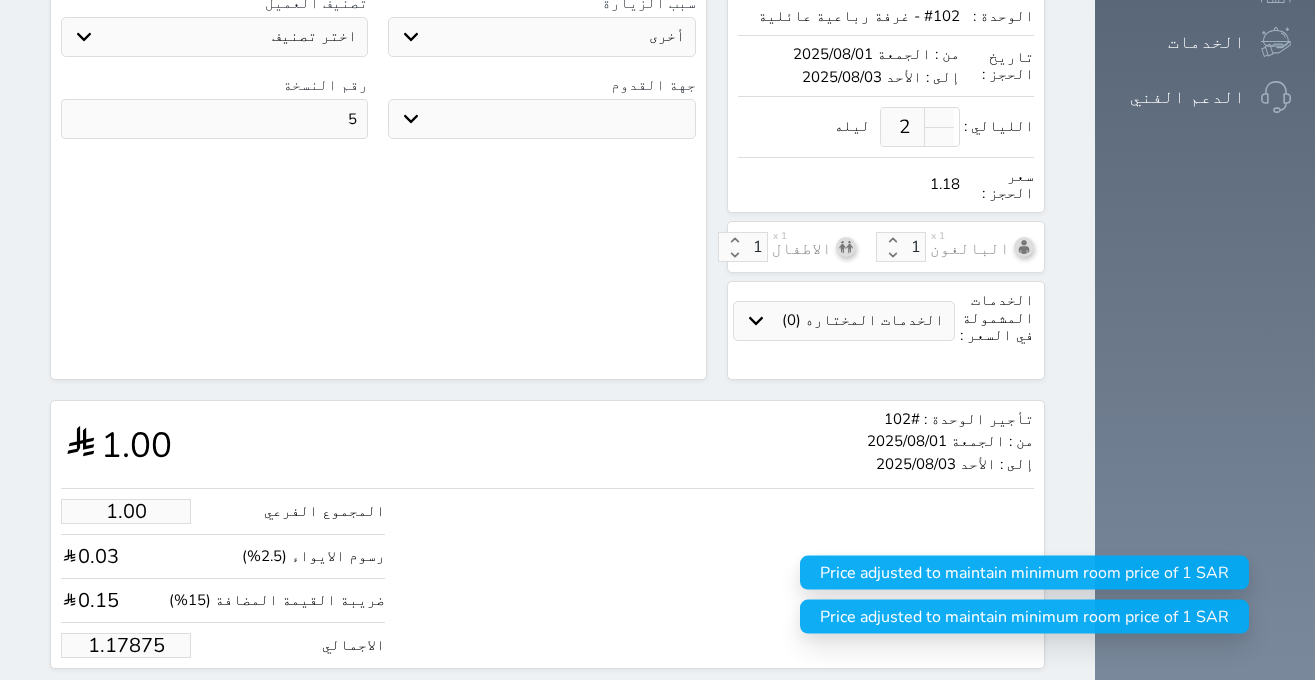 type on "1.178750" 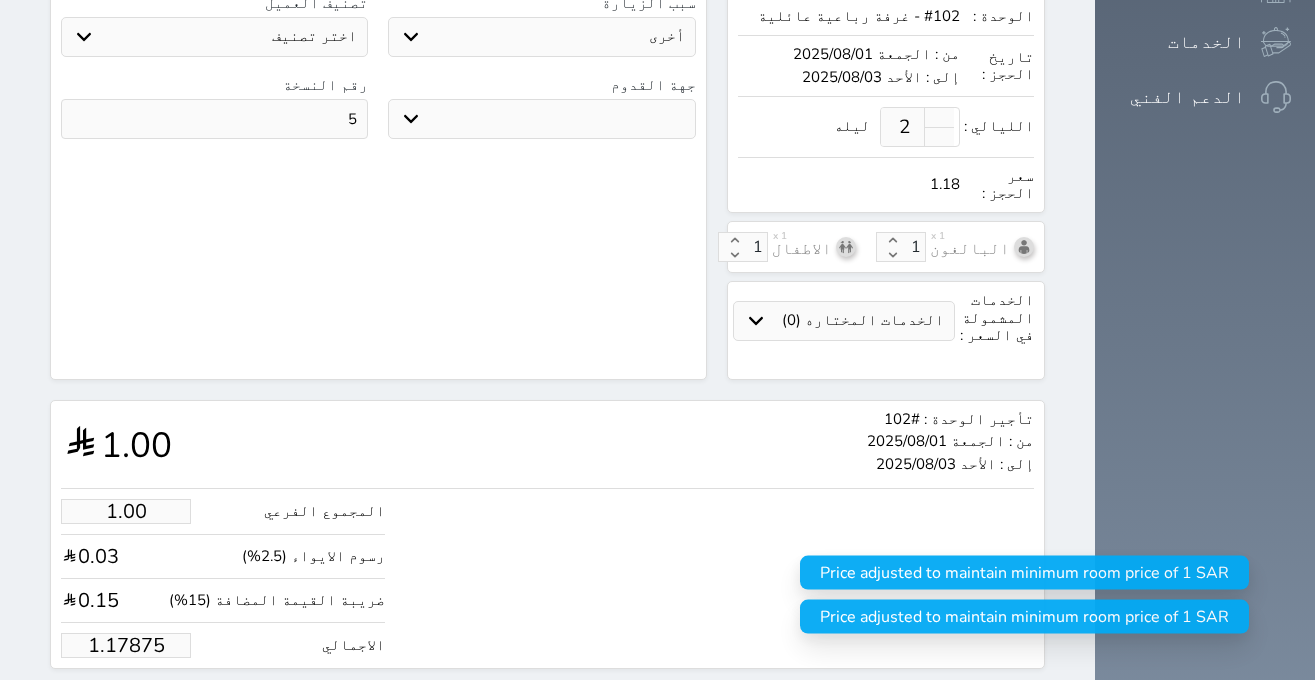 select 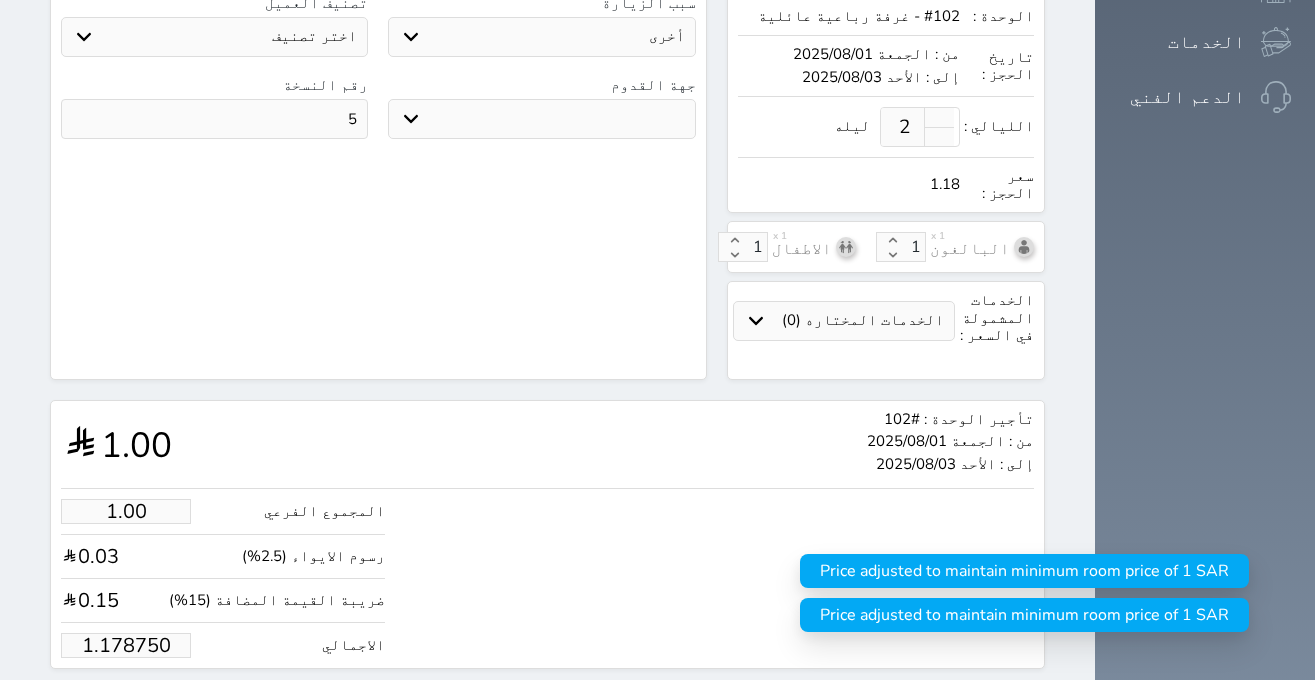 type on "1.1787500" 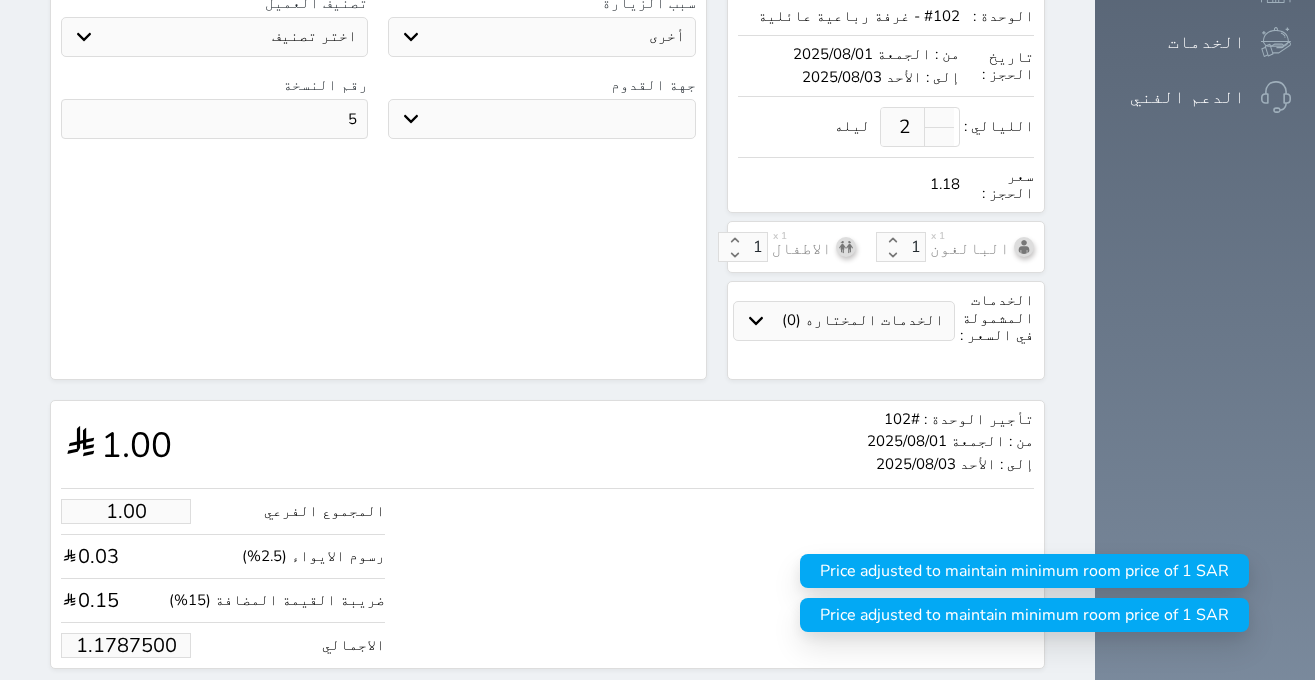 drag, startPoint x: 69, startPoint y: 567, endPoint x: 157, endPoint y: 571, distance: 88.09086 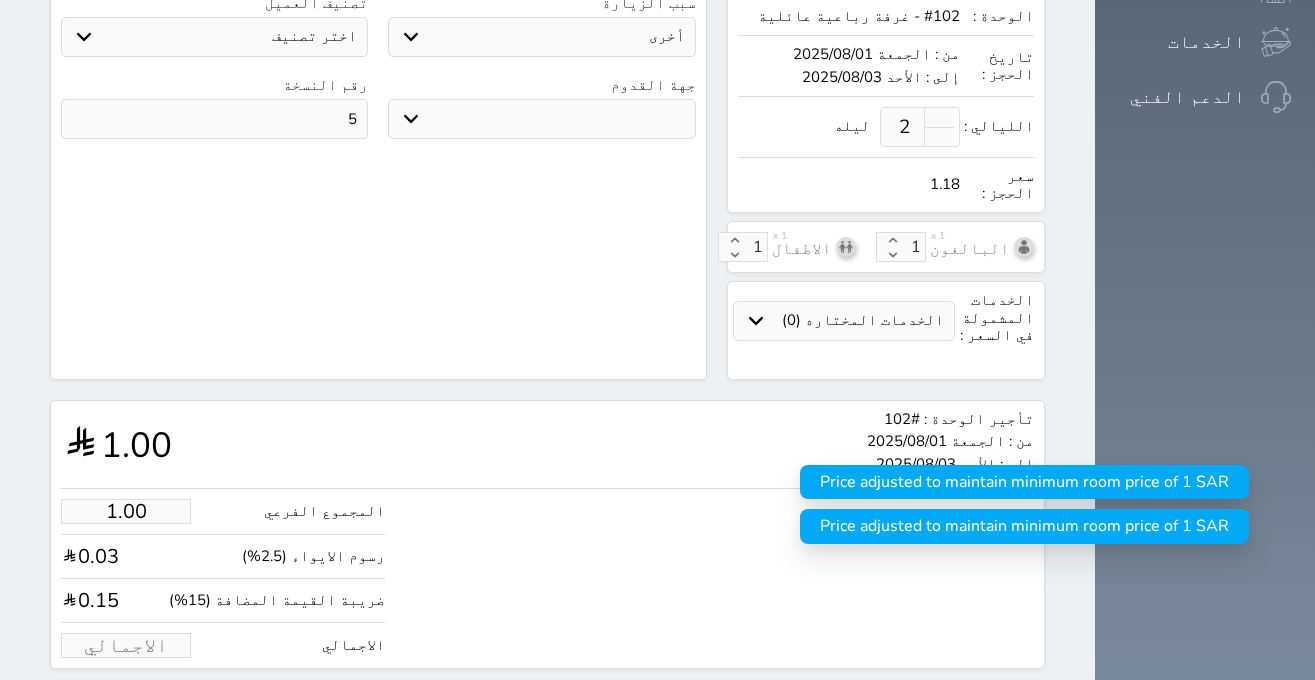 type on "1" 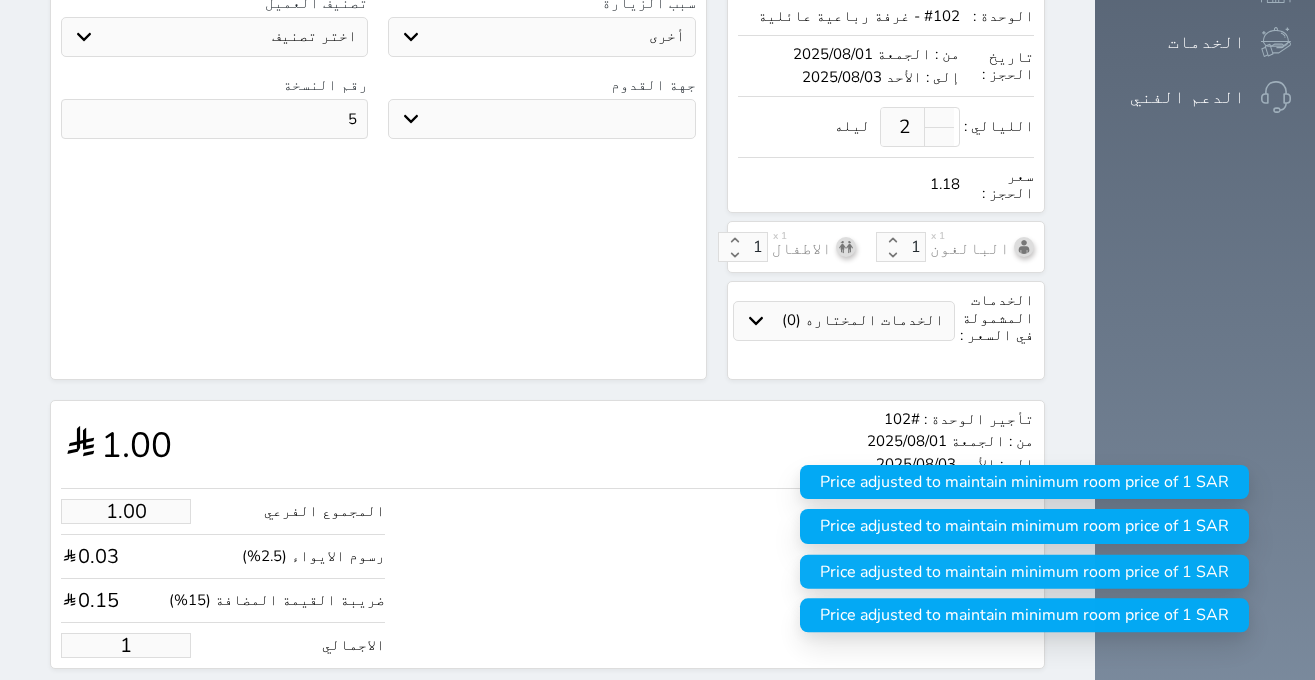 type on "8.48" 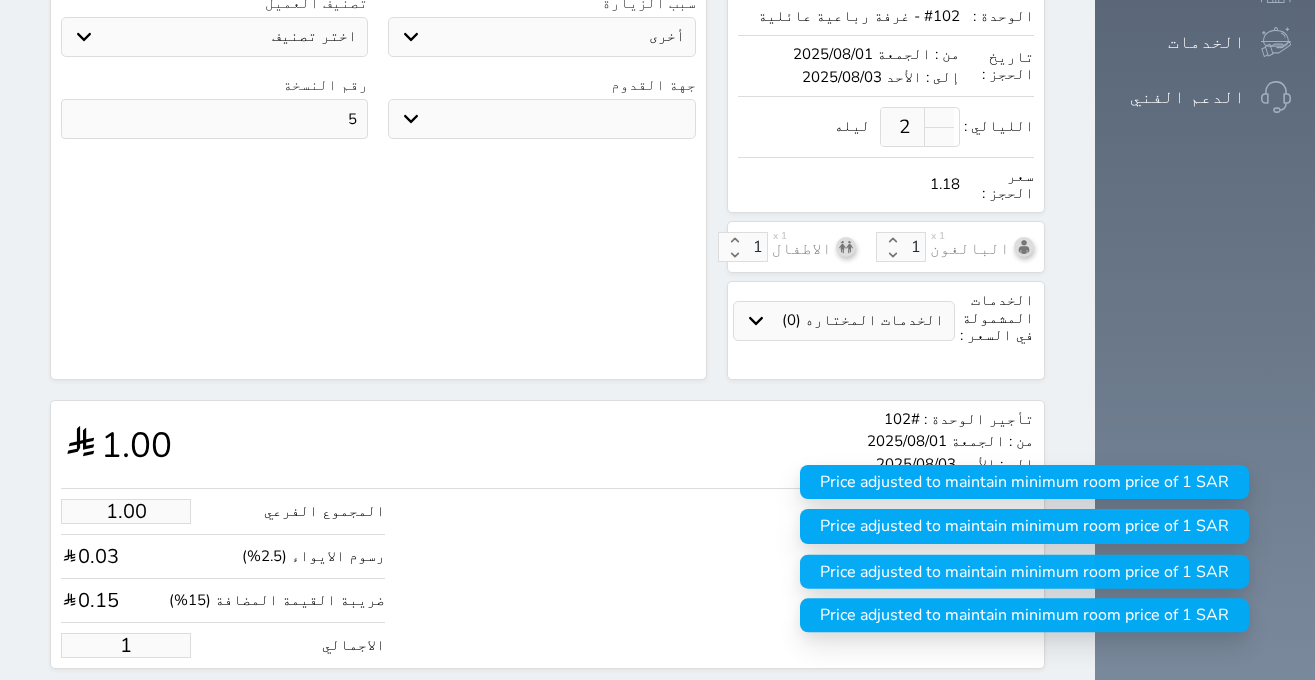 type on "10" 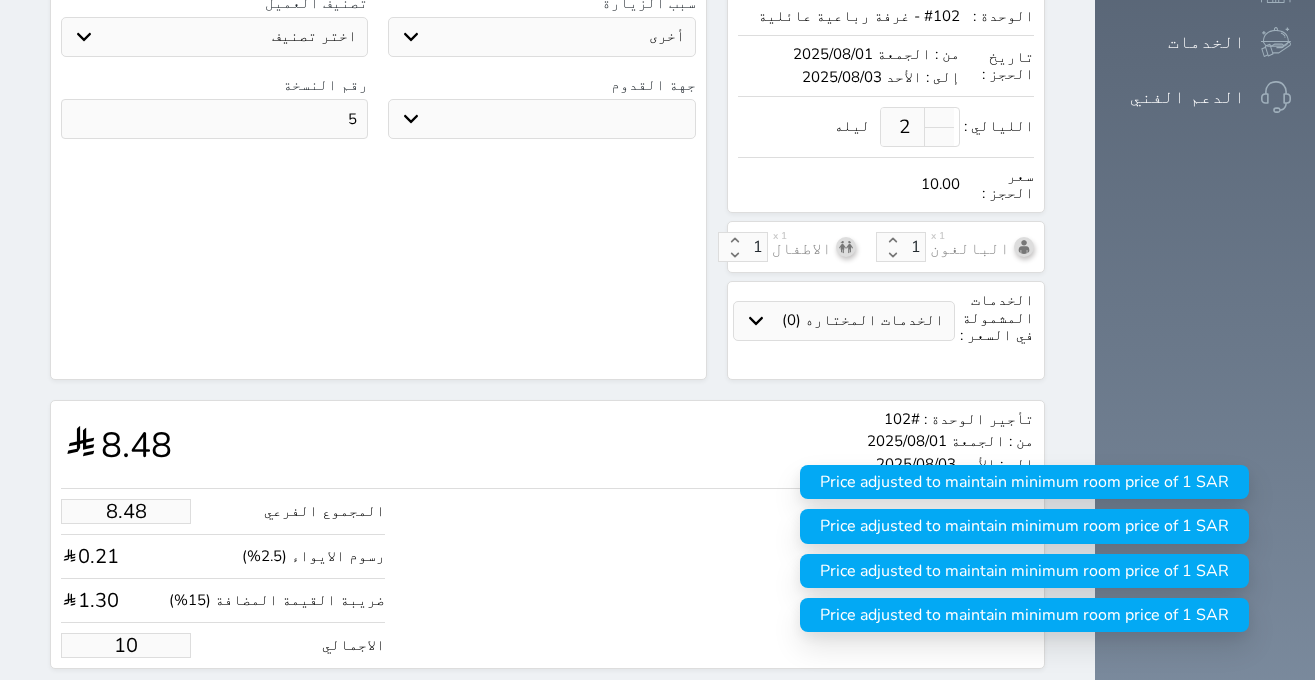 type on "84.84" 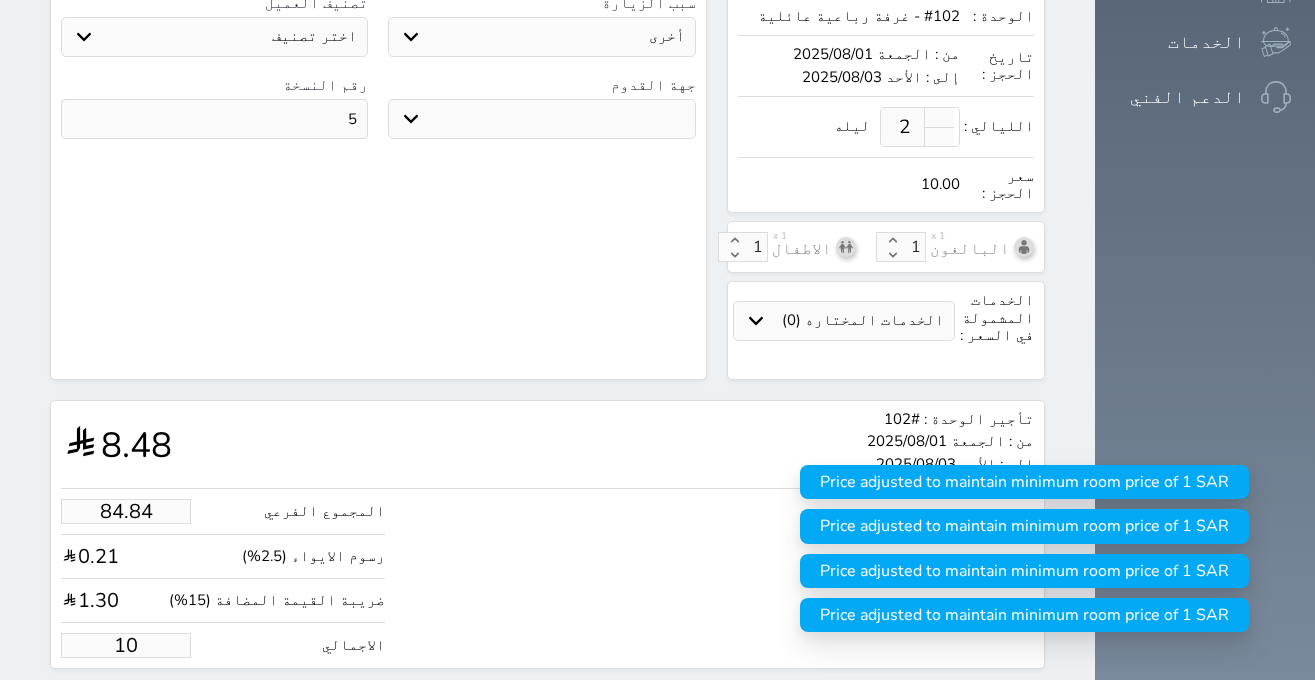 type on "100" 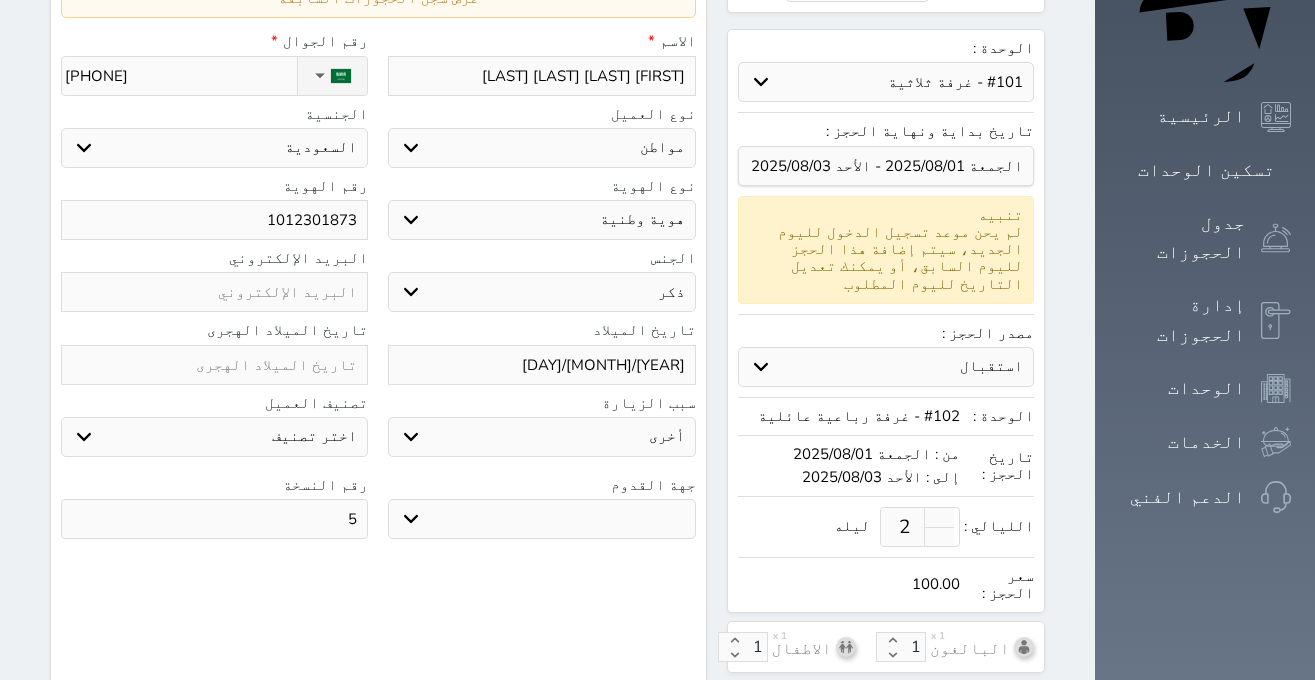 scroll, scrollTop: 275, scrollLeft: 0, axis: vertical 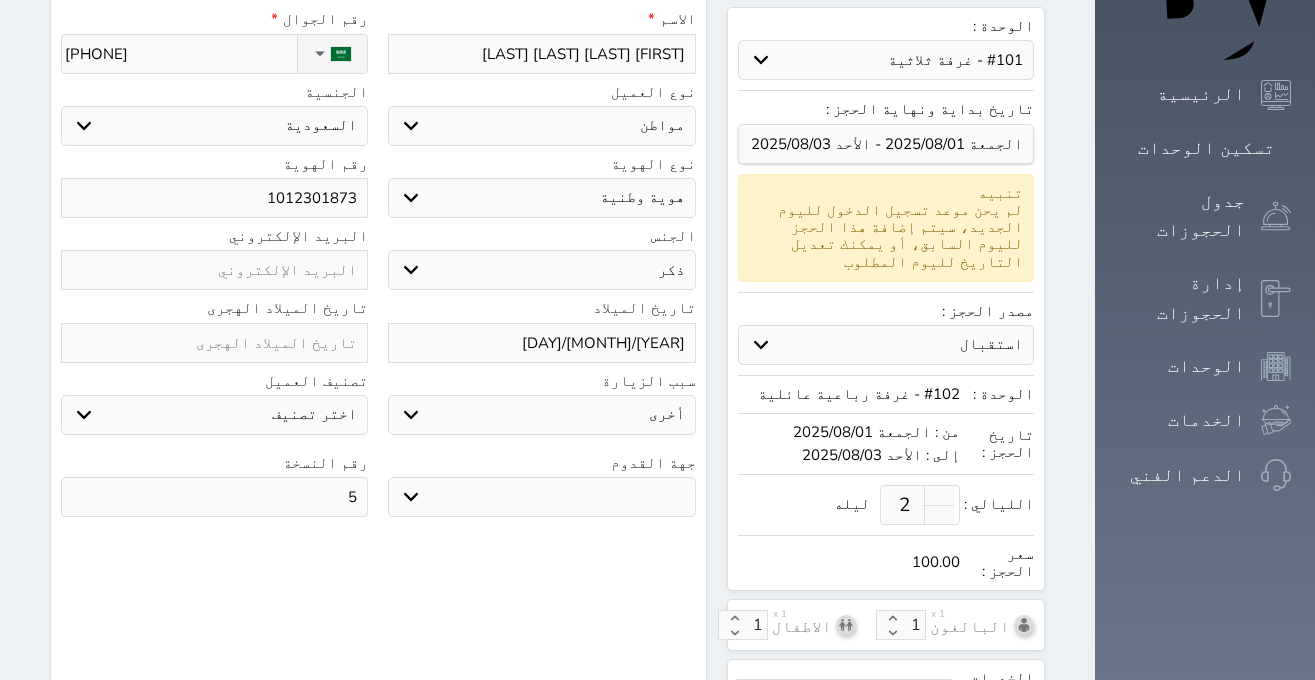 type on "100.00" 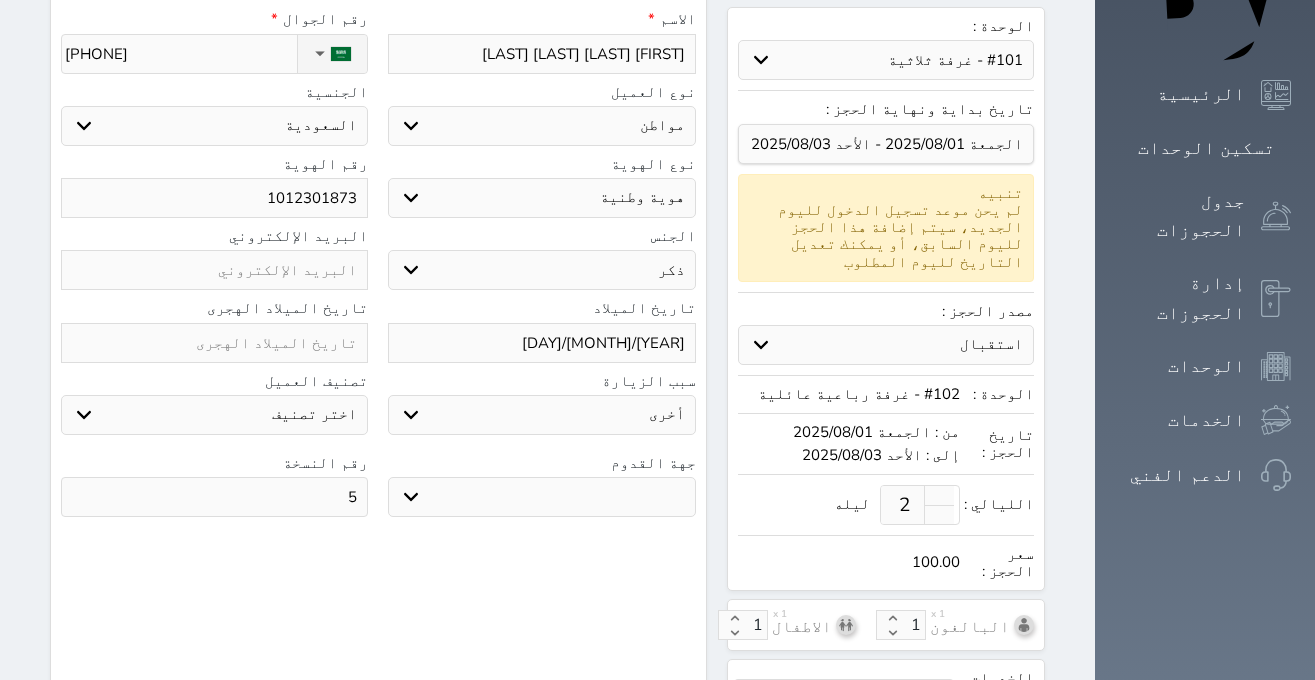 click on "إلى : الأحد 2025/08/03" at bounding box center [849, 455] 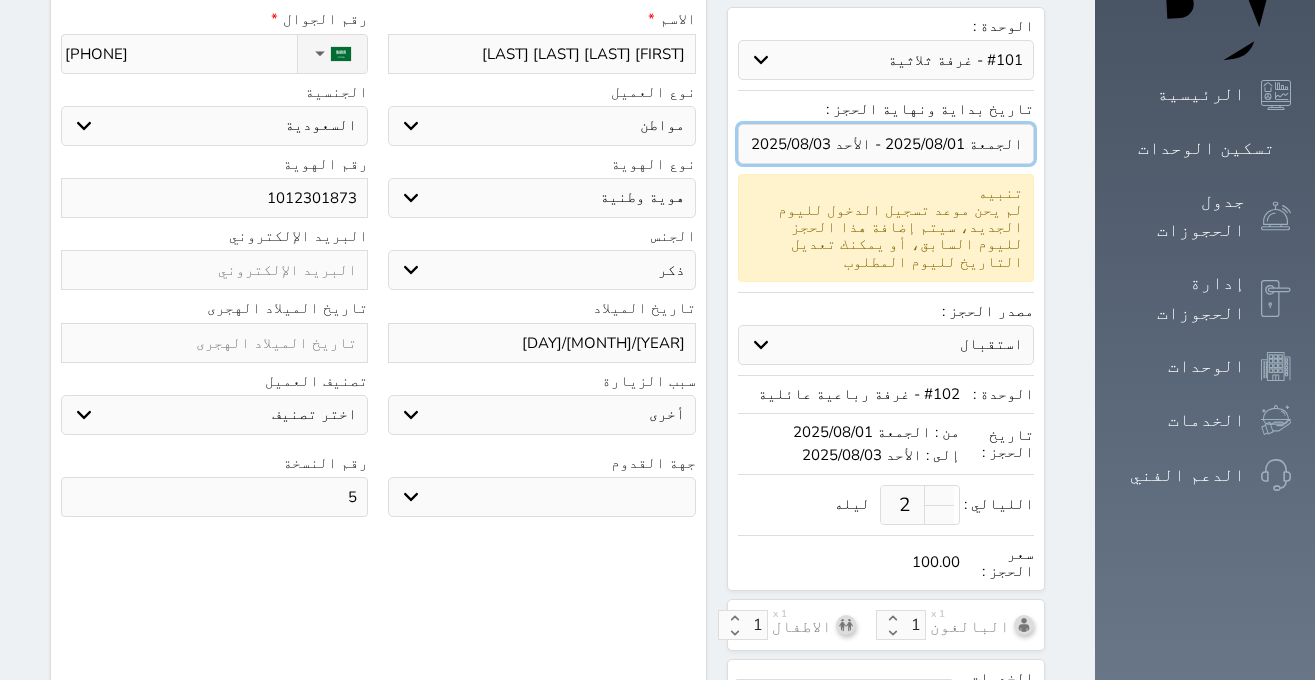 click at bounding box center (886, 144) 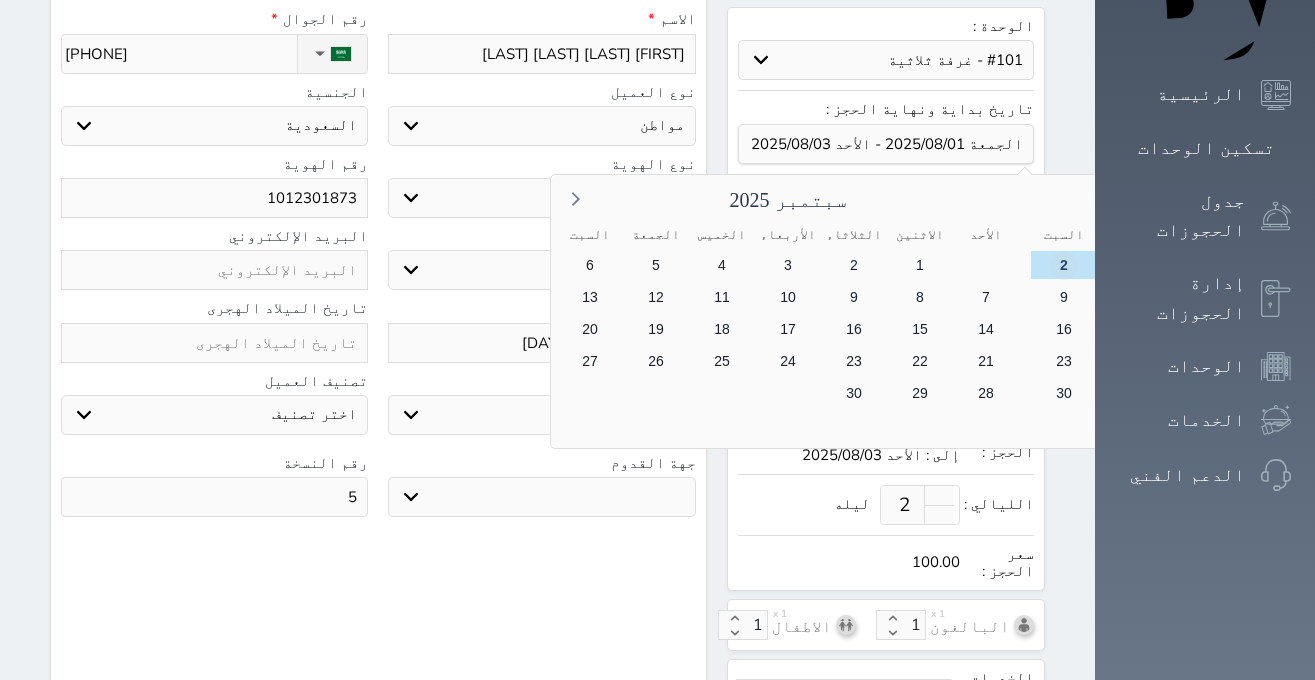 click on "2" at bounding box center [1063, 265] 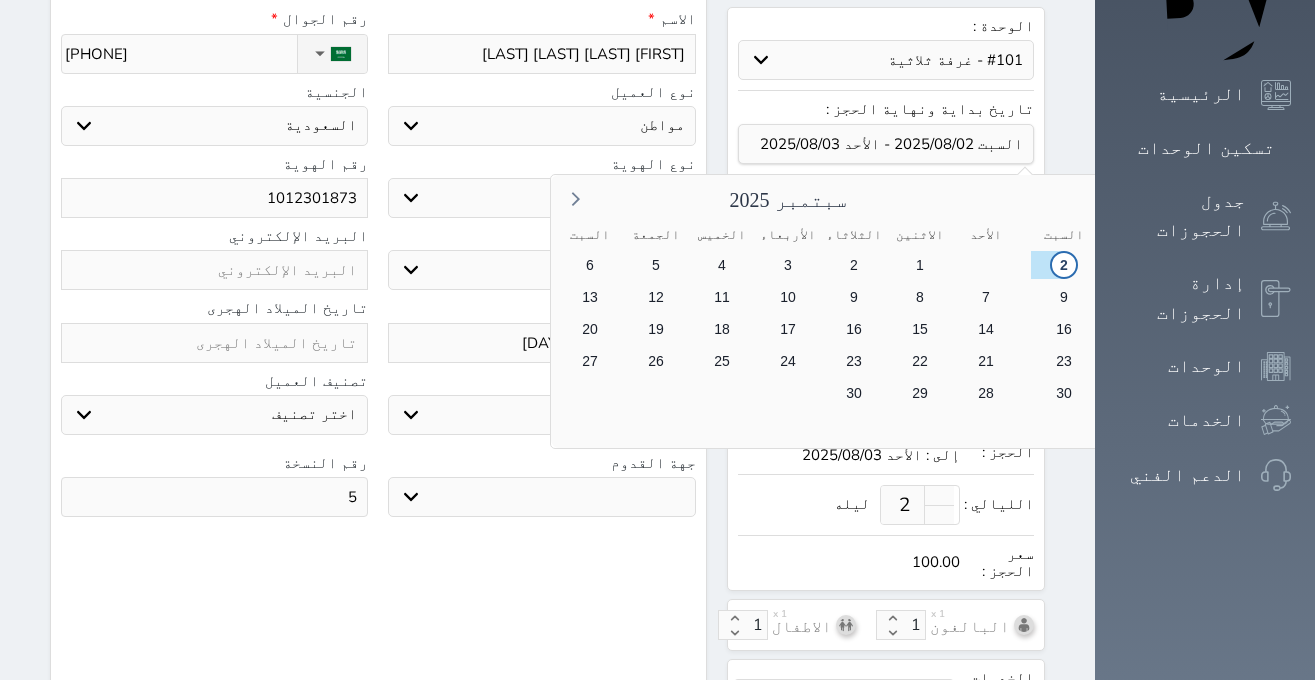 click on "3" at bounding box center (1459, 297) 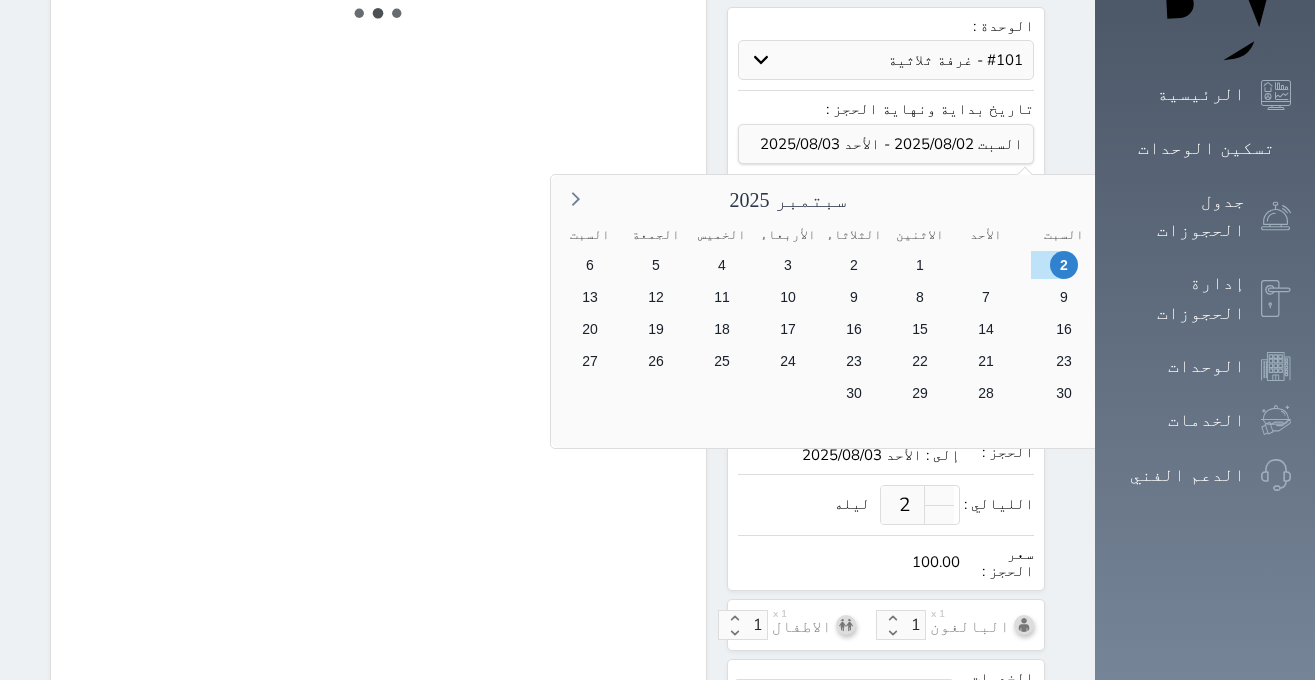 type on "1" 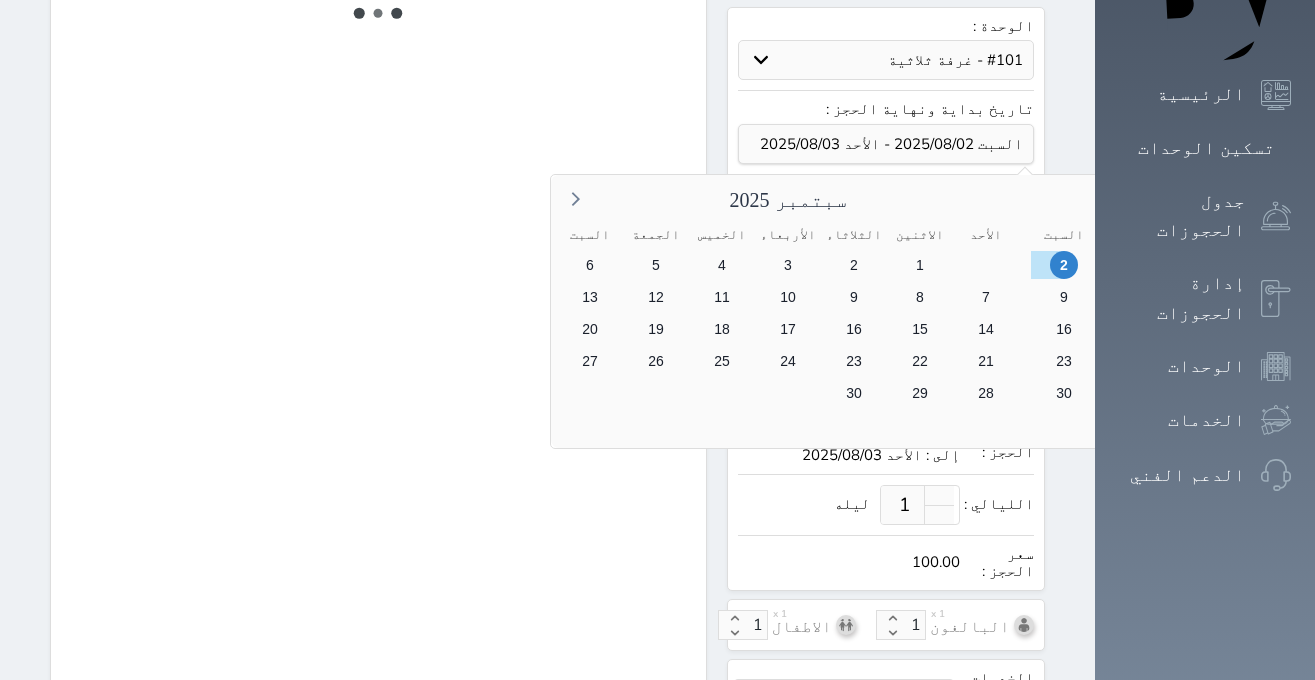 select on "1" 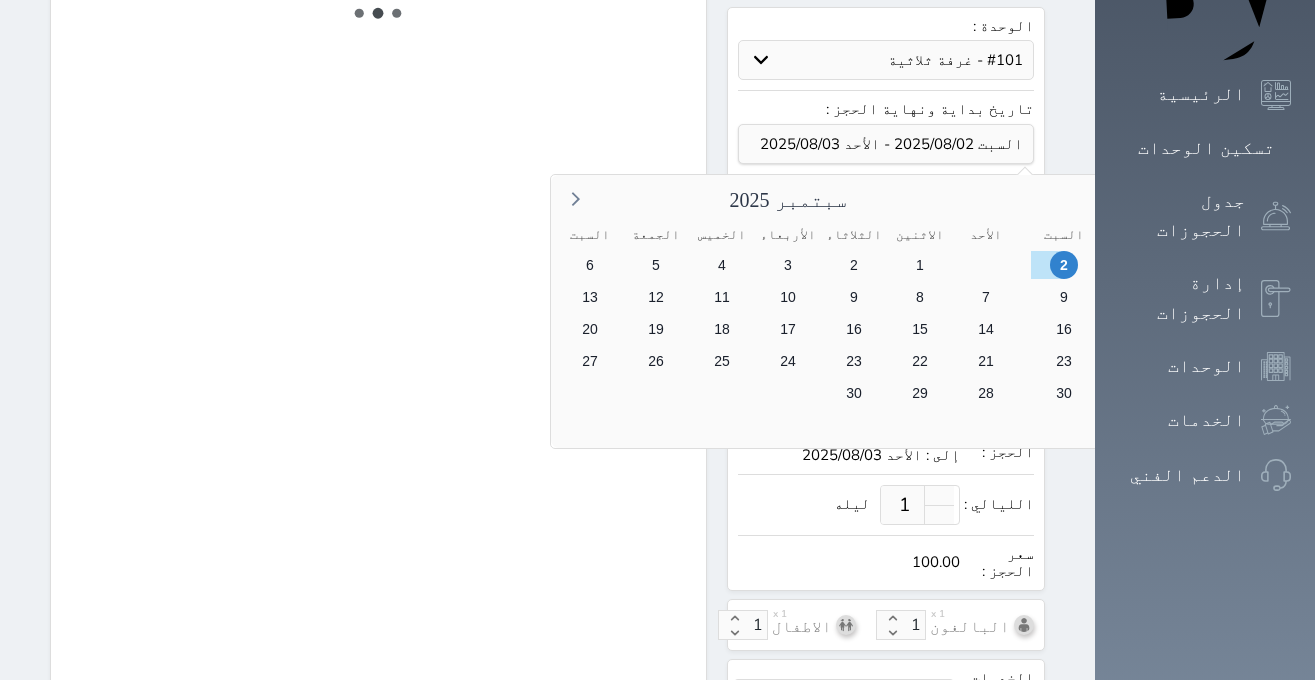 select on "113" 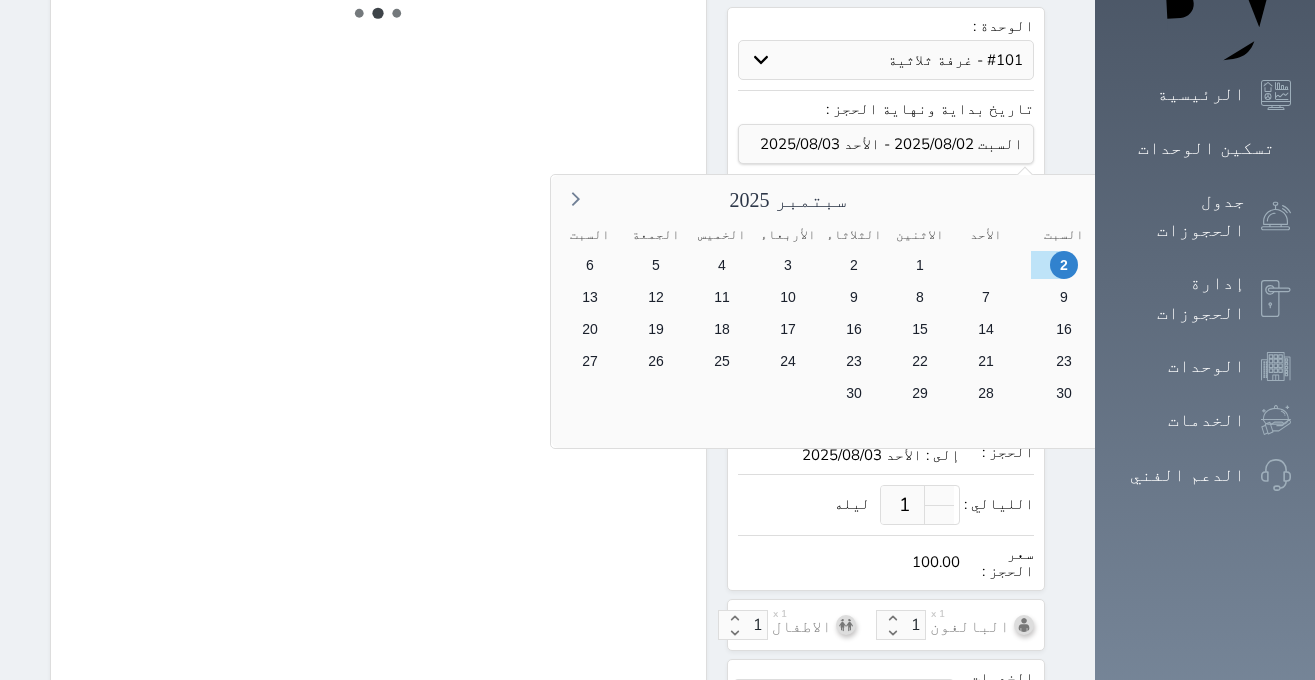 select on "1" 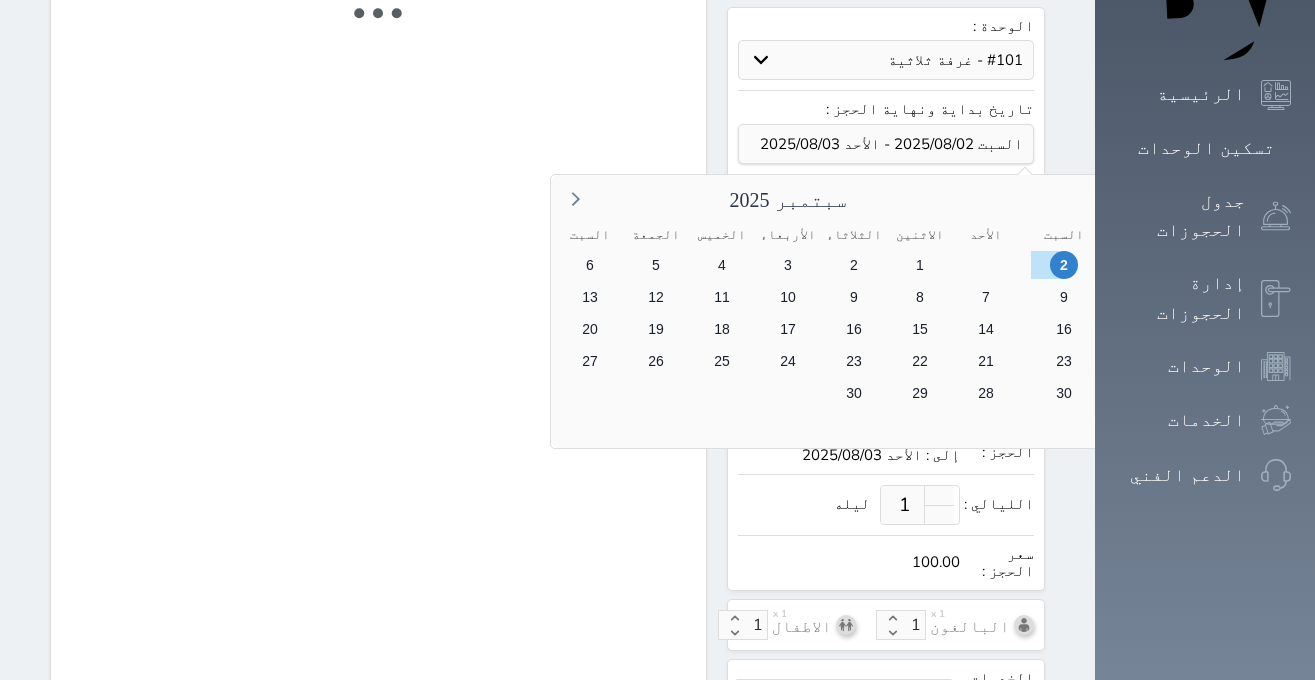 select on "7" 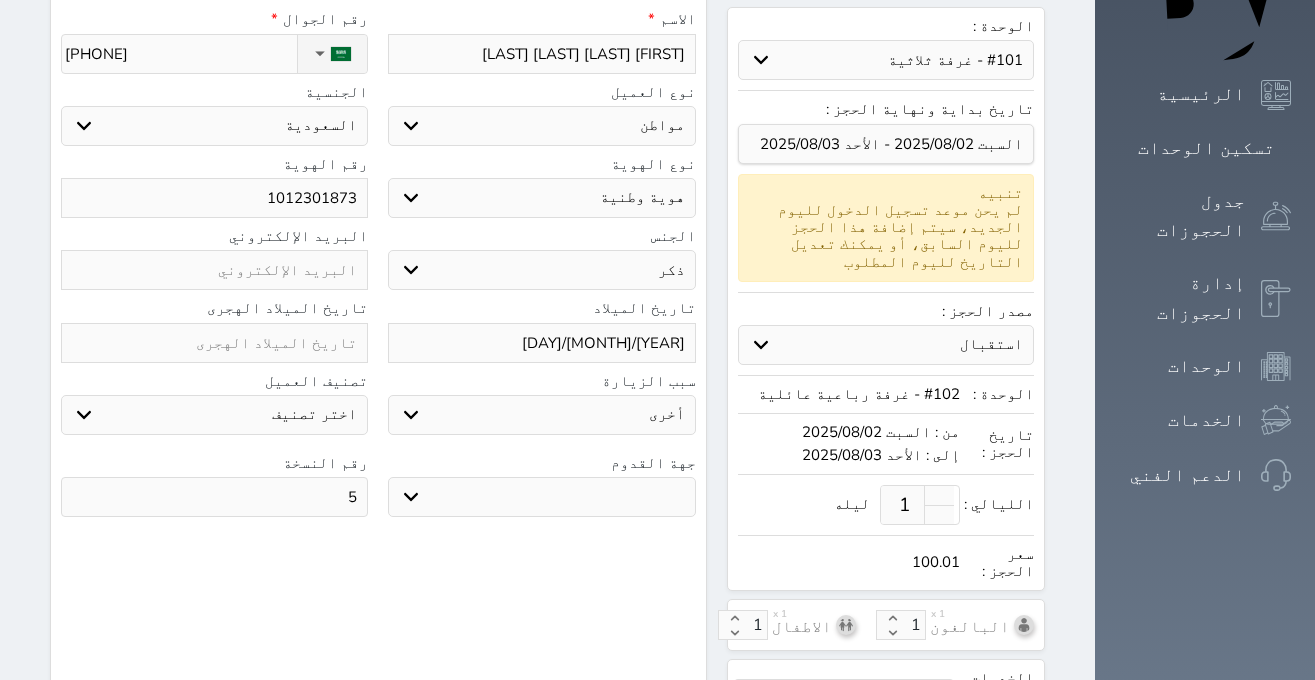 select 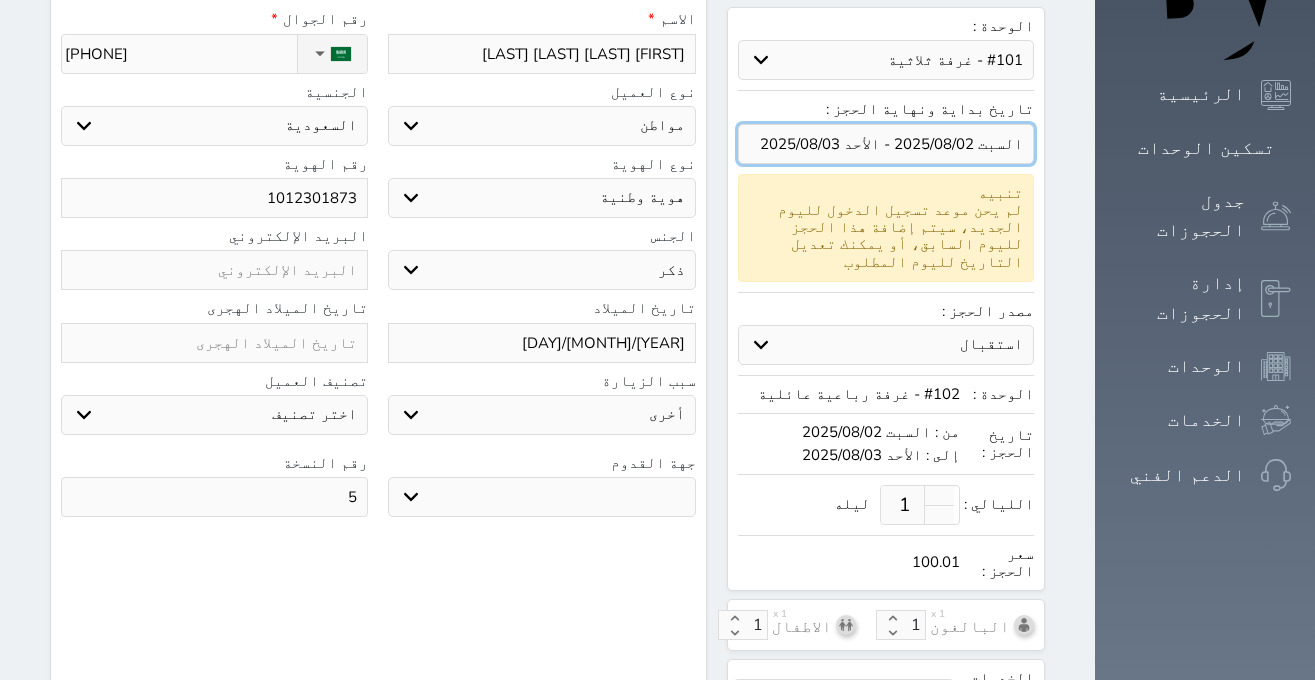 click at bounding box center (886, 144) 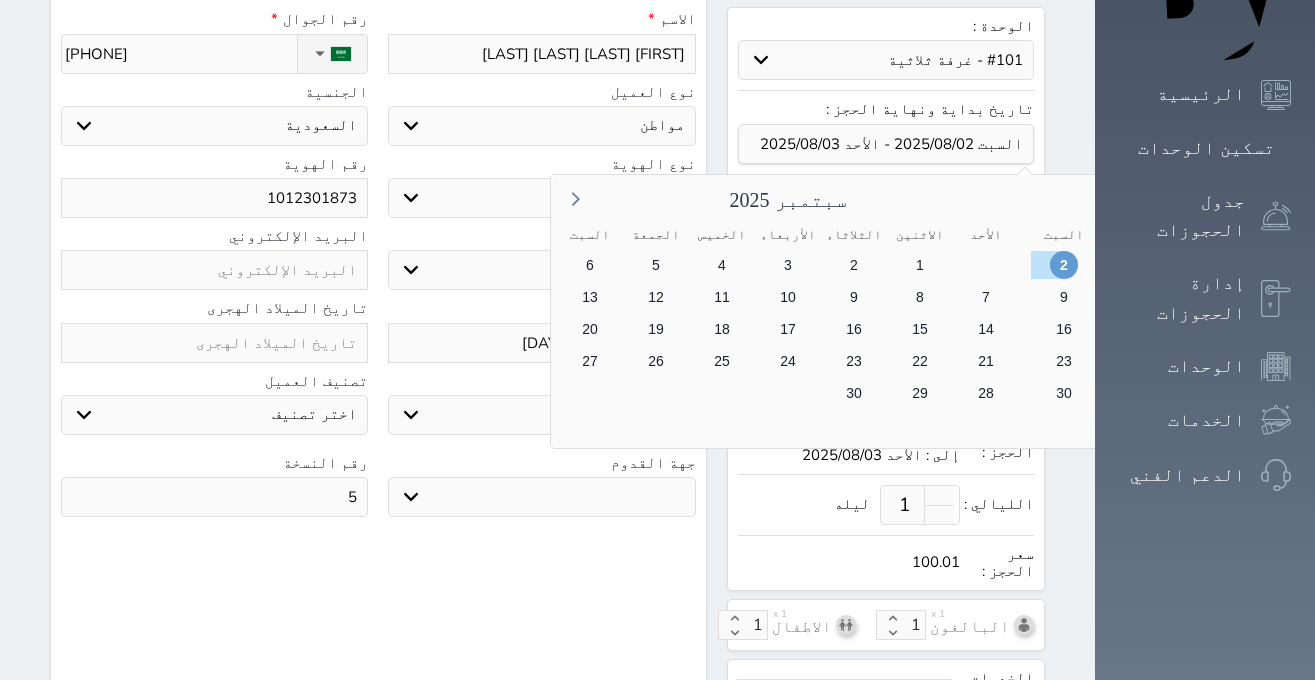 click on "2" at bounding box center (1063, 265) 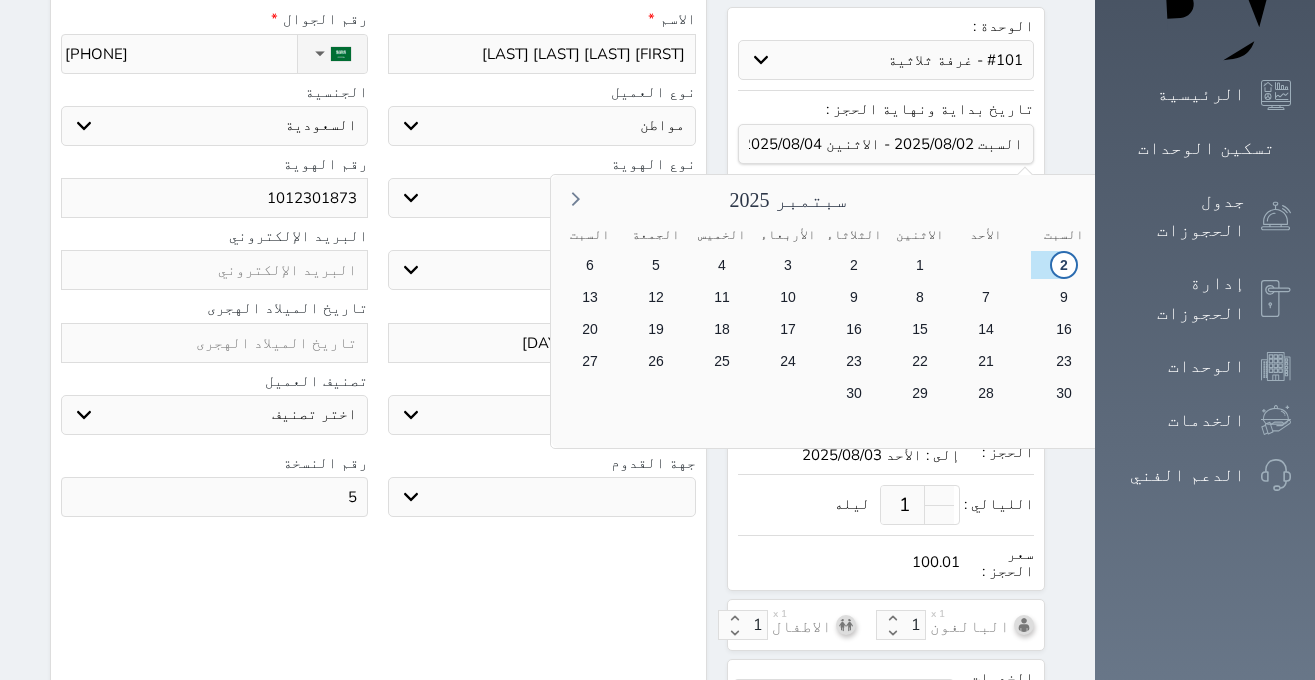click on "4" at bounding box center (1393, 297) 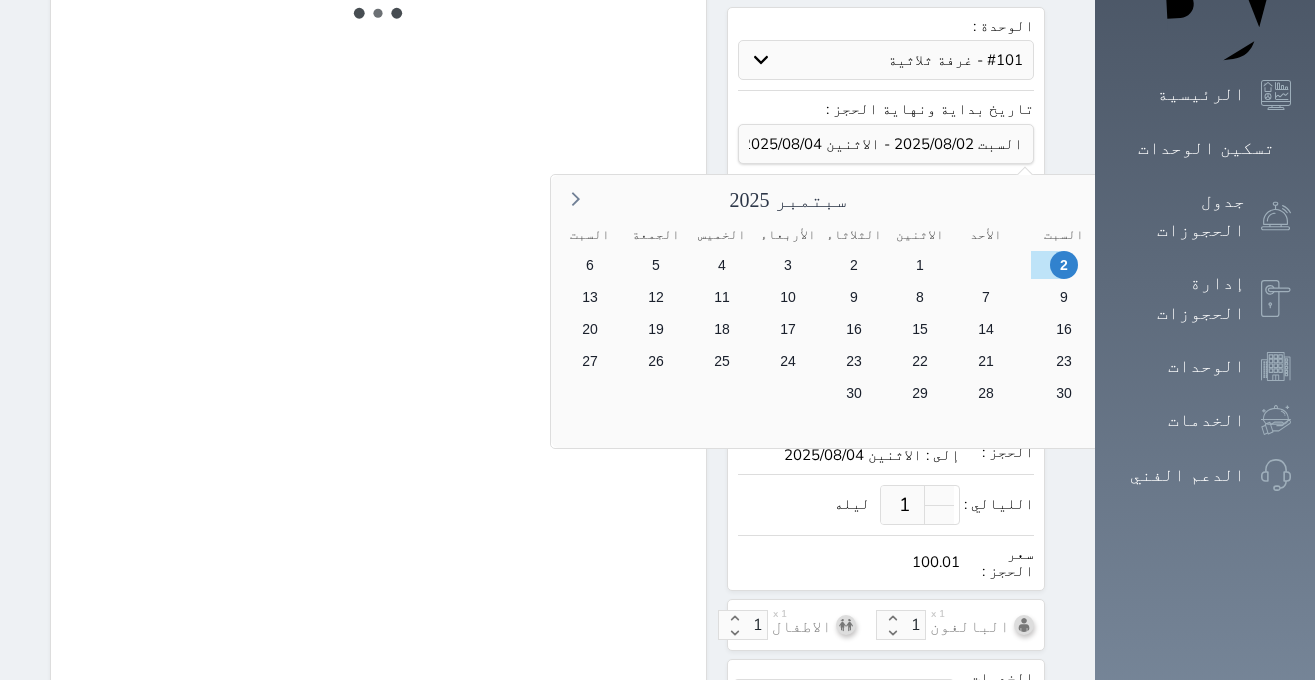 type on "2" 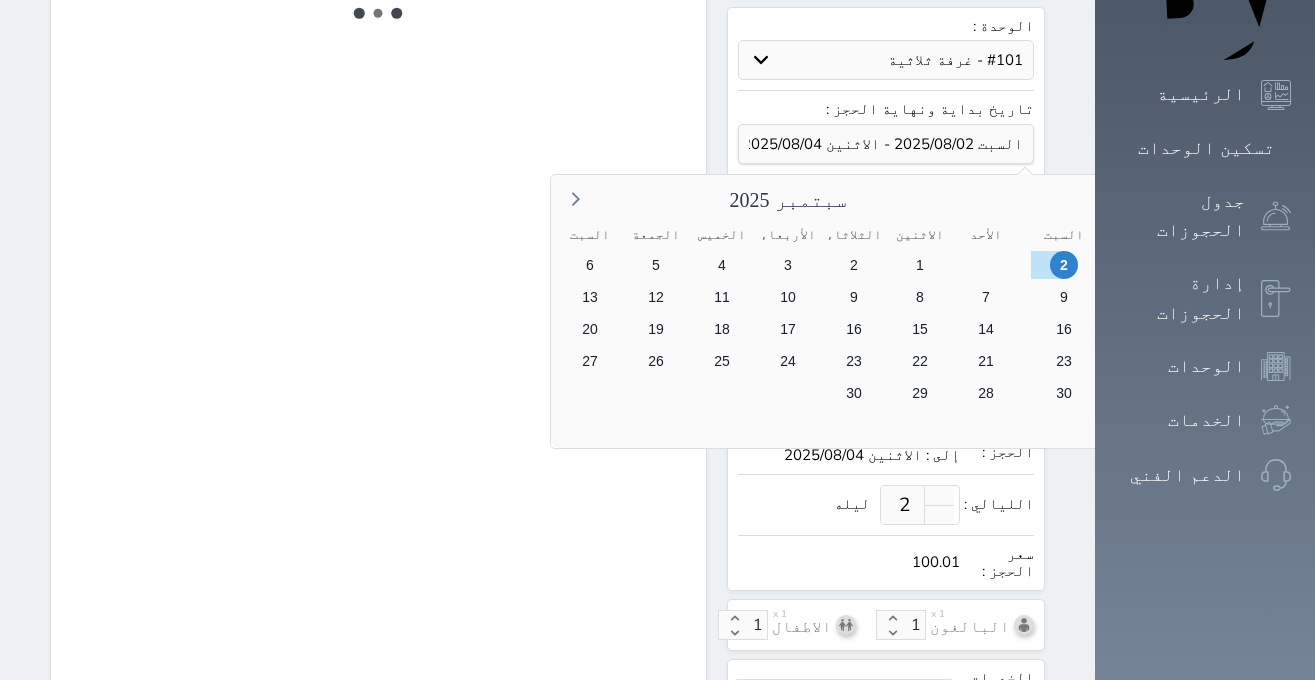 select on "1" 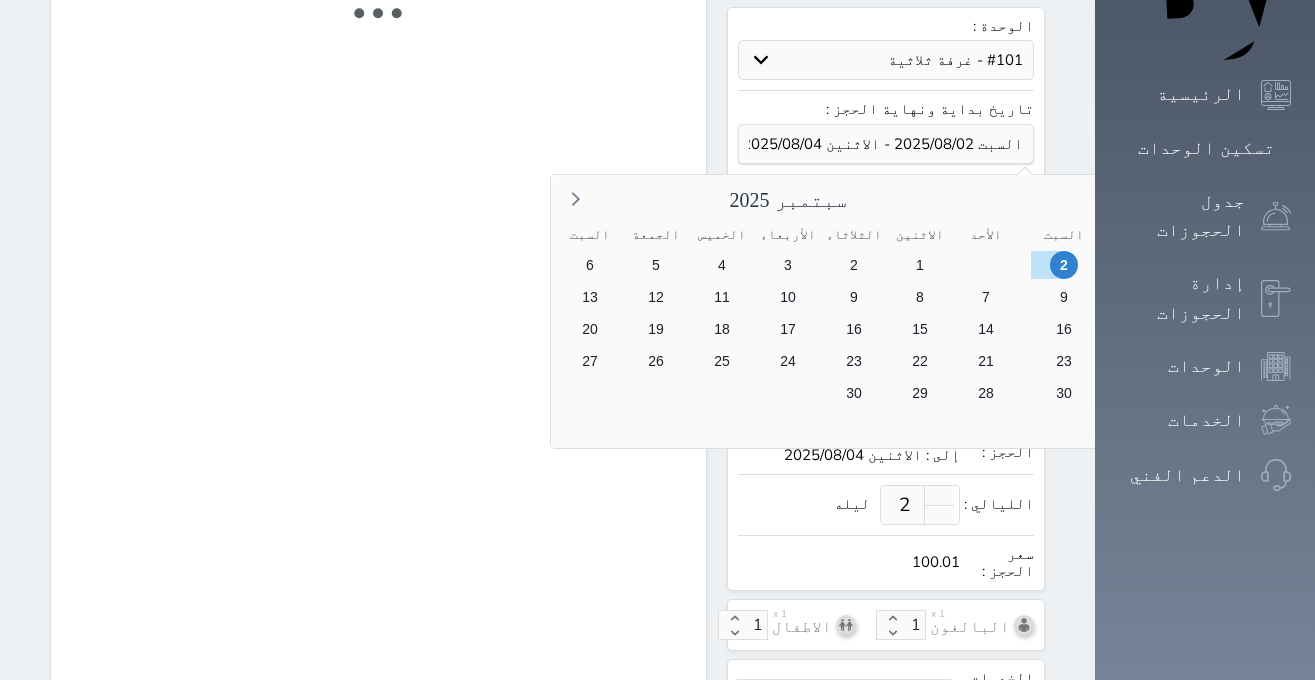select on "113" 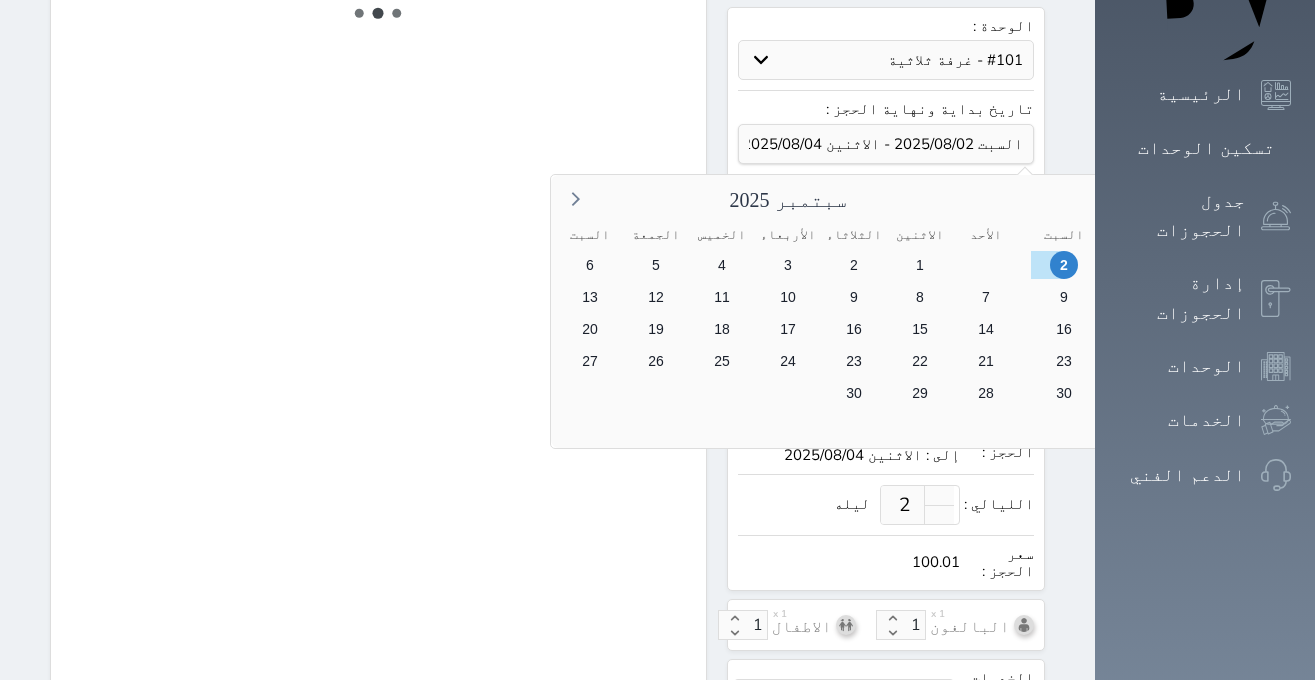 select on "1" 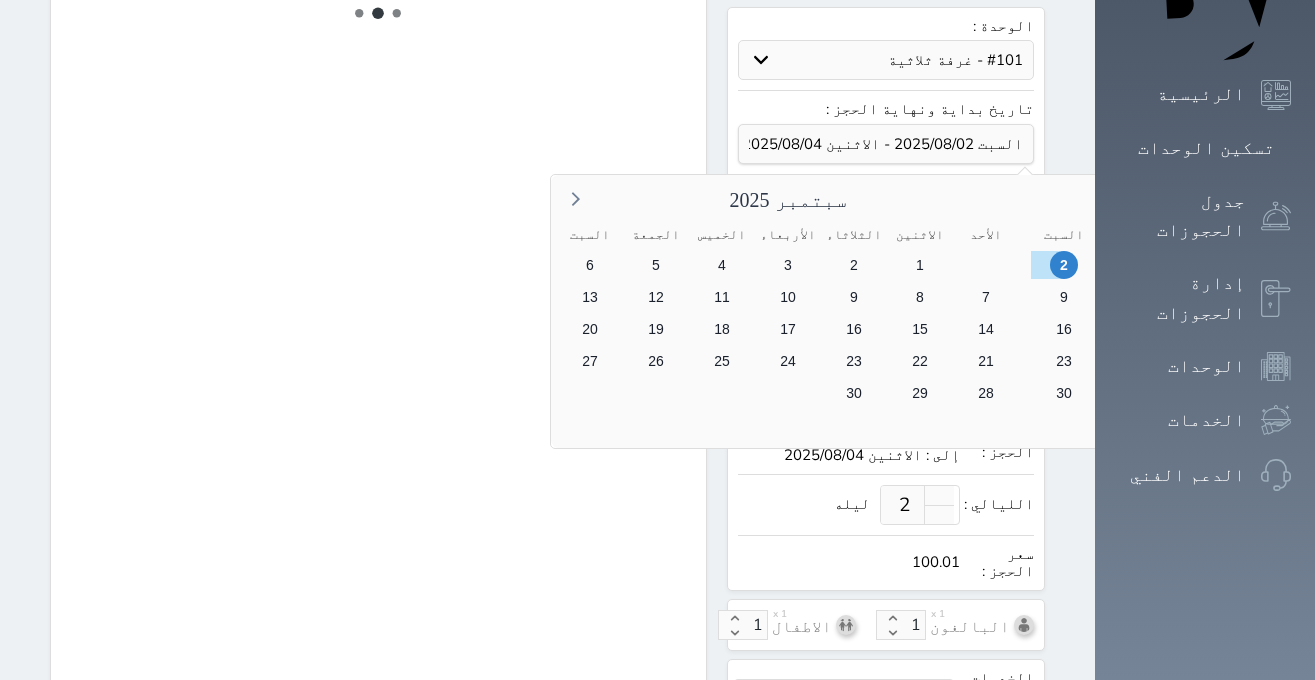 select on "7" 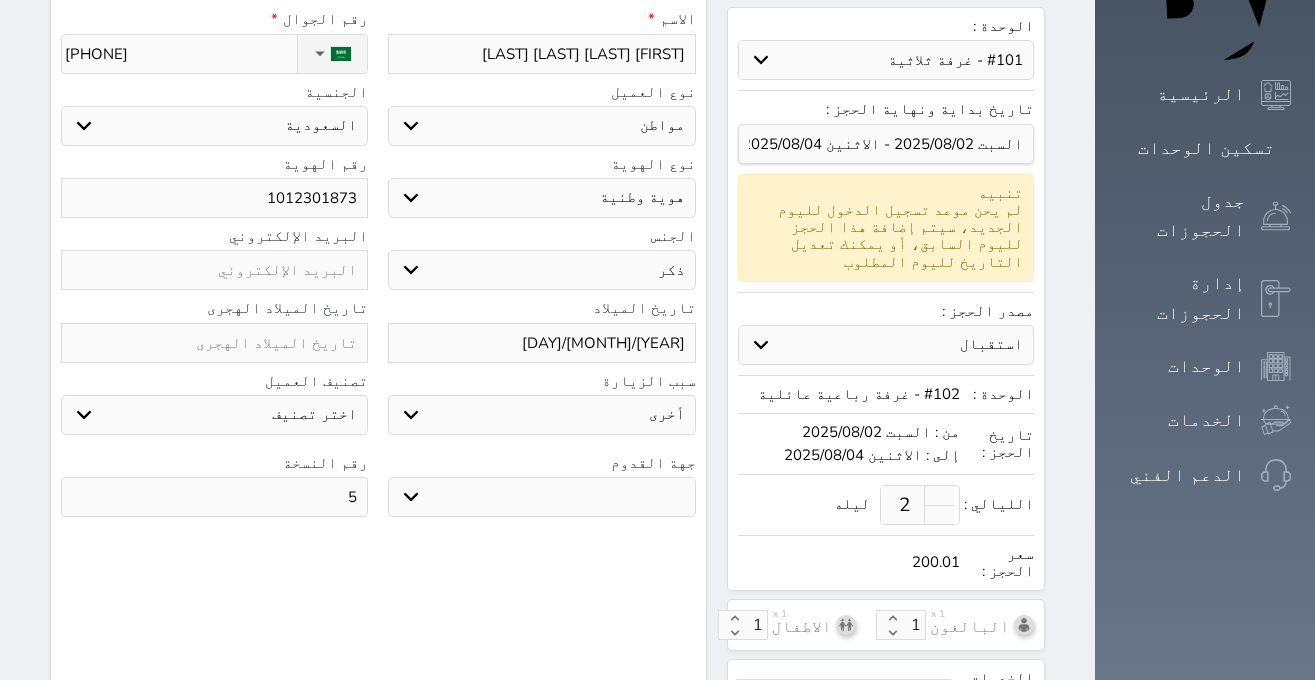 select 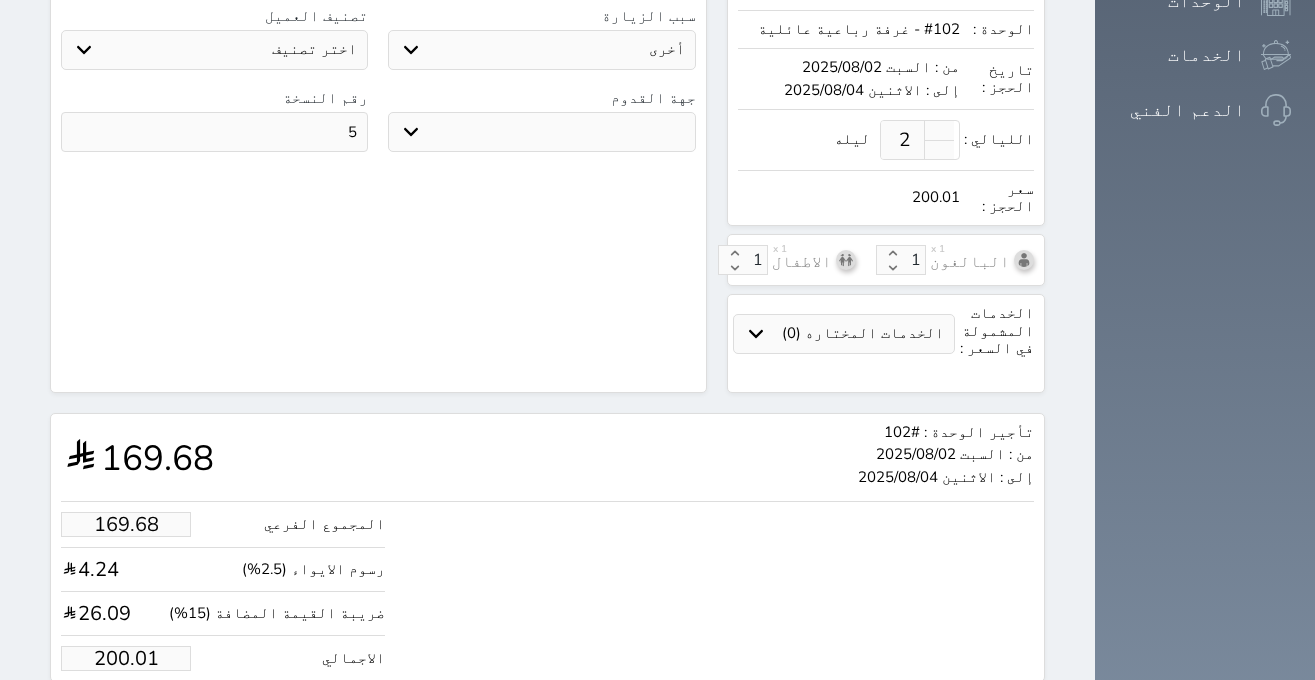 scroll, scrollTop: 653, scrollLeft: 0, axis: vertical 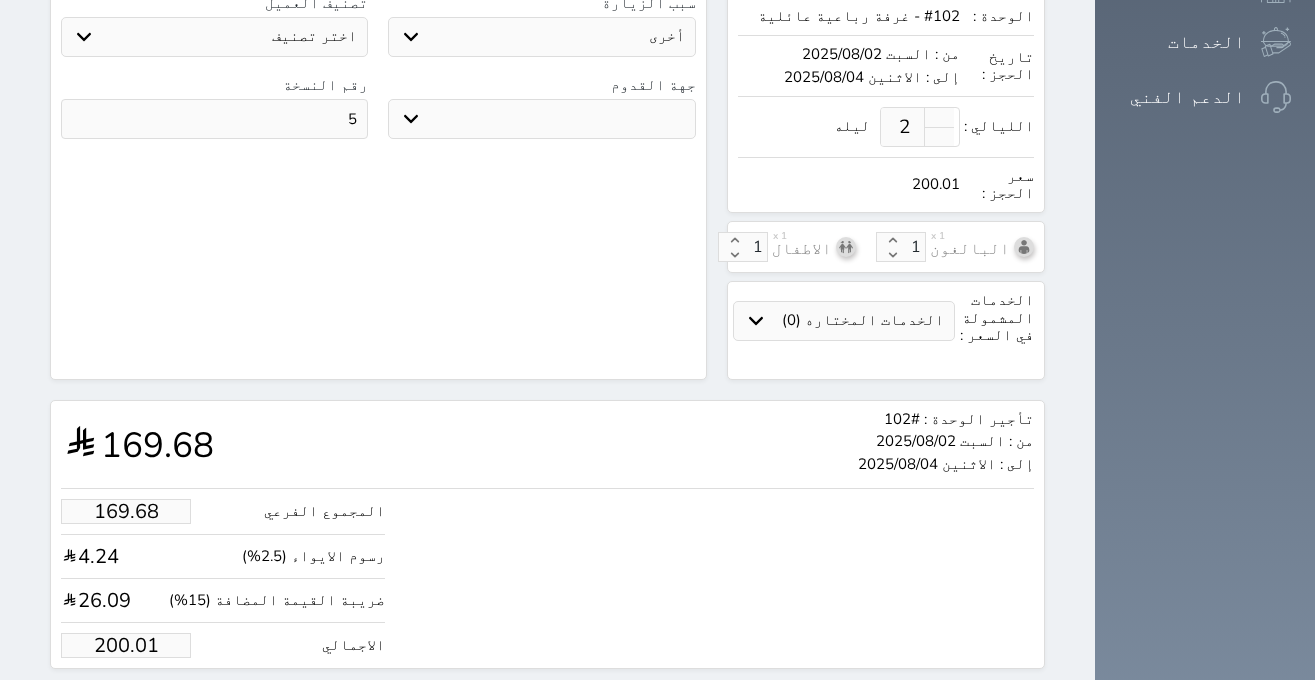 drag, startPoint x: 119, startPoint y: 570, endPoint x: 184, endPoint y: 565, distance: 65.192024 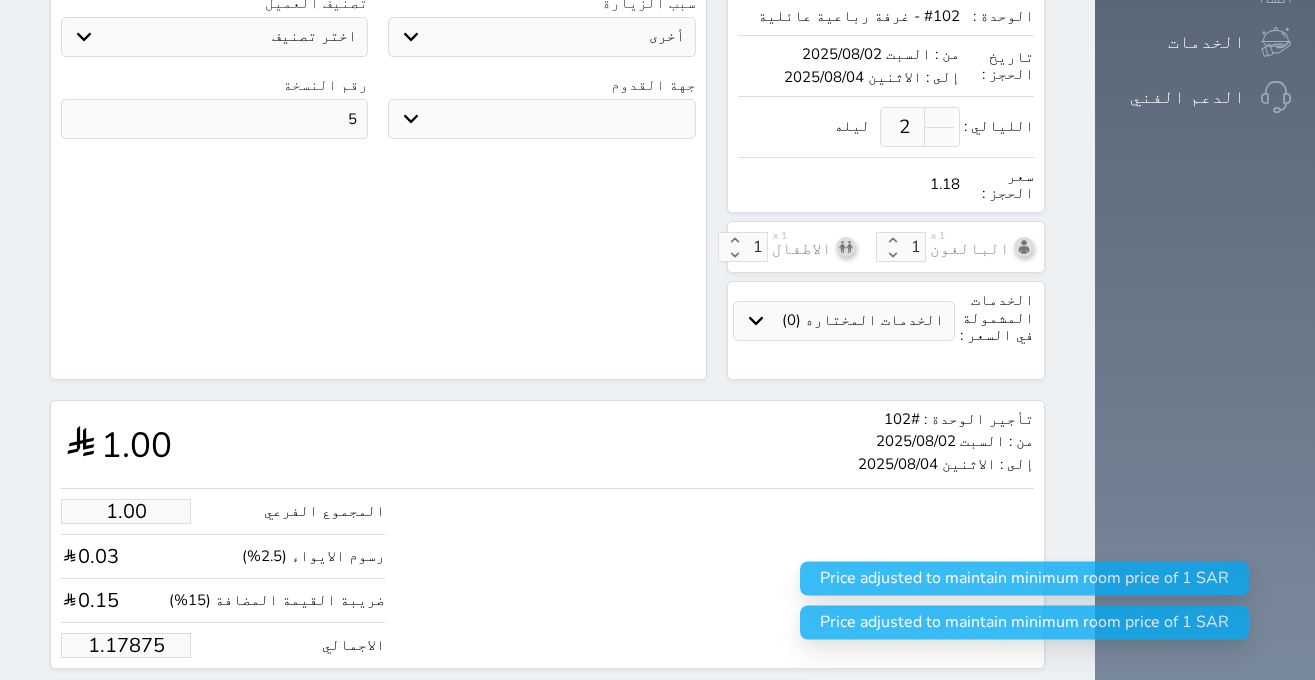 type on "1.178750" 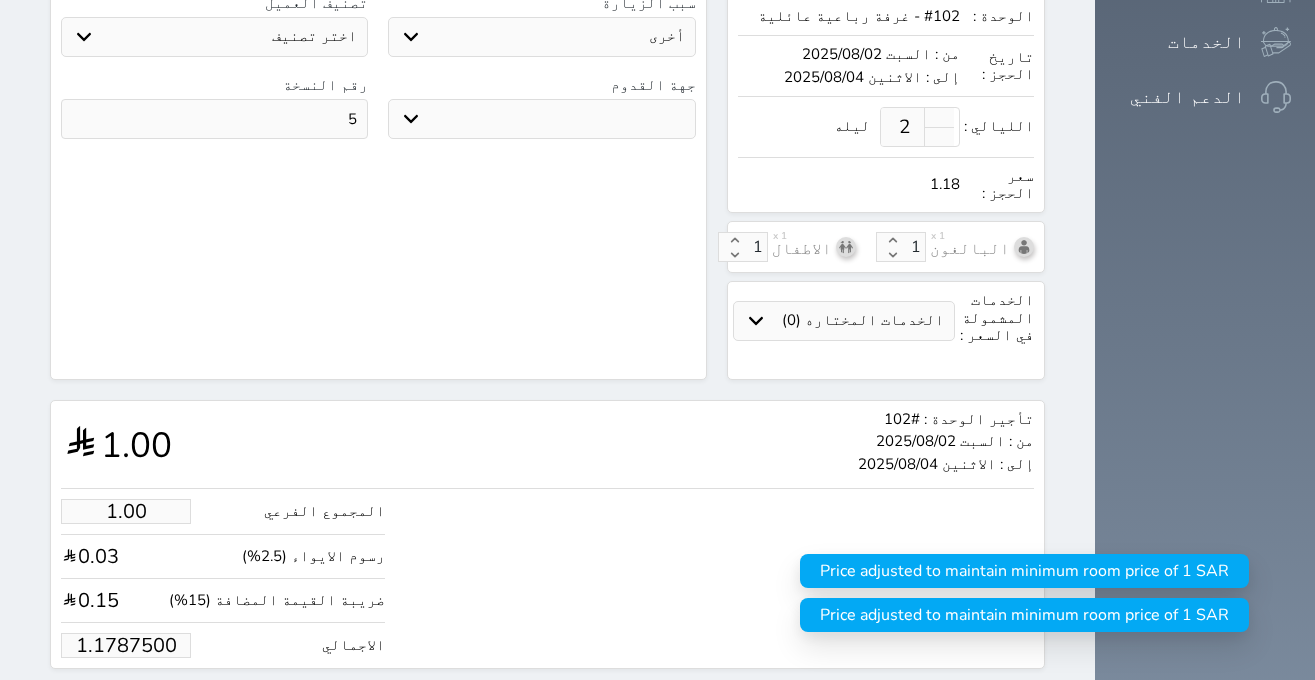 drag, startPoint x: 91, startPoint y: 571, endPoint x: 170, endPoint y: 558, distance: 80.06248 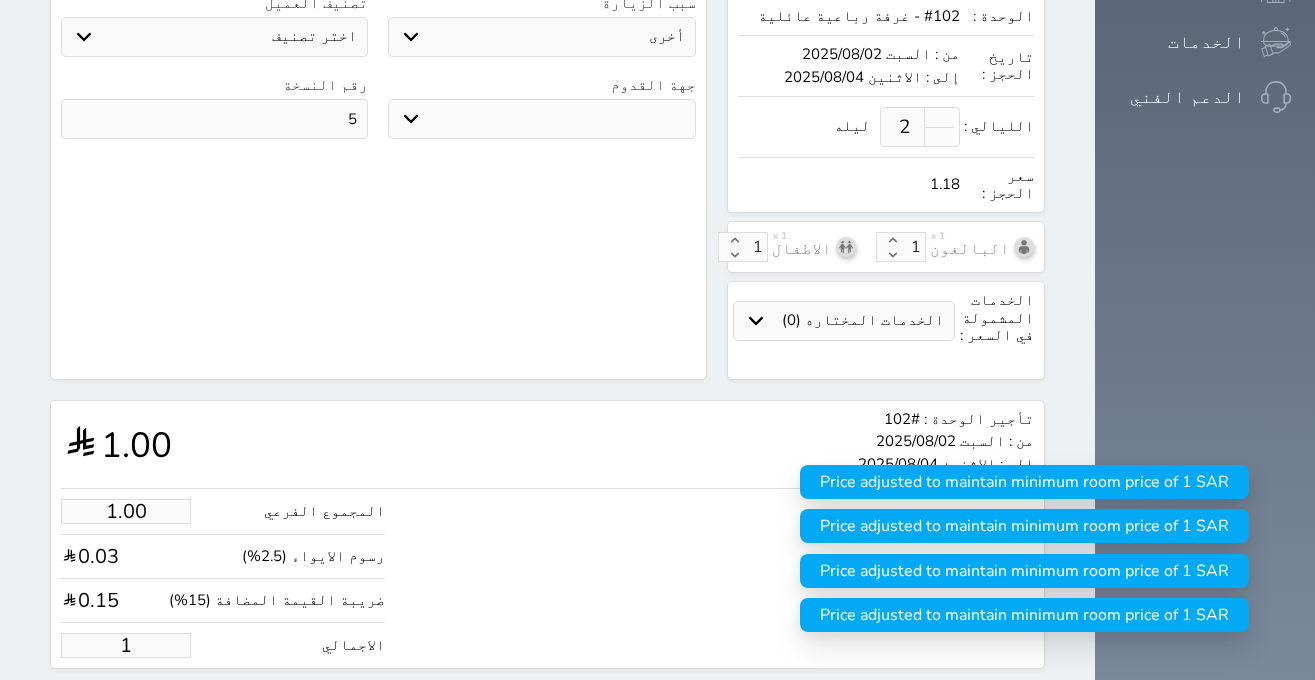 type on "8.48" 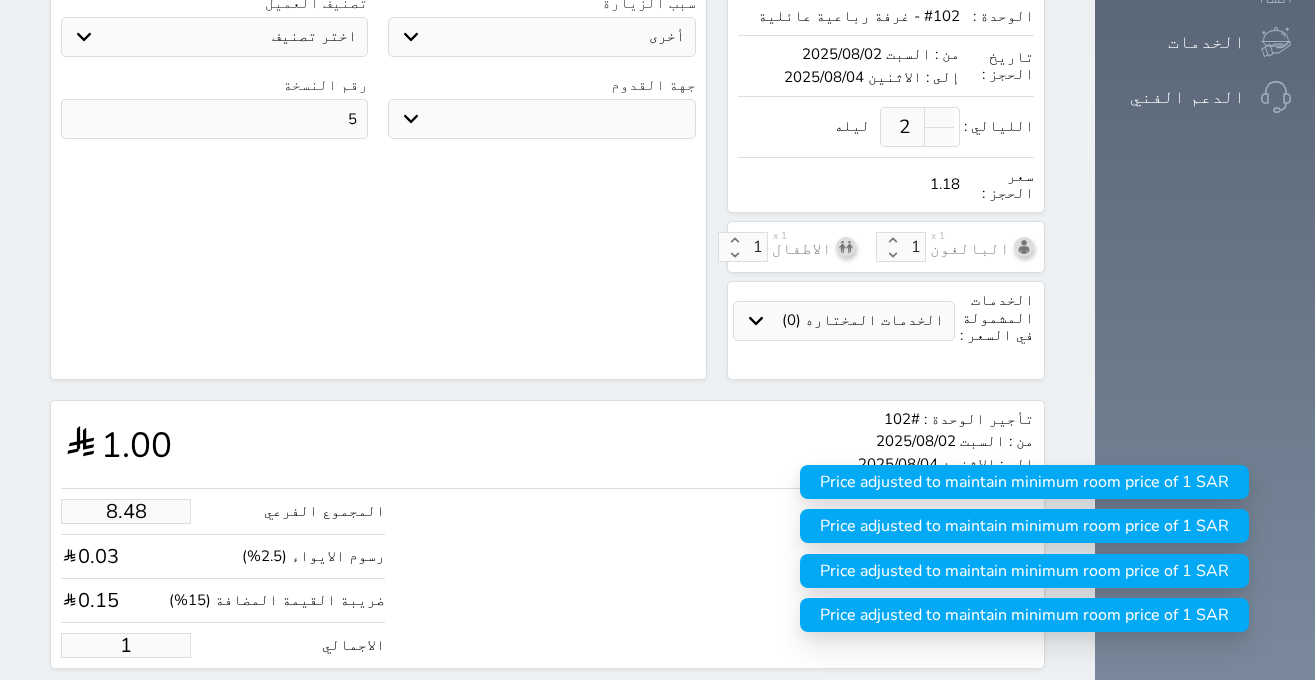 type on "10" 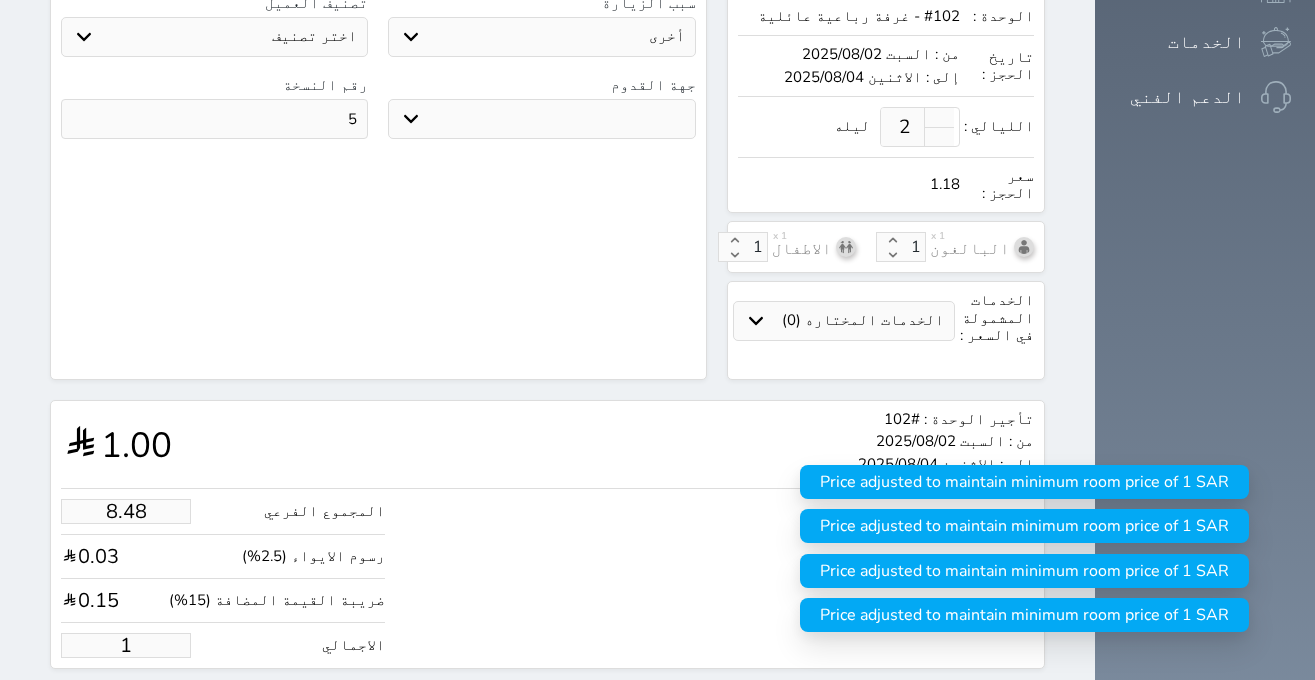 select 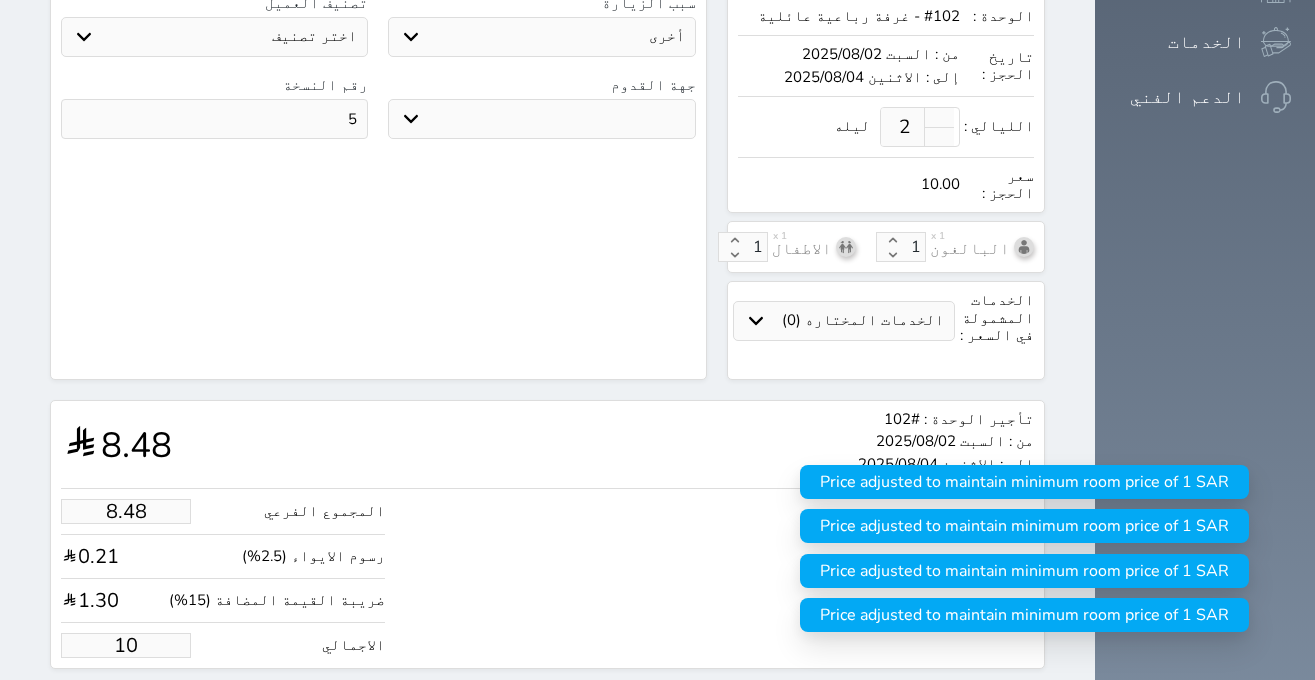 type on "84.84" 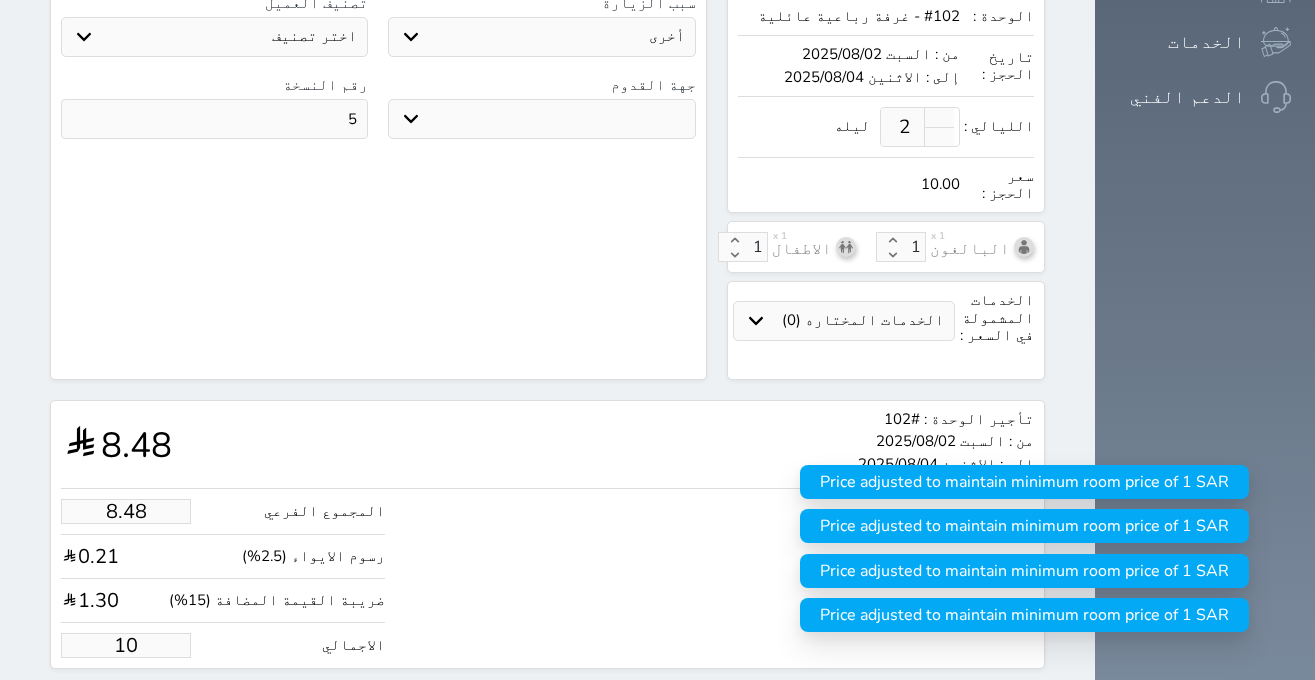 type on "100" 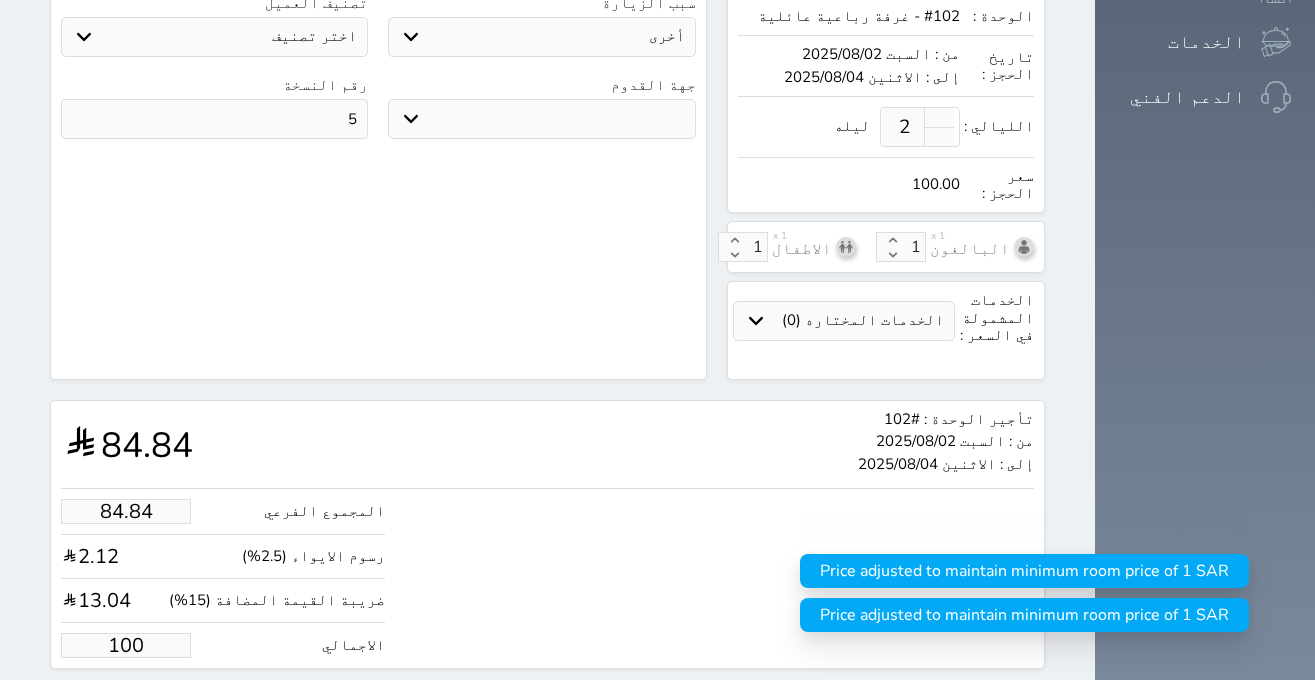 type on "100.00" 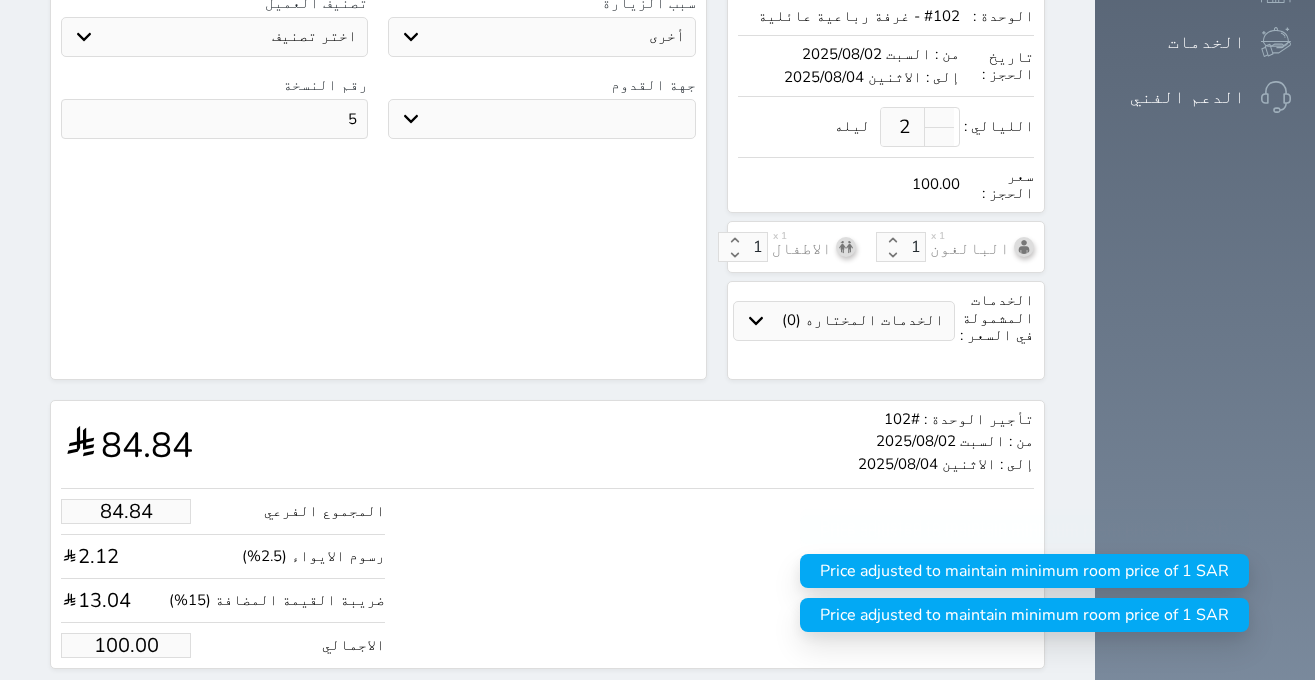 click on "المجموع الفرعي   84.84   رسوم الايواء (2.5%)    2.12    ضريبة القيمة المضافة (15%)    13.04      الاجمالي   100.00" at bounding box center [547, 573] 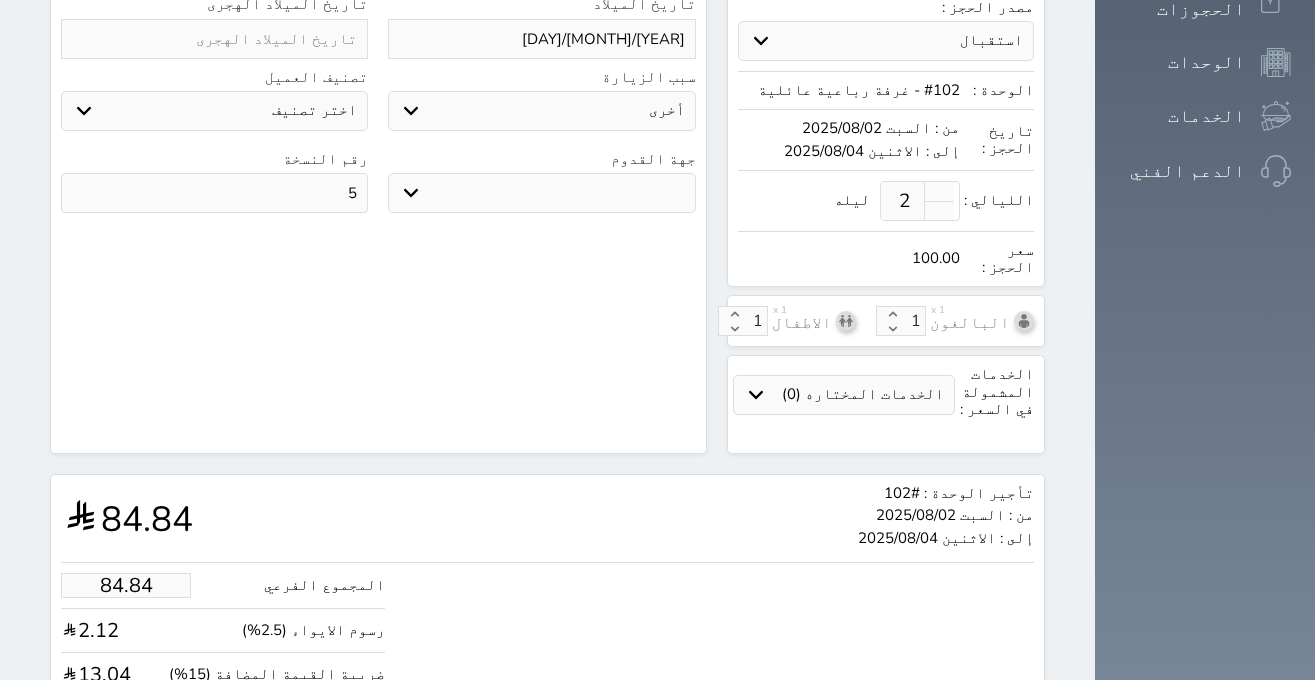 scroll, scrollTop: 653, scrollLeft: 0, axis: vertical 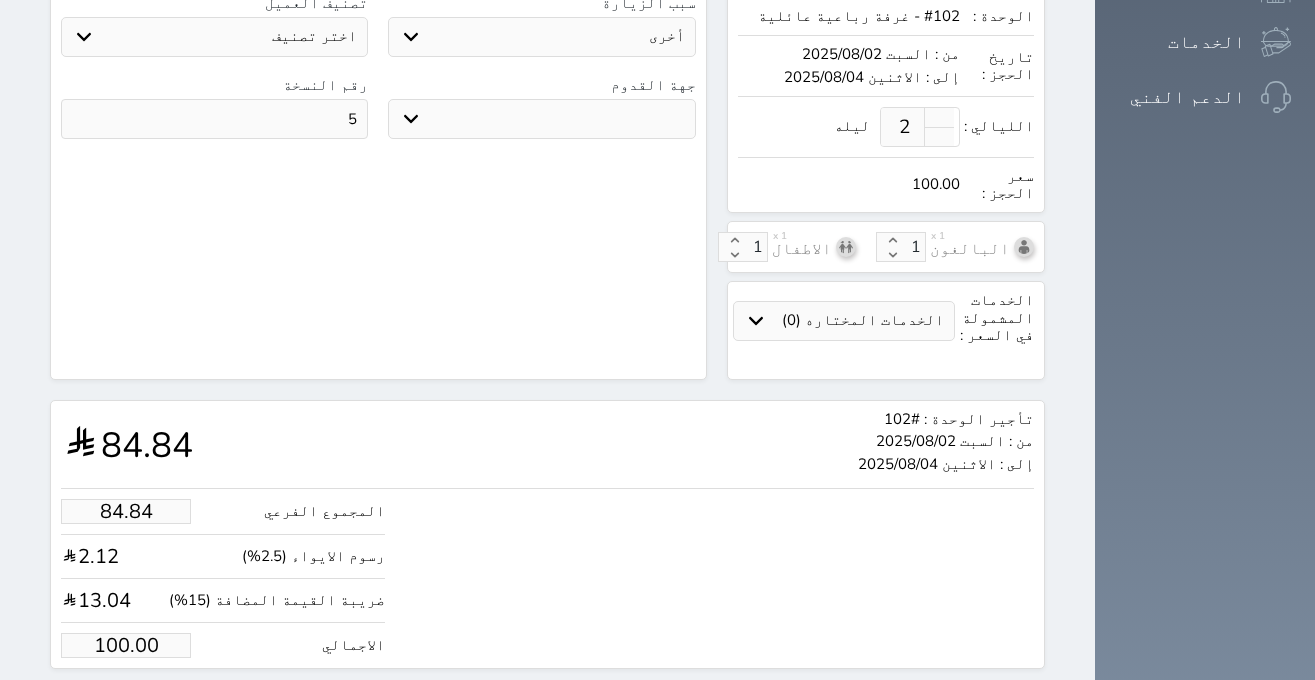 click on "حجز" at bounding box center (146, 706) 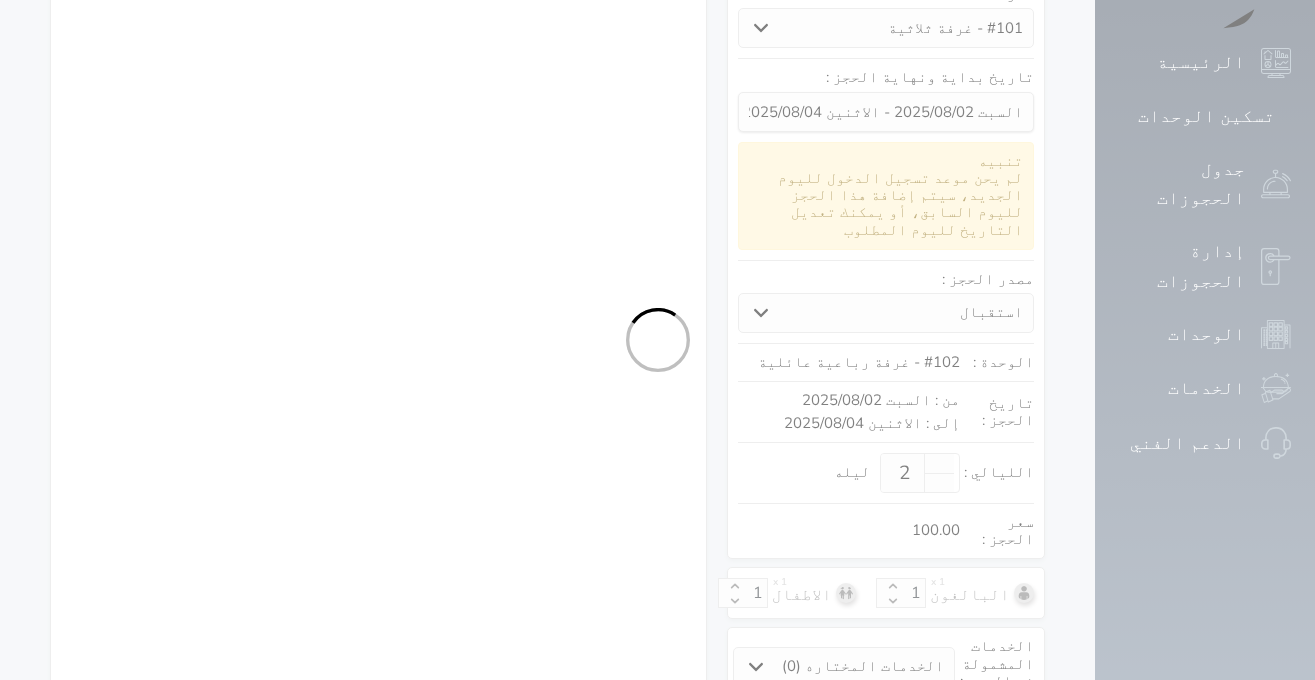 select on "1" 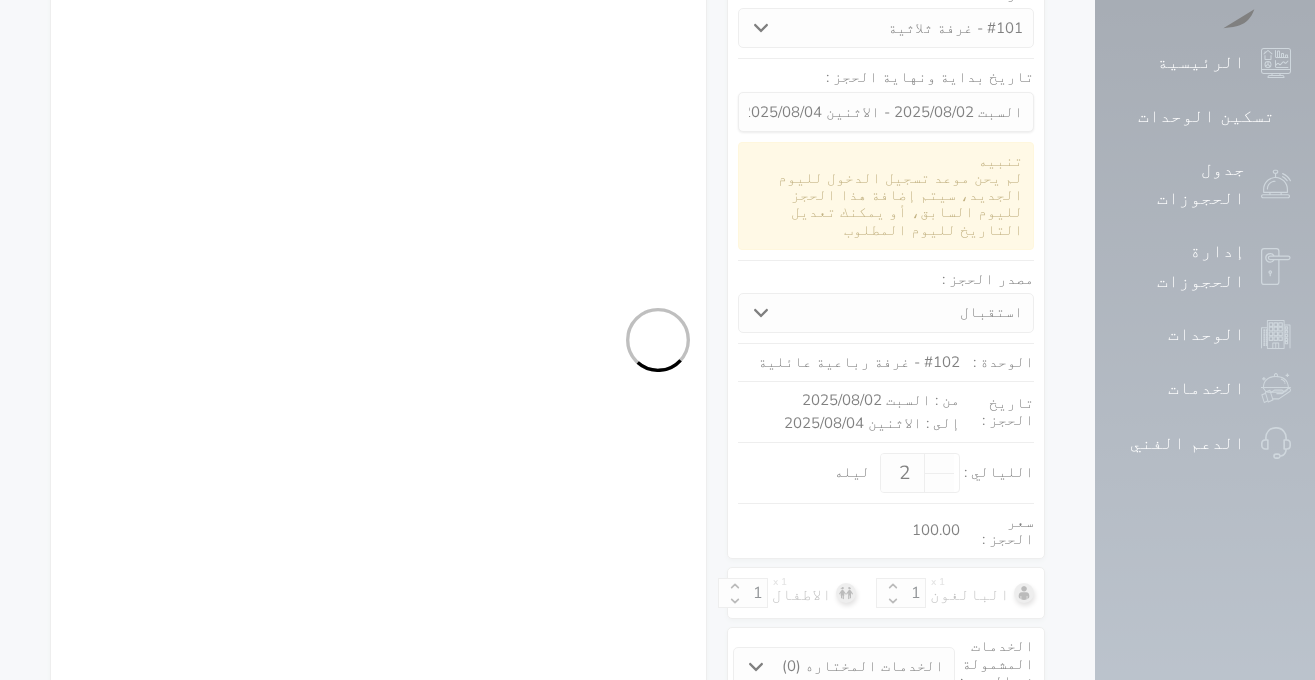 select on "113" 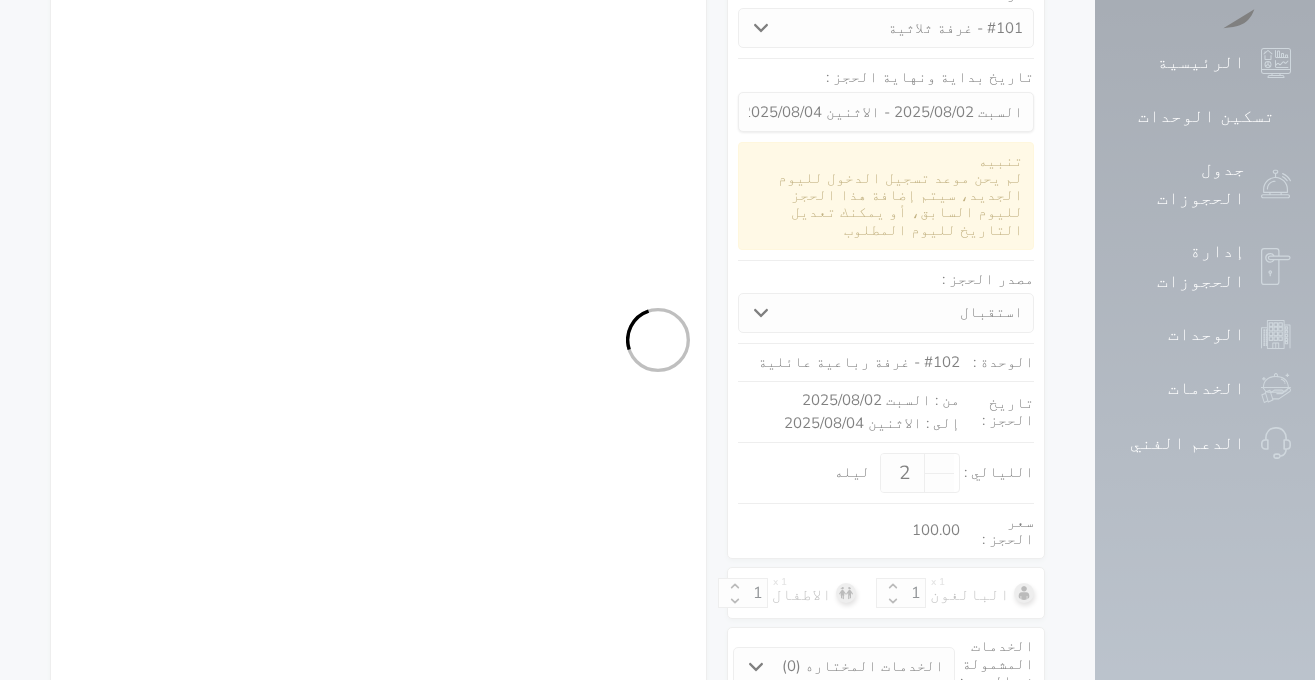 select on "1" 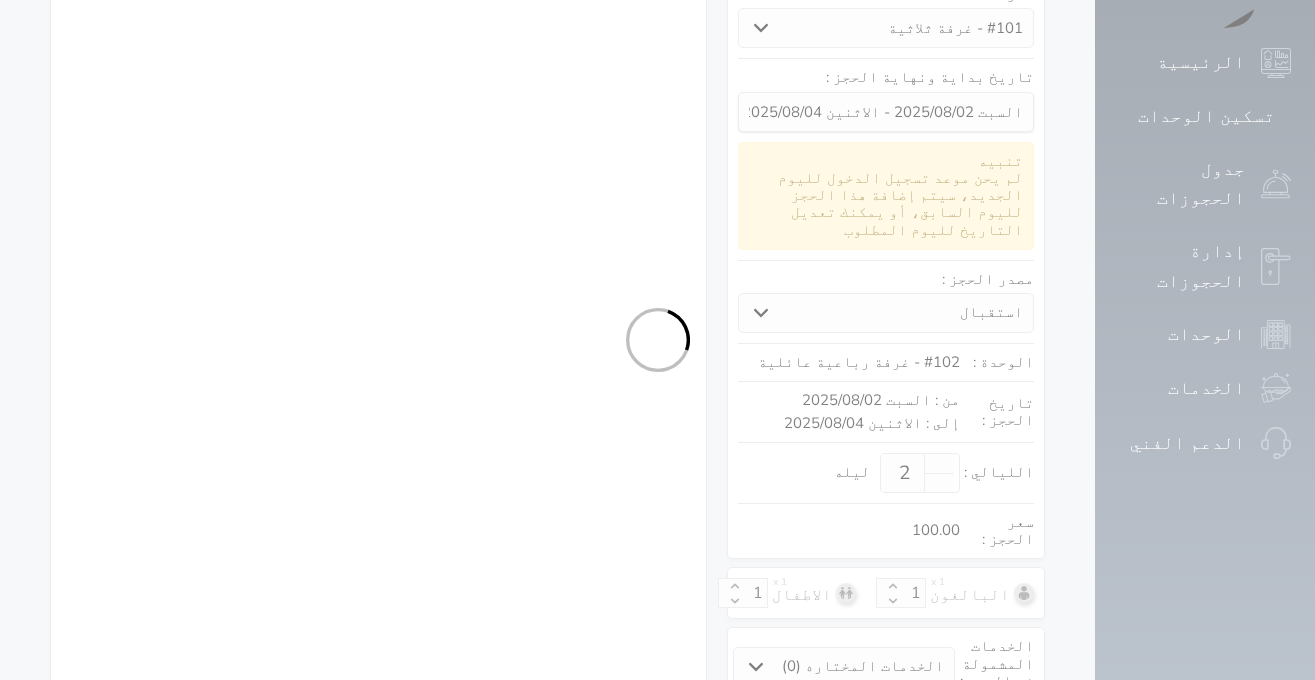 select on "7" 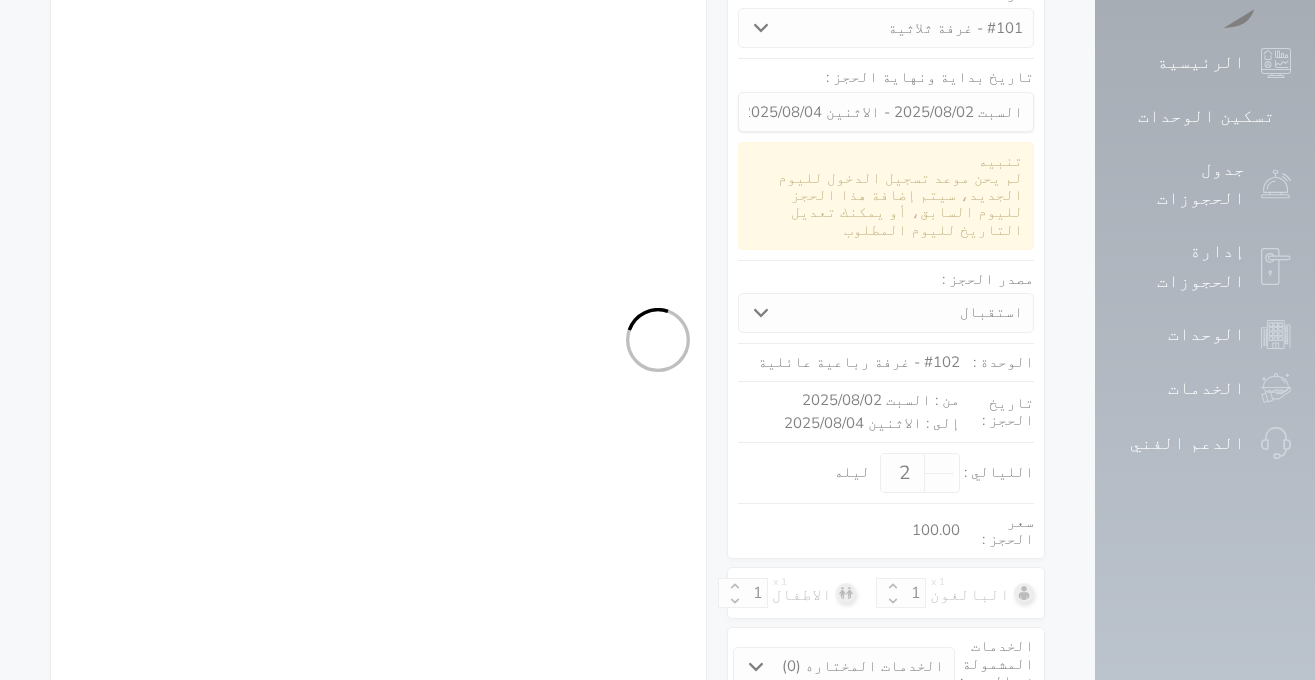 select 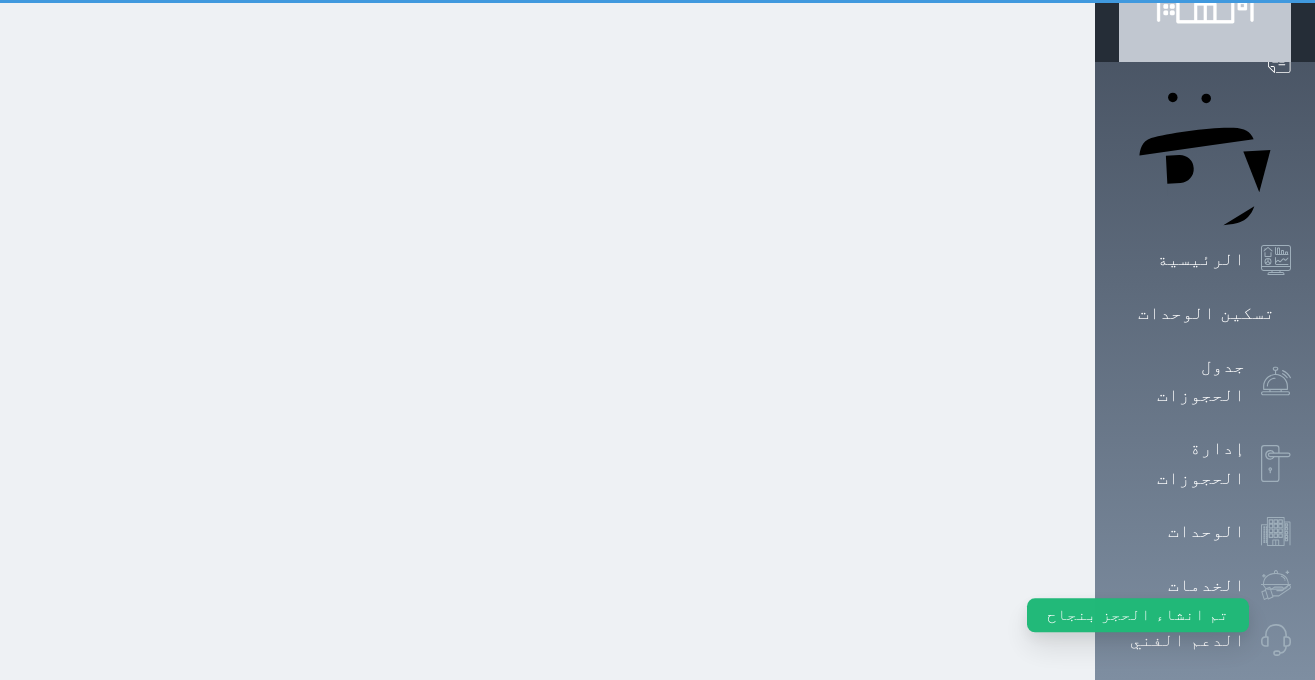 scroll, scrollTop: 0, scrollLeft: 0, axis: both 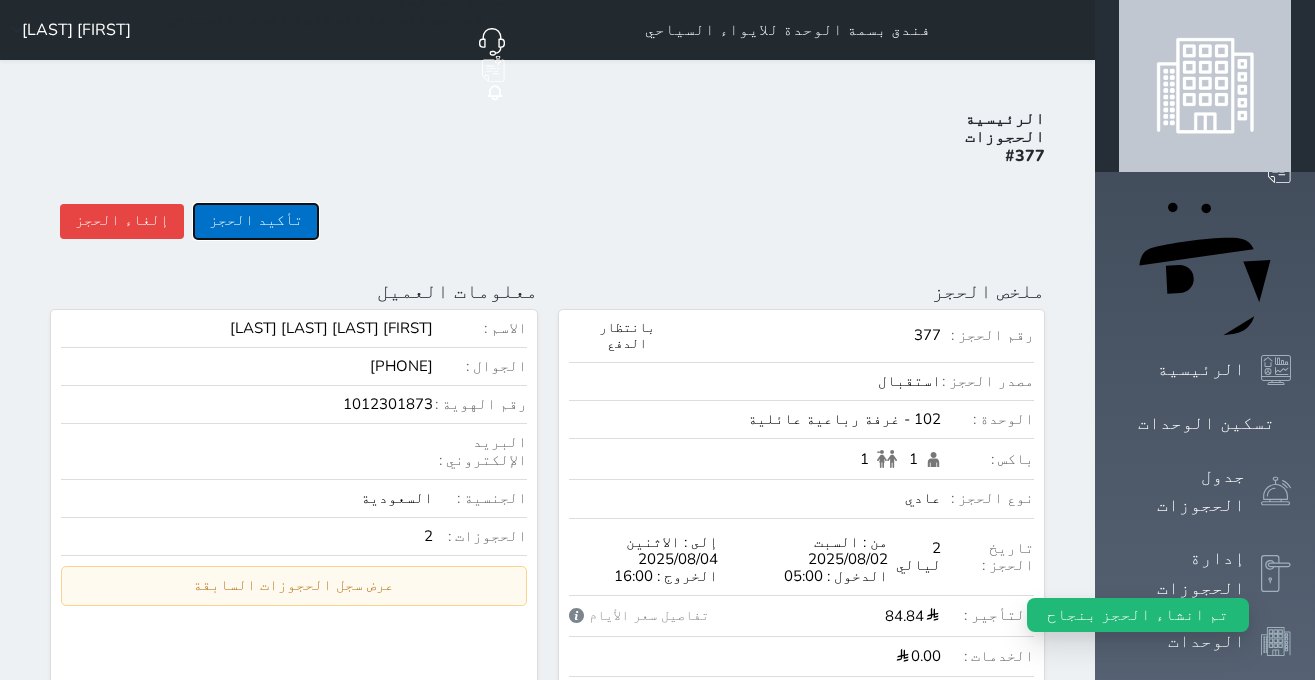 click on "تأكيد الحجز" at bounding box center [256, 221] 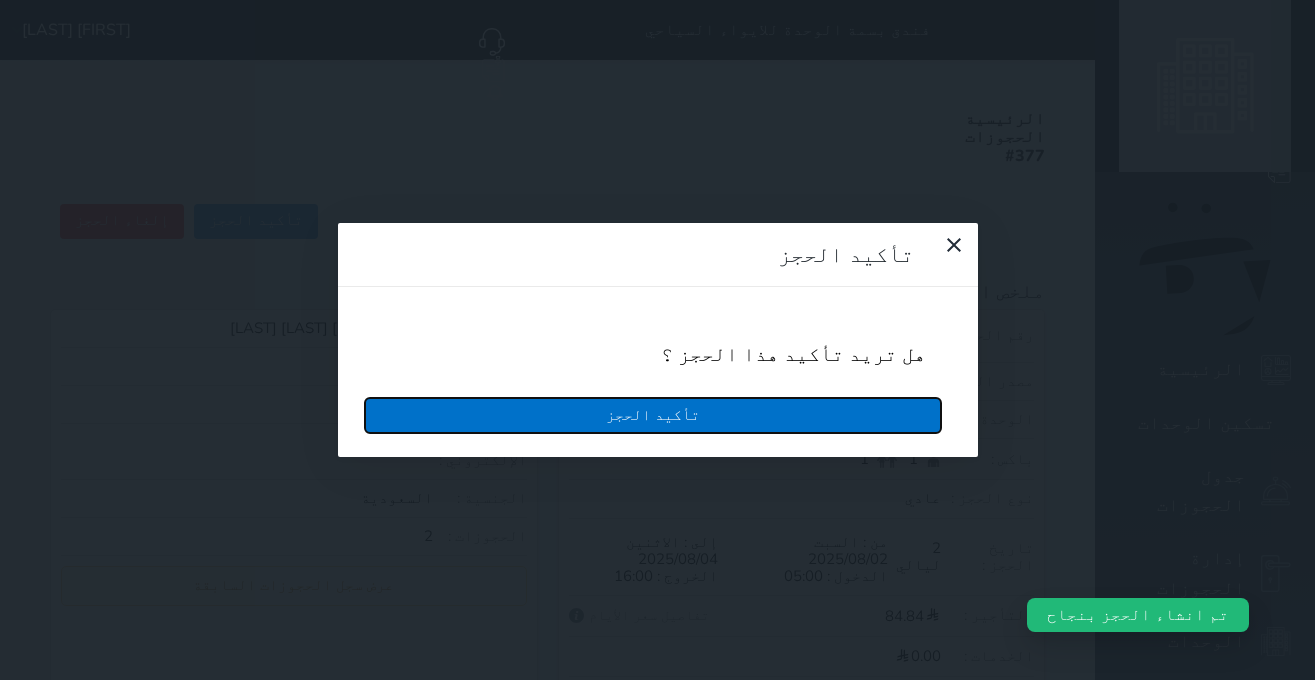 click on "تأكيد الحجز" at bounding box center [653, 415] 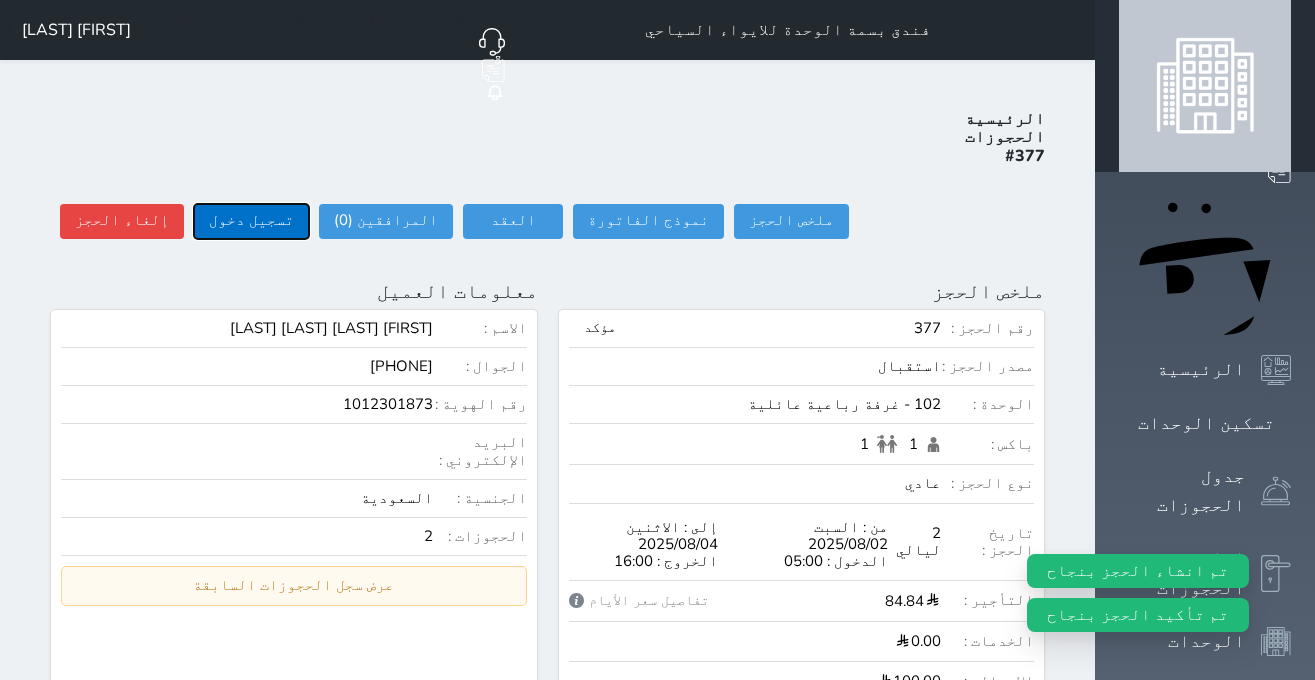 click on "تسجيل دخول" at bounding box center [251, 221] 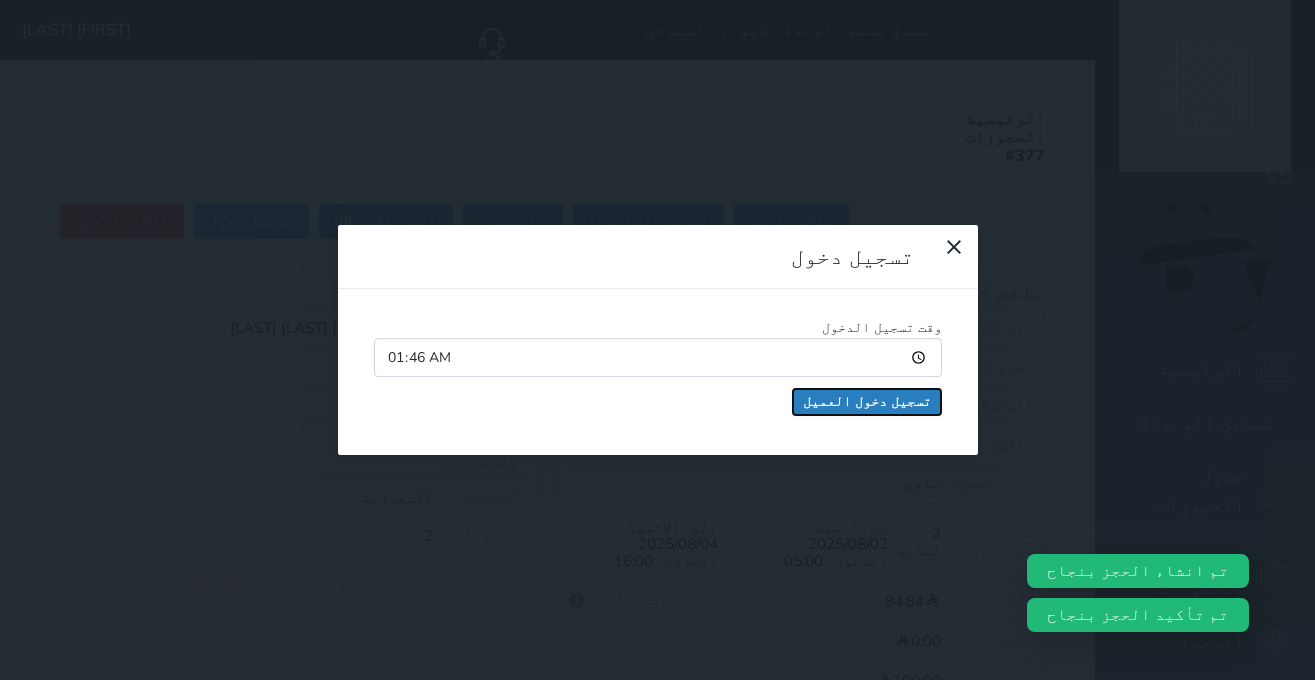 click on "تسجيل دخول العميل" at bounding box center (867, 402) 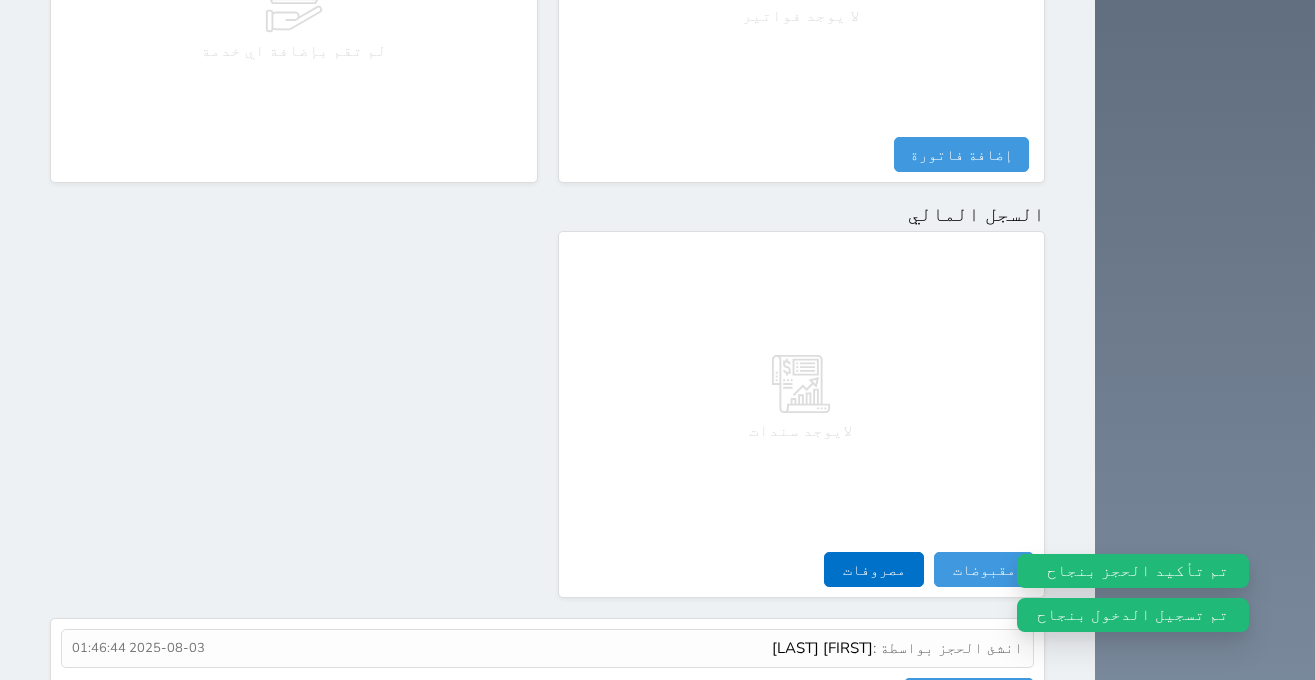 scroll, scrollTop: 1100, scrollLeft: 0, axis: vertical 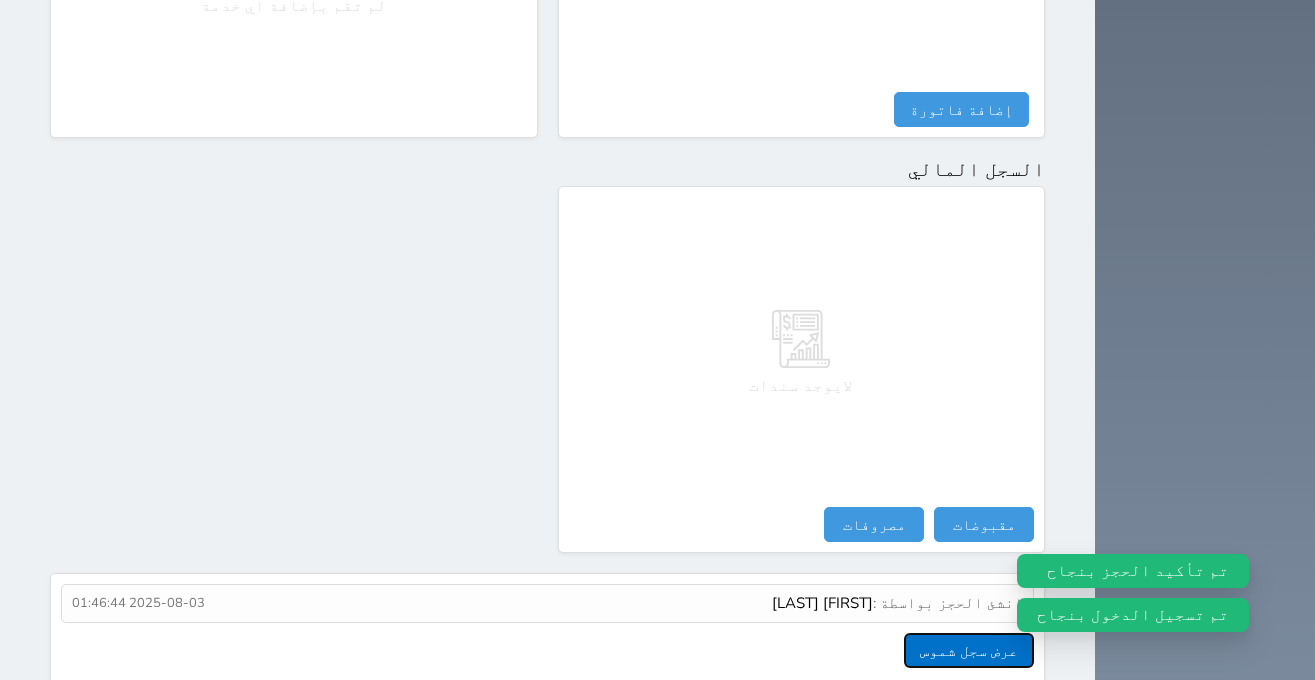 click on "عرض سجل شموس" at bounding box center (969, 650) 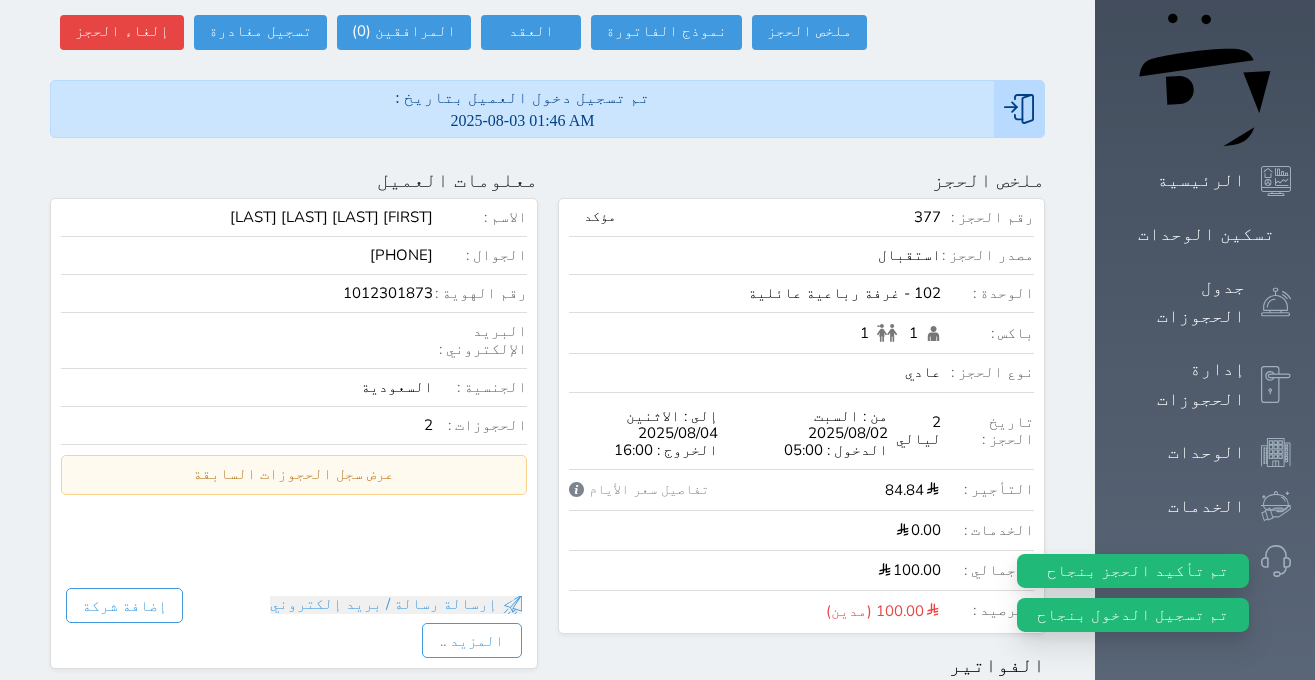 scroll, scrollTop: 0, scrollLeft: 0, axis: both 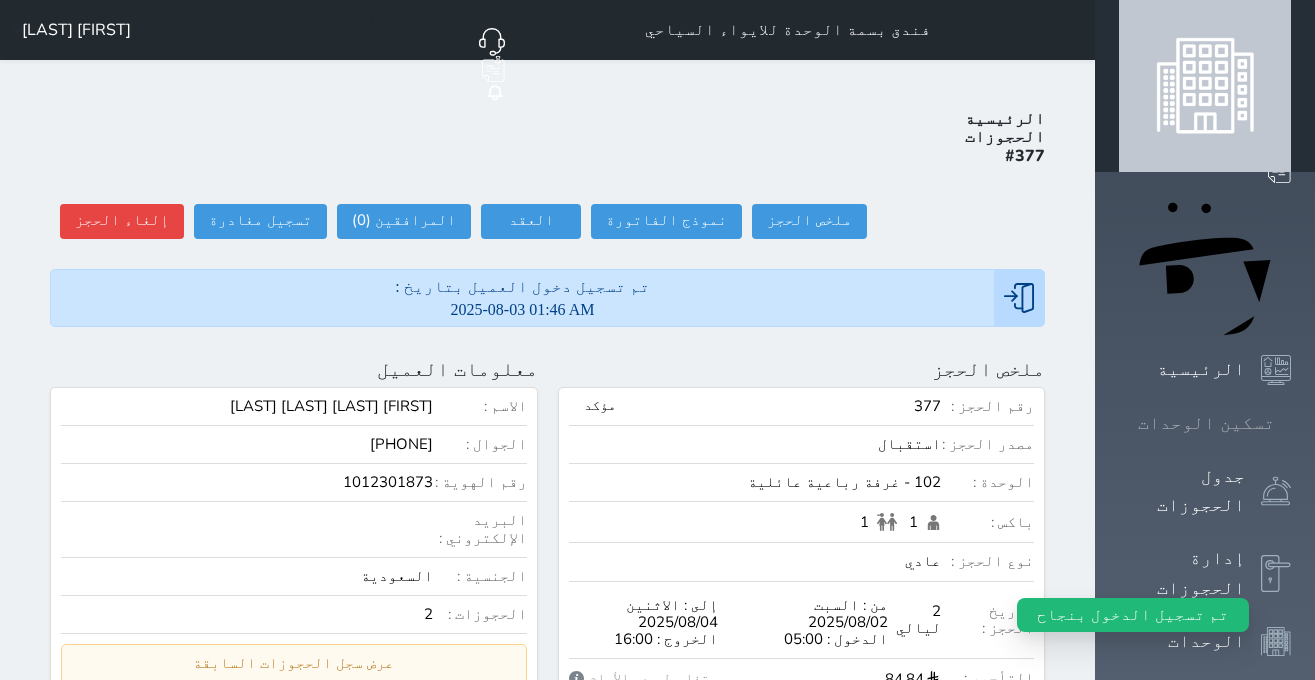 click at bounding box center [1291, 423] 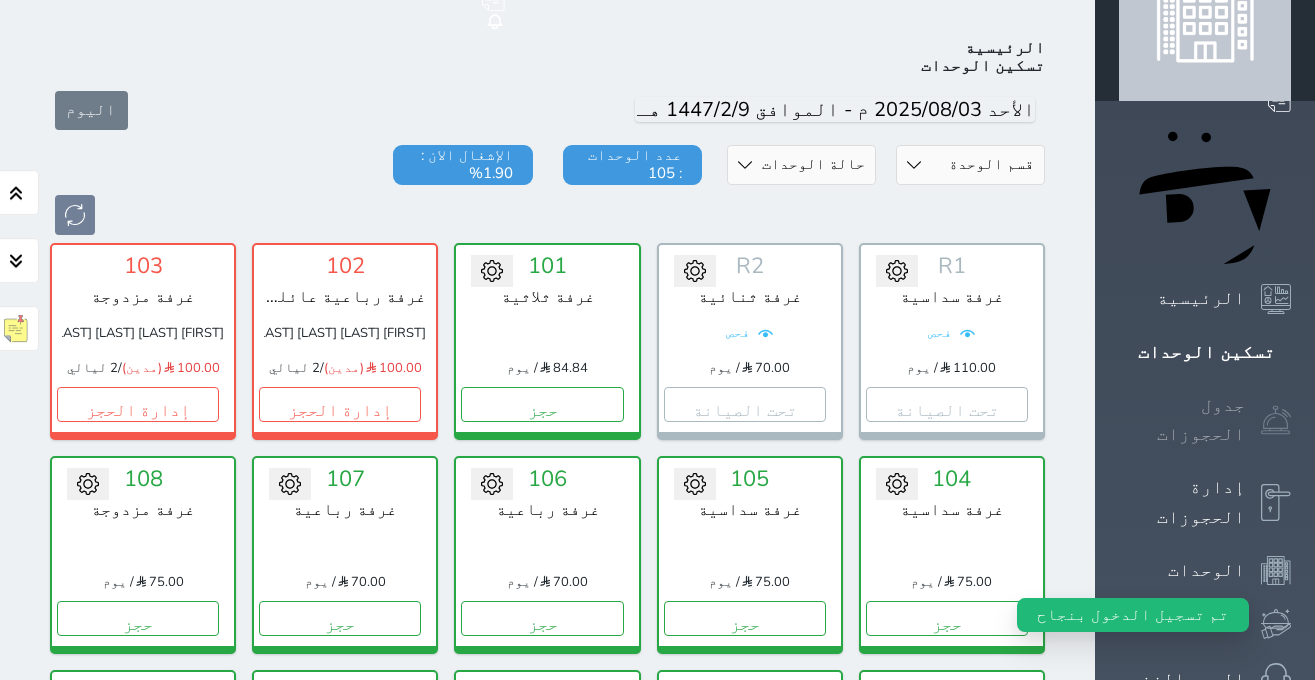 scroll, scrollTop: 78, scrollLeft: 0, axis: vertical 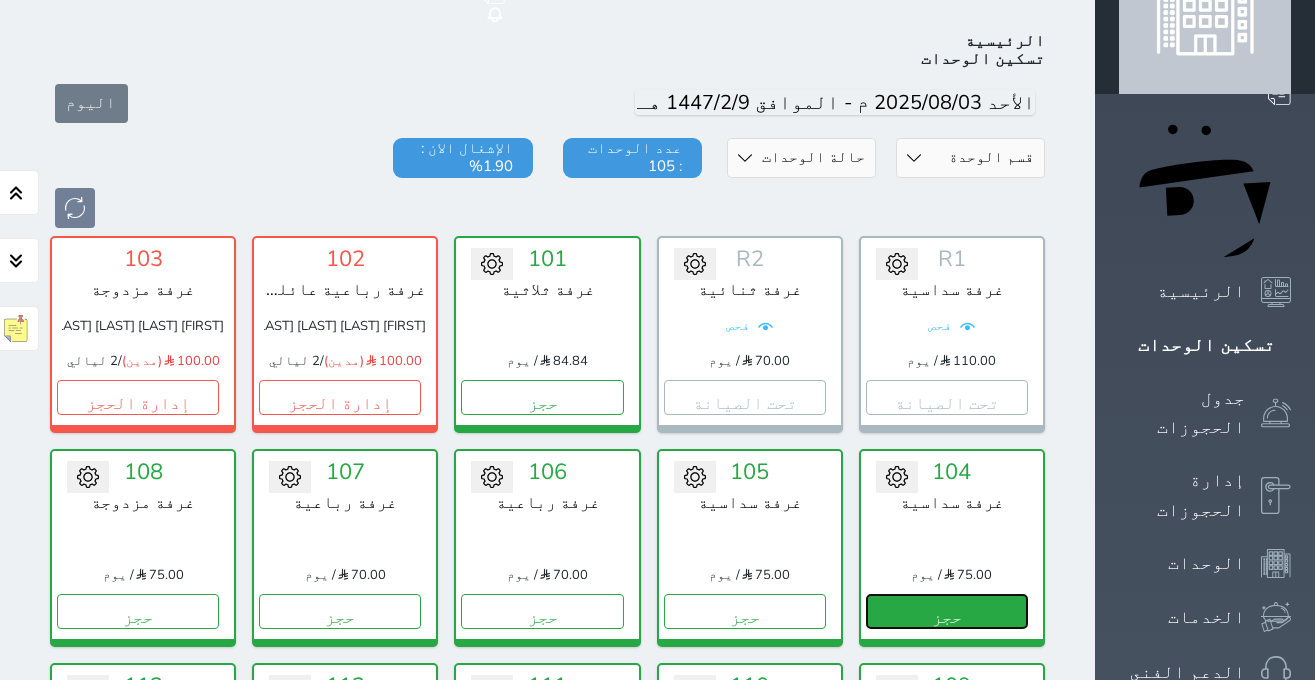 click on "حجز" at bounding box center [947, 611] 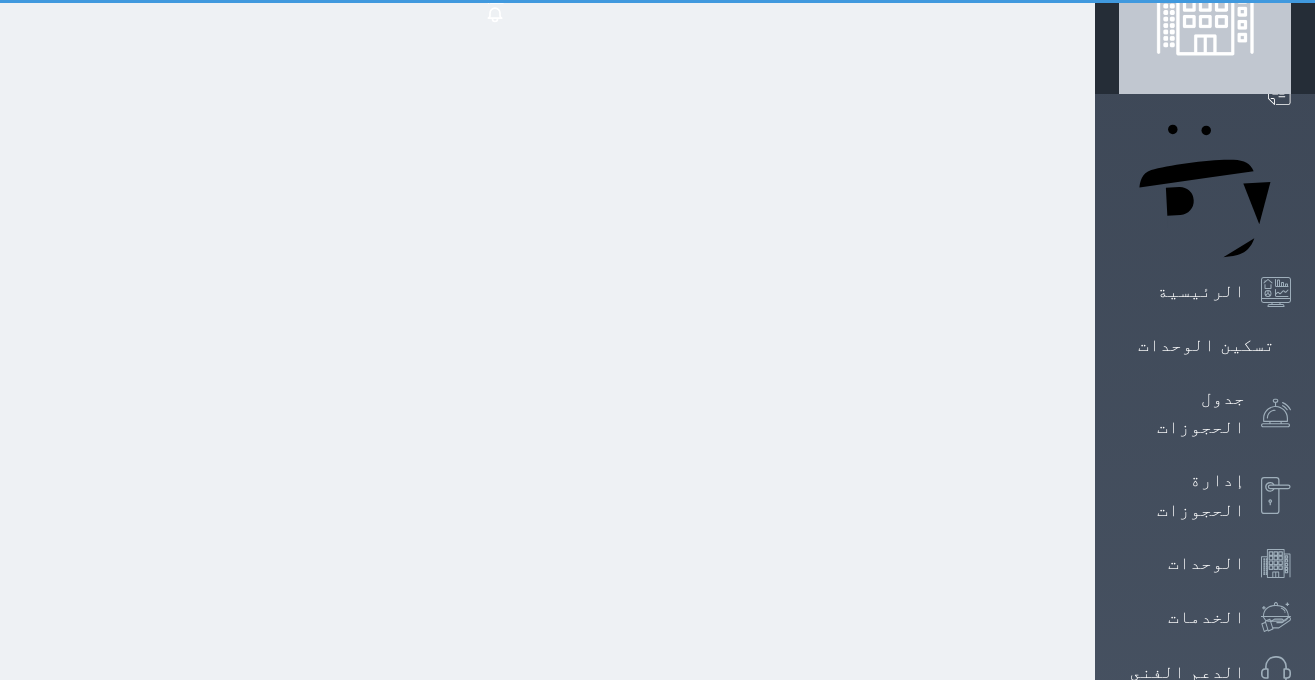 select on "1" 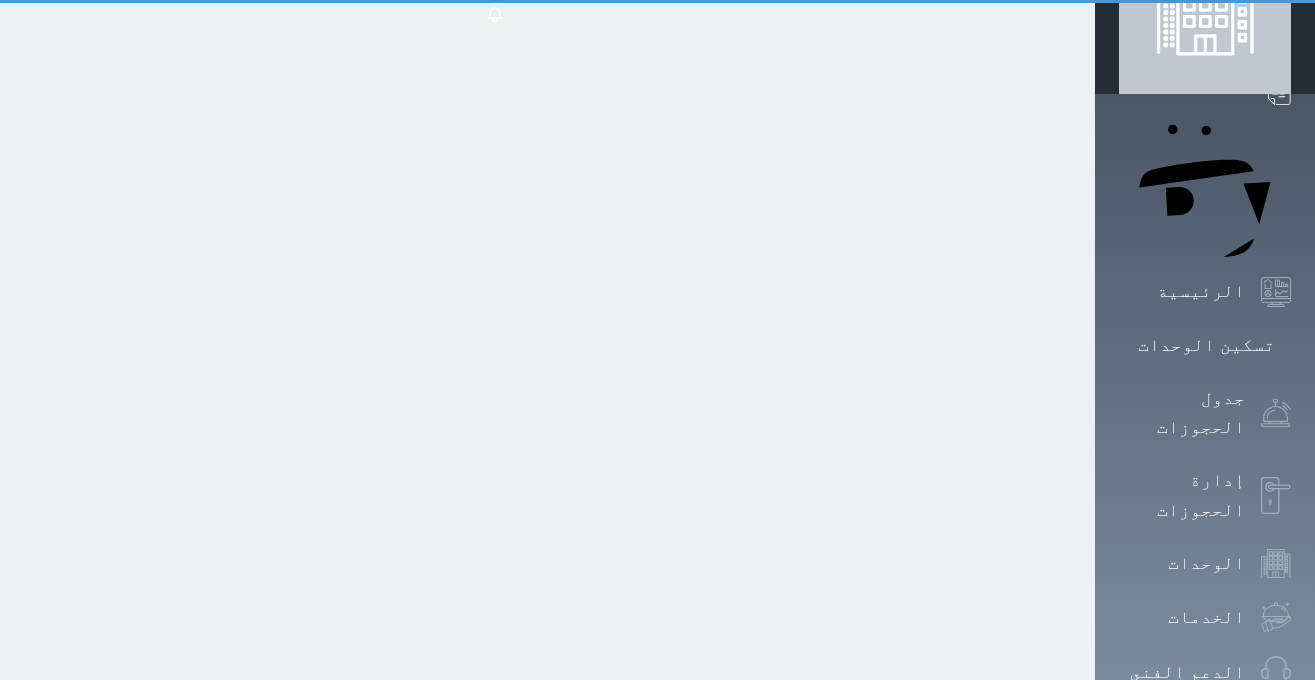 scroll, scrollTop: 0, scrollLeft: 0, axis: both 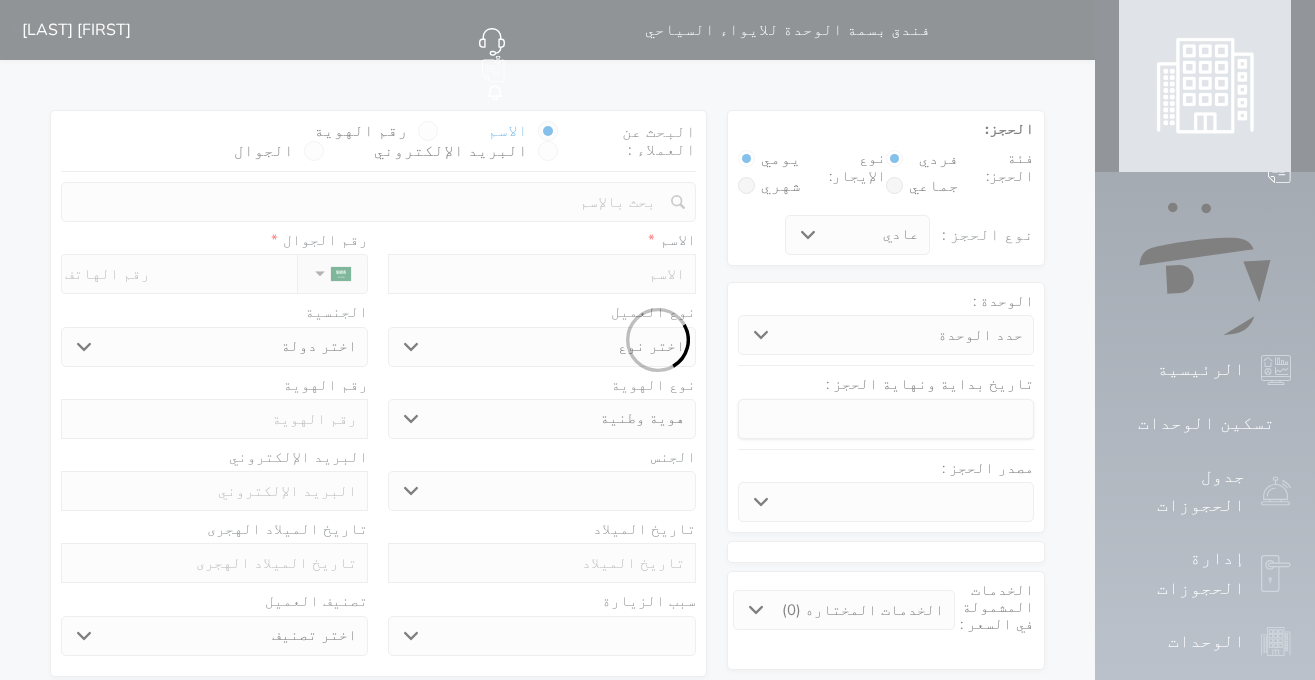 select 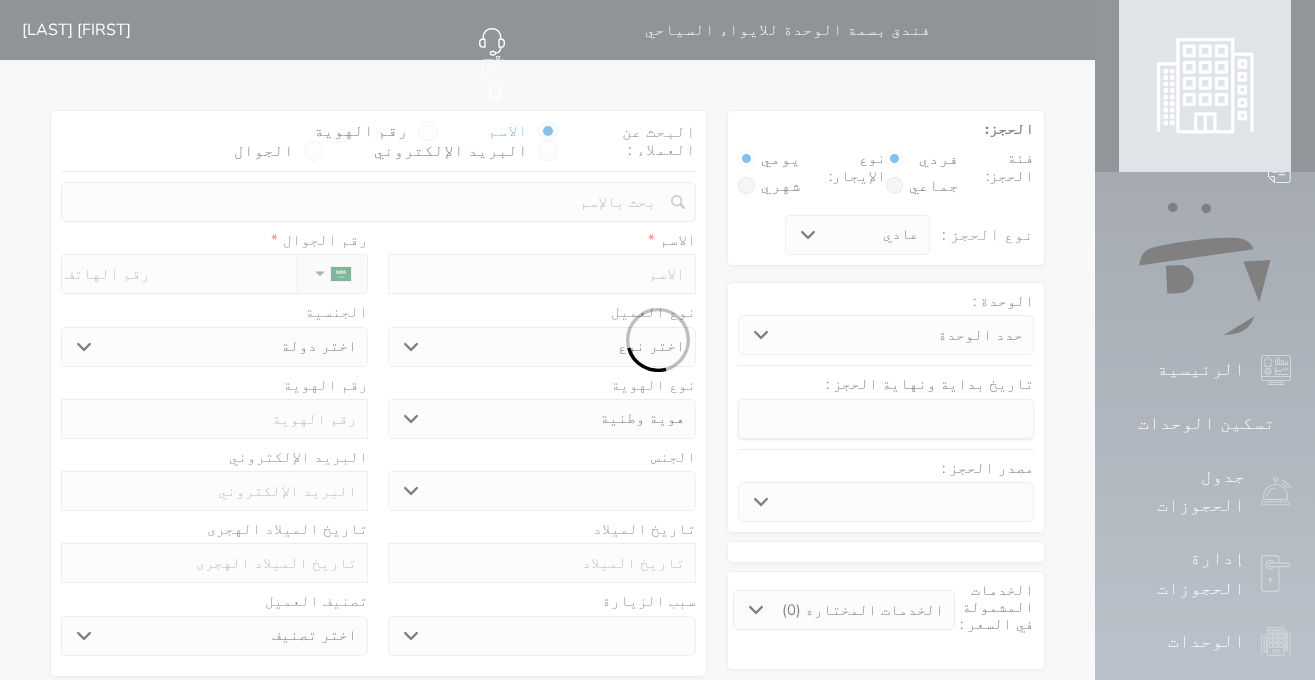 select 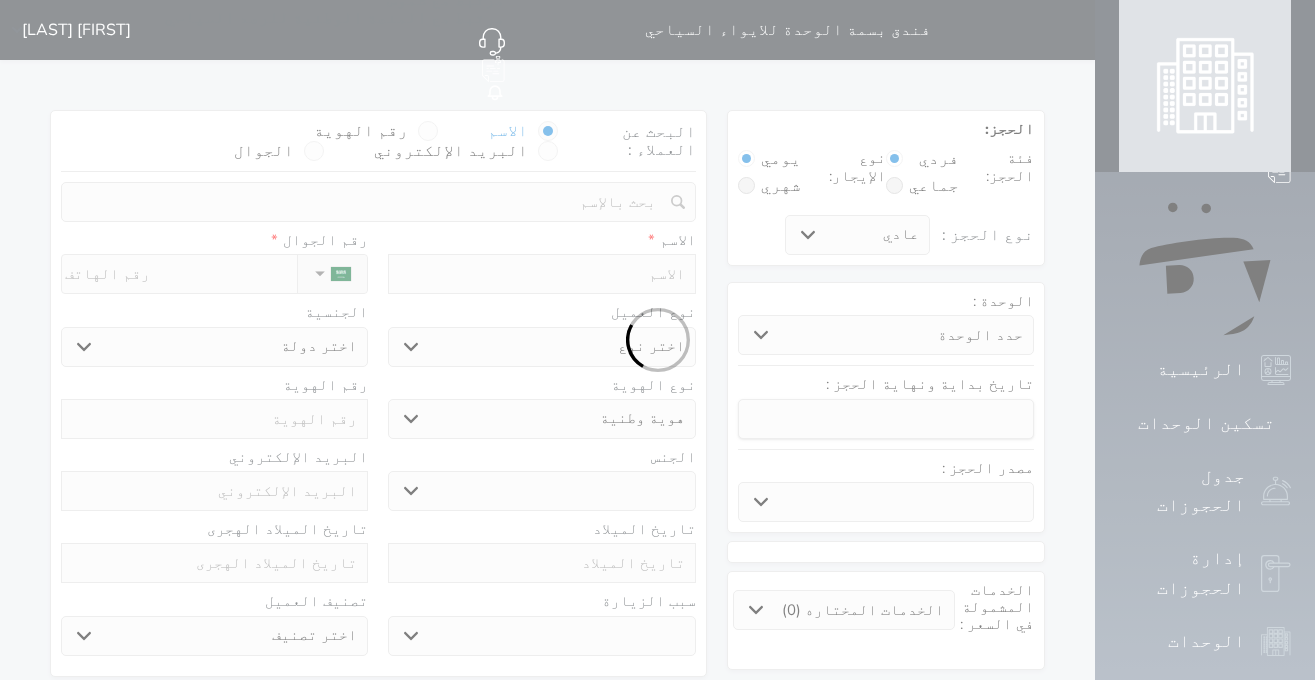 select 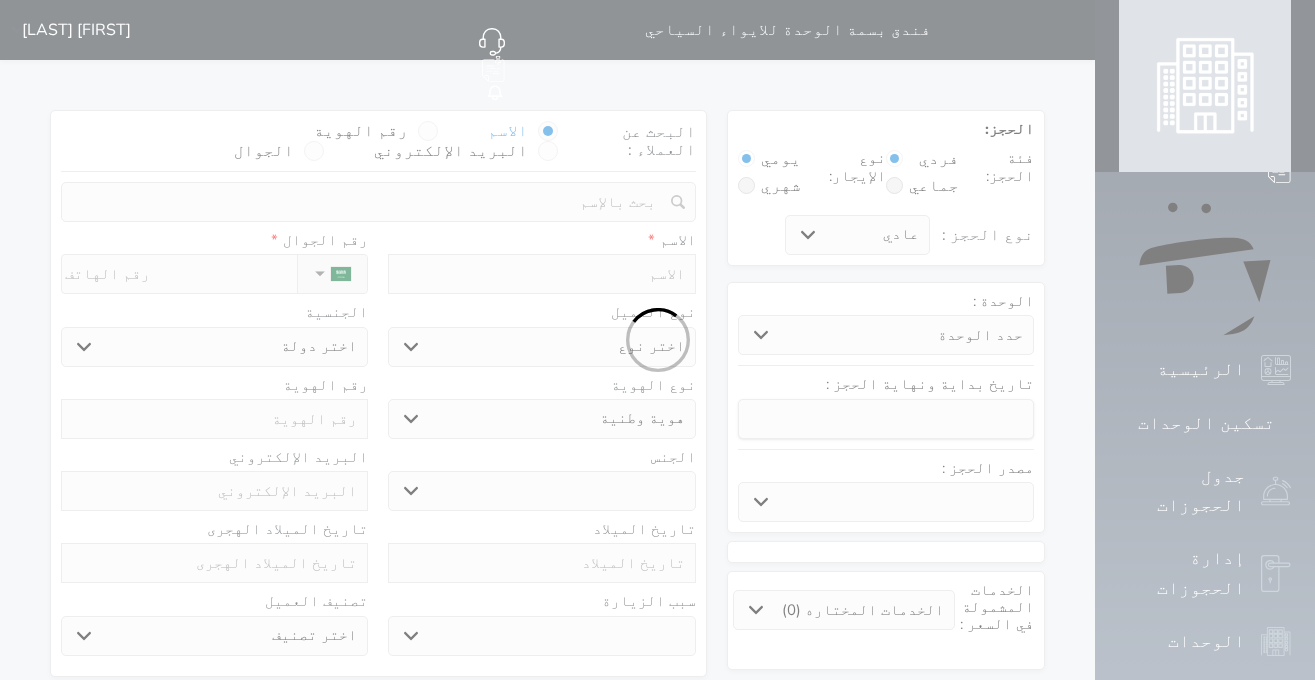 select 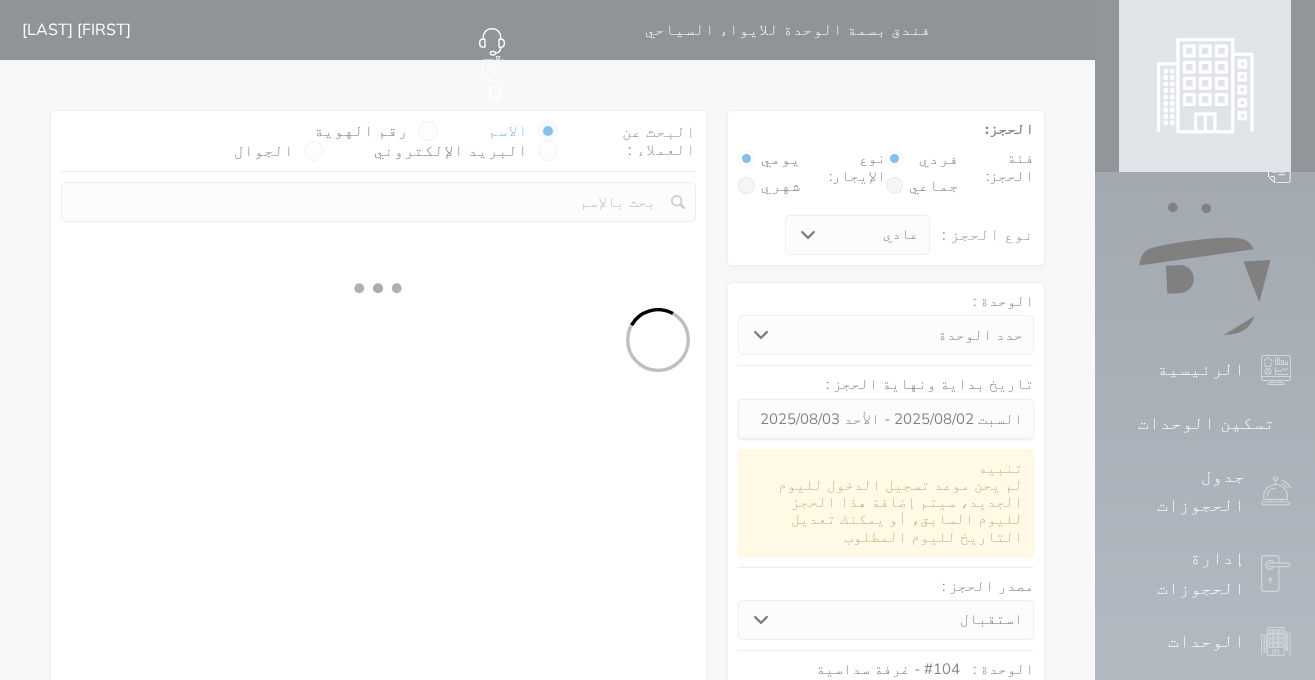 select 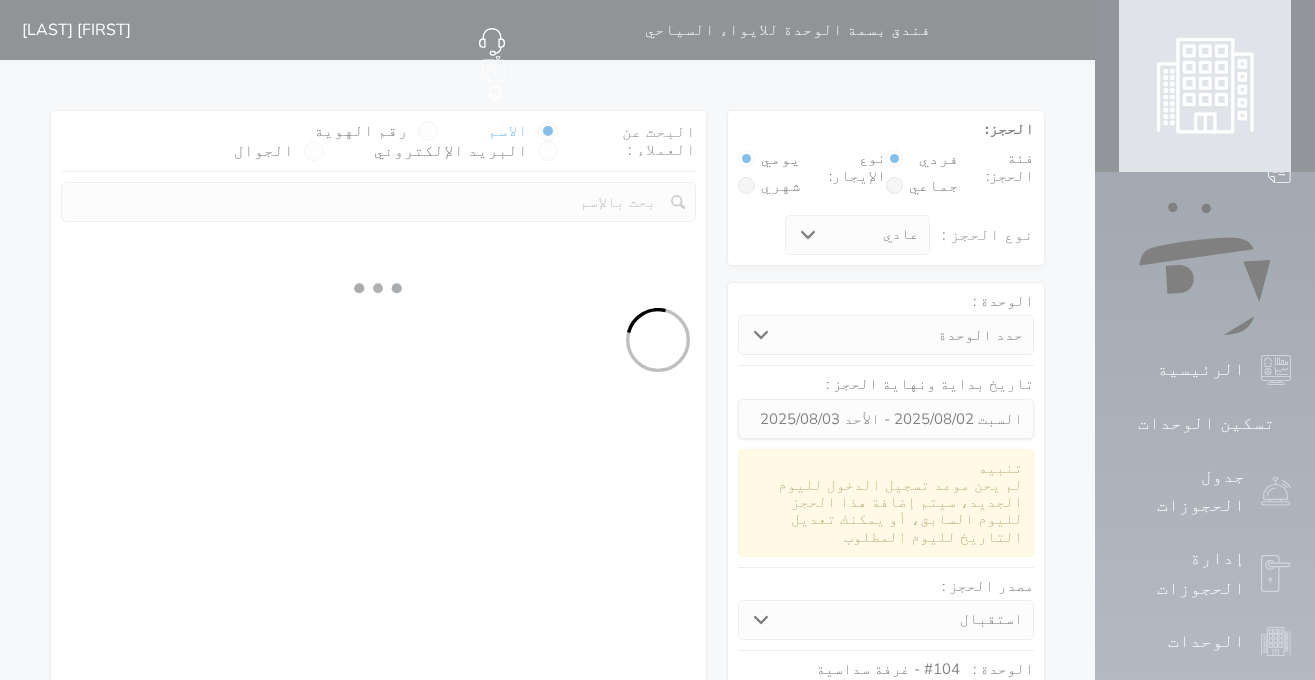 select on "113" 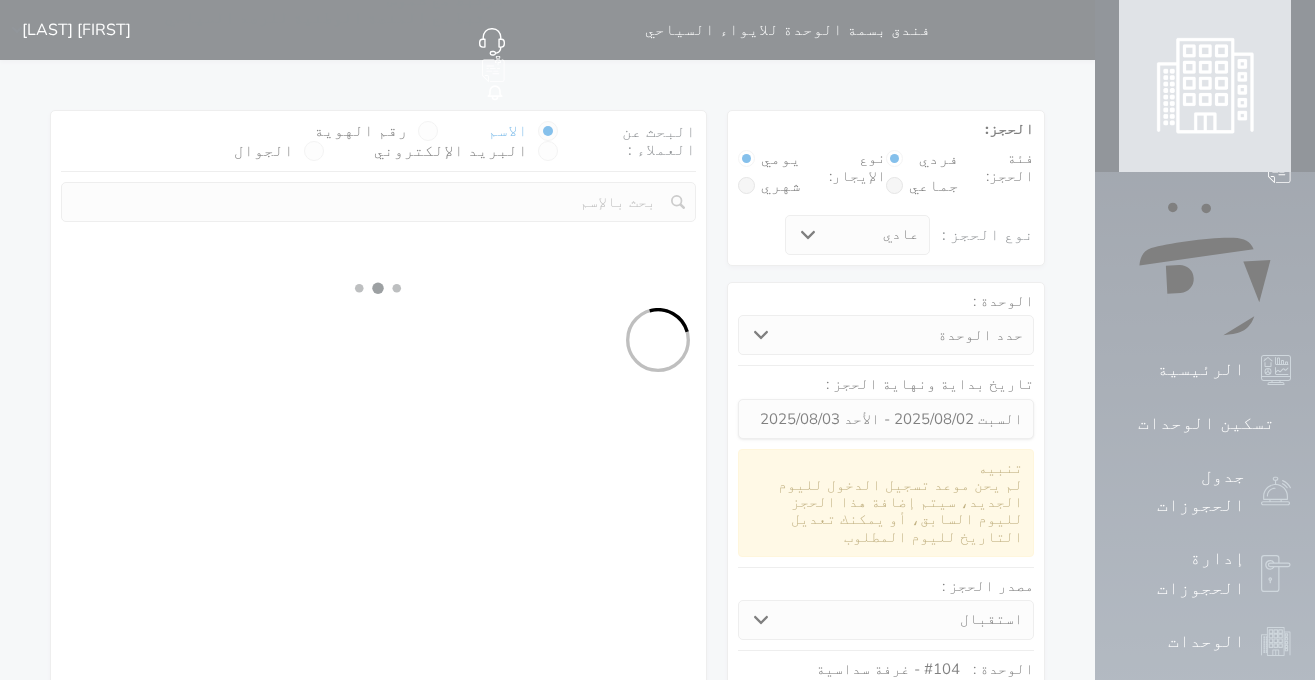 select on "1" 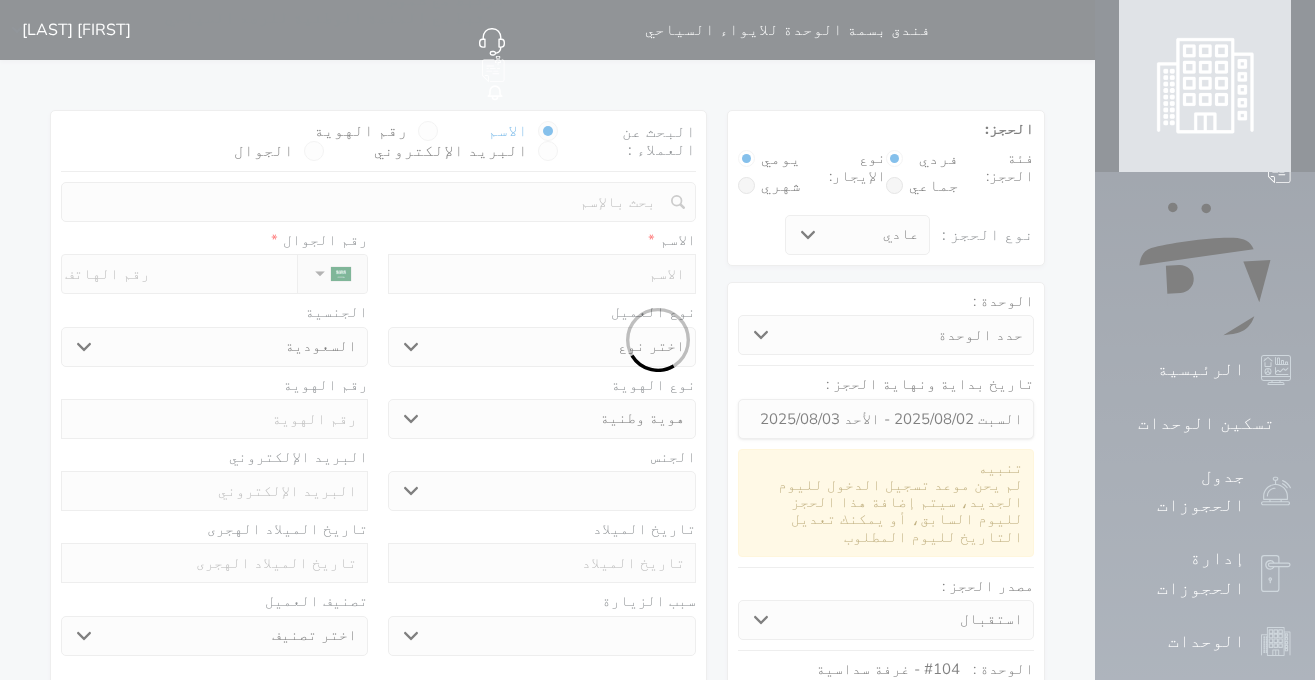 select 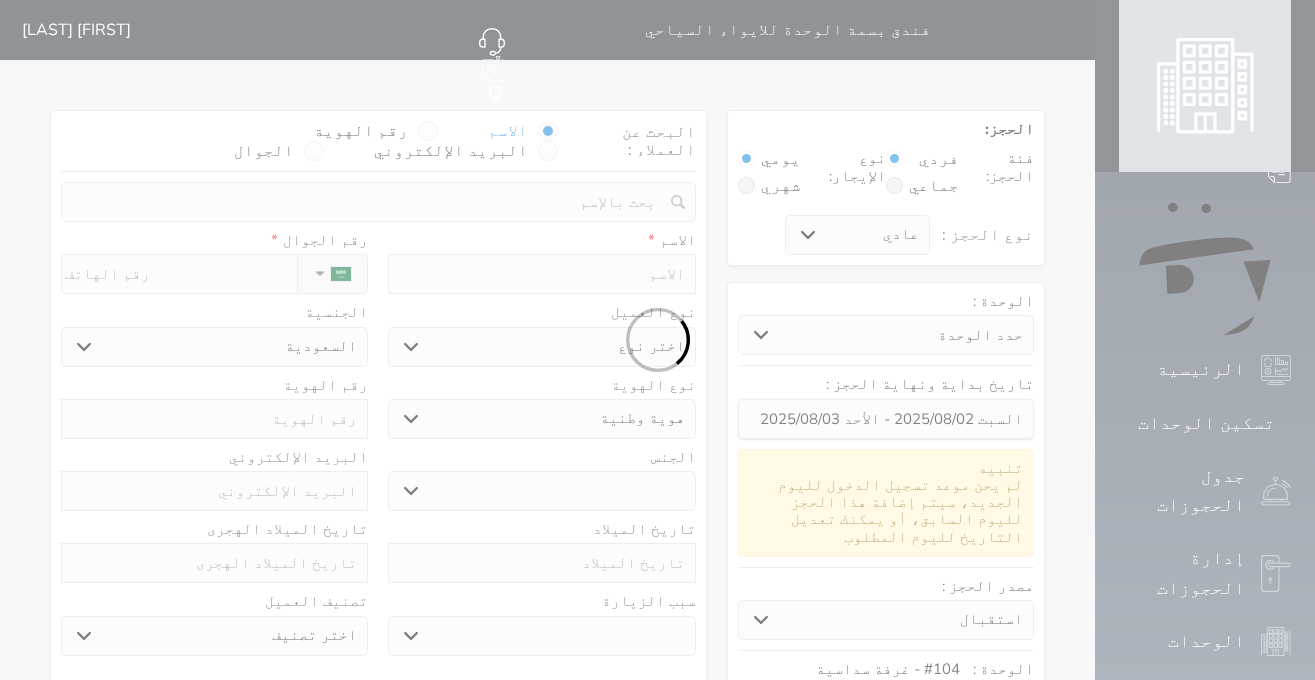select on "1" 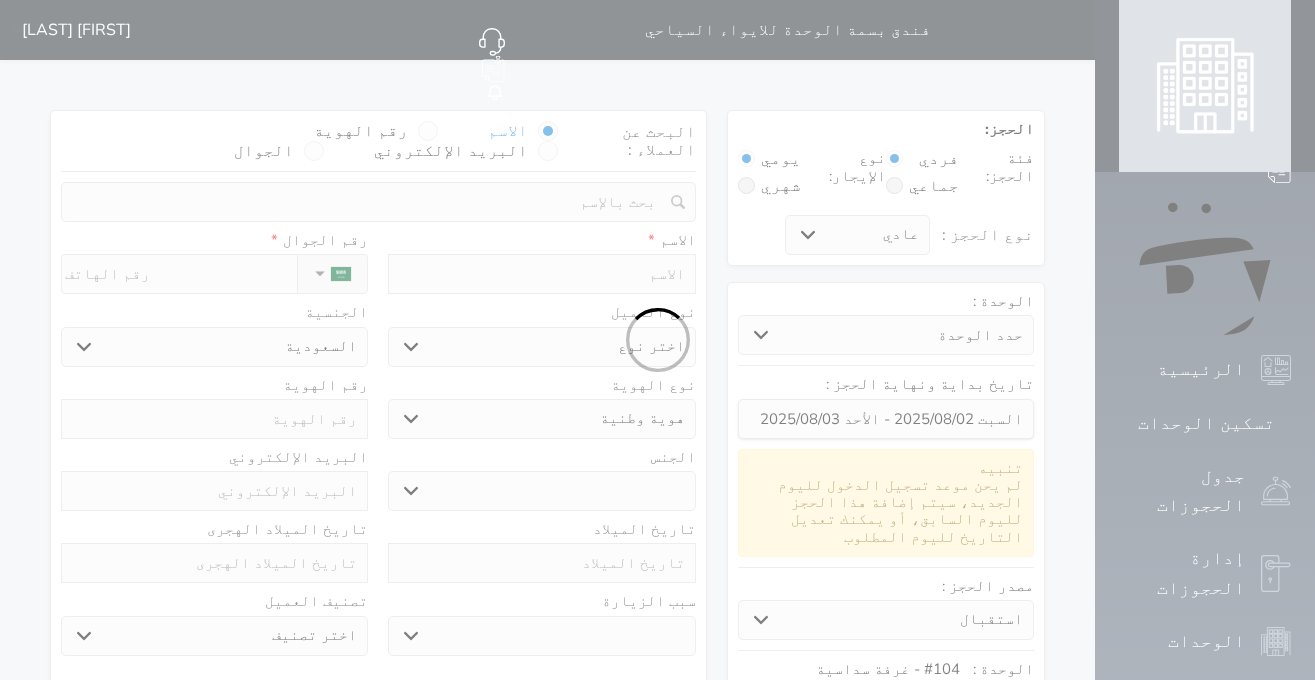 select on "7" 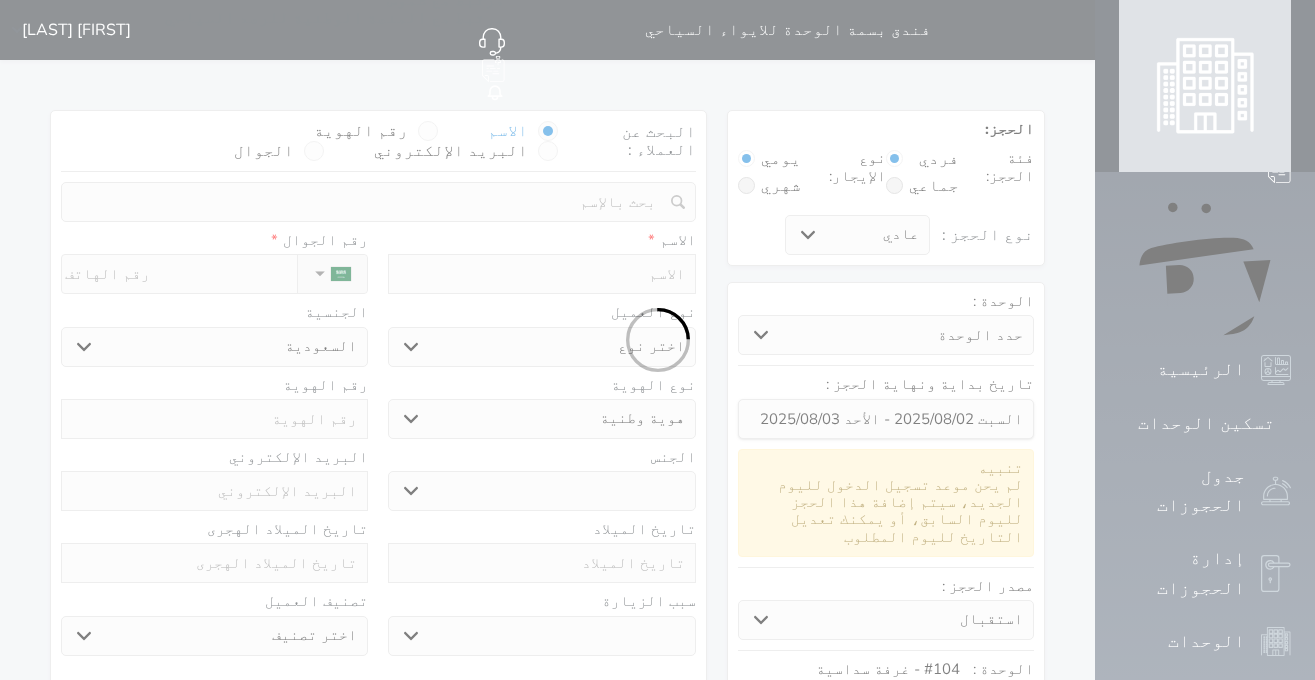 select 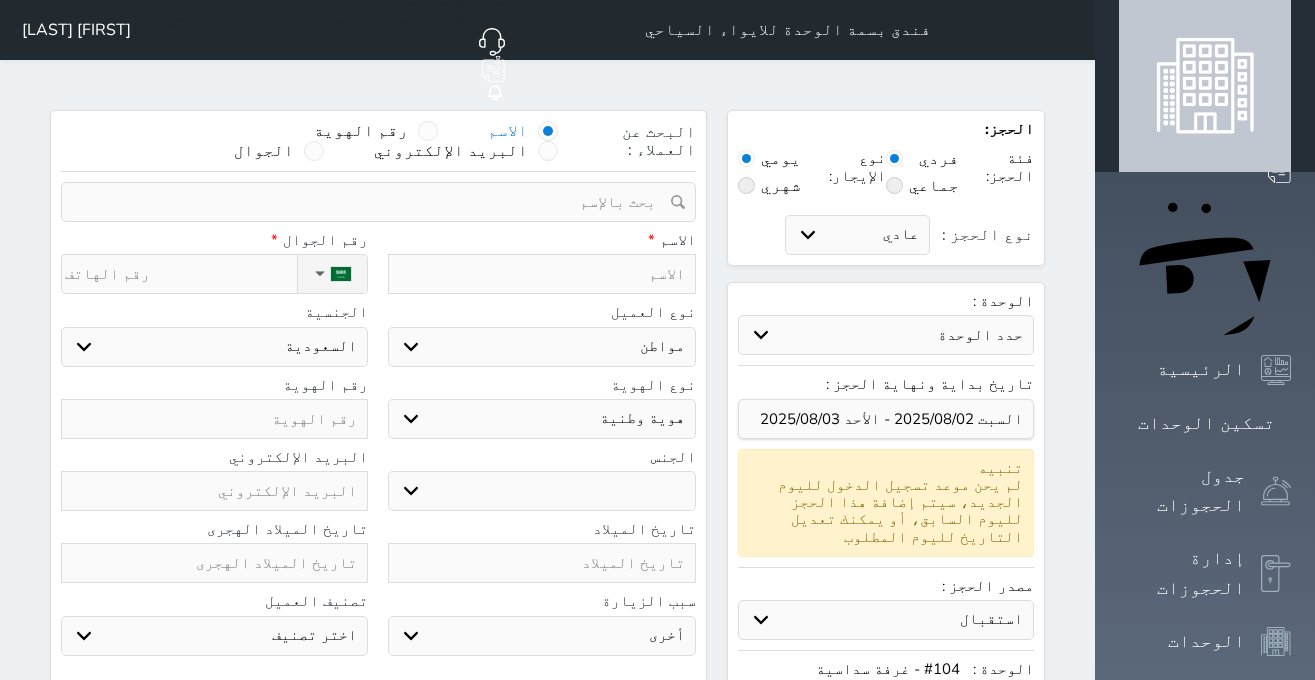 click at bounding box center (428, 131) 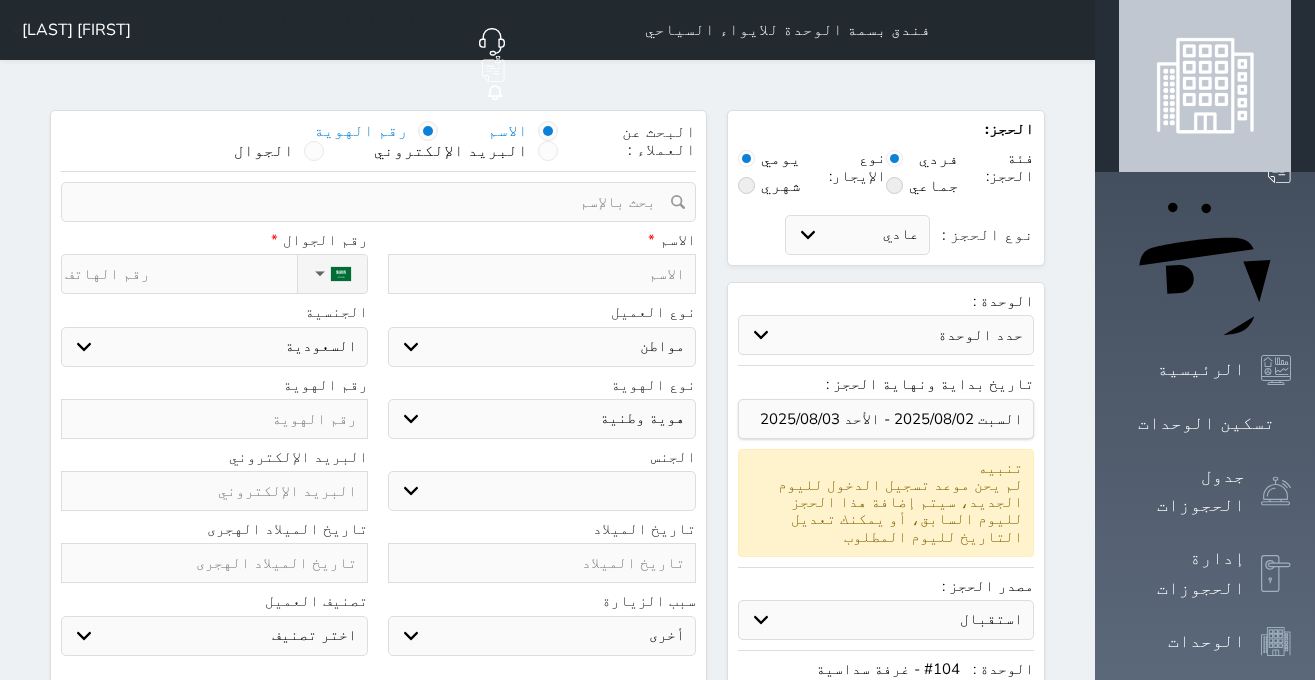 select 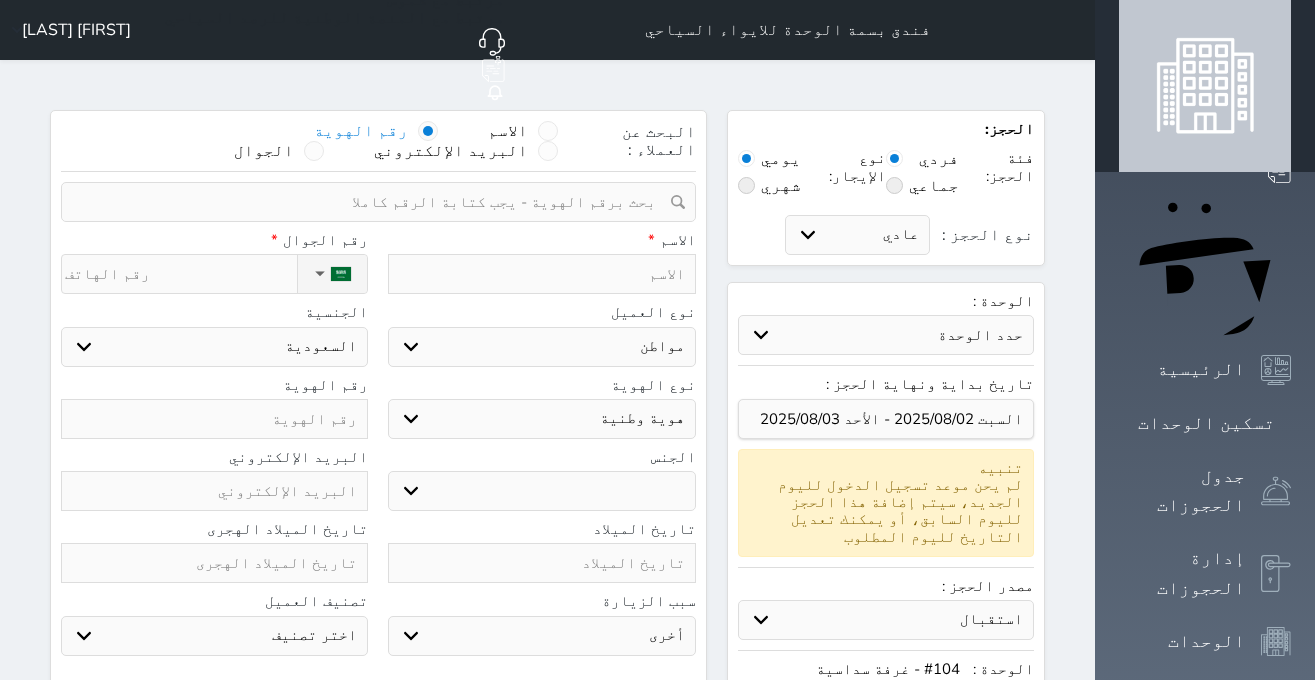 select 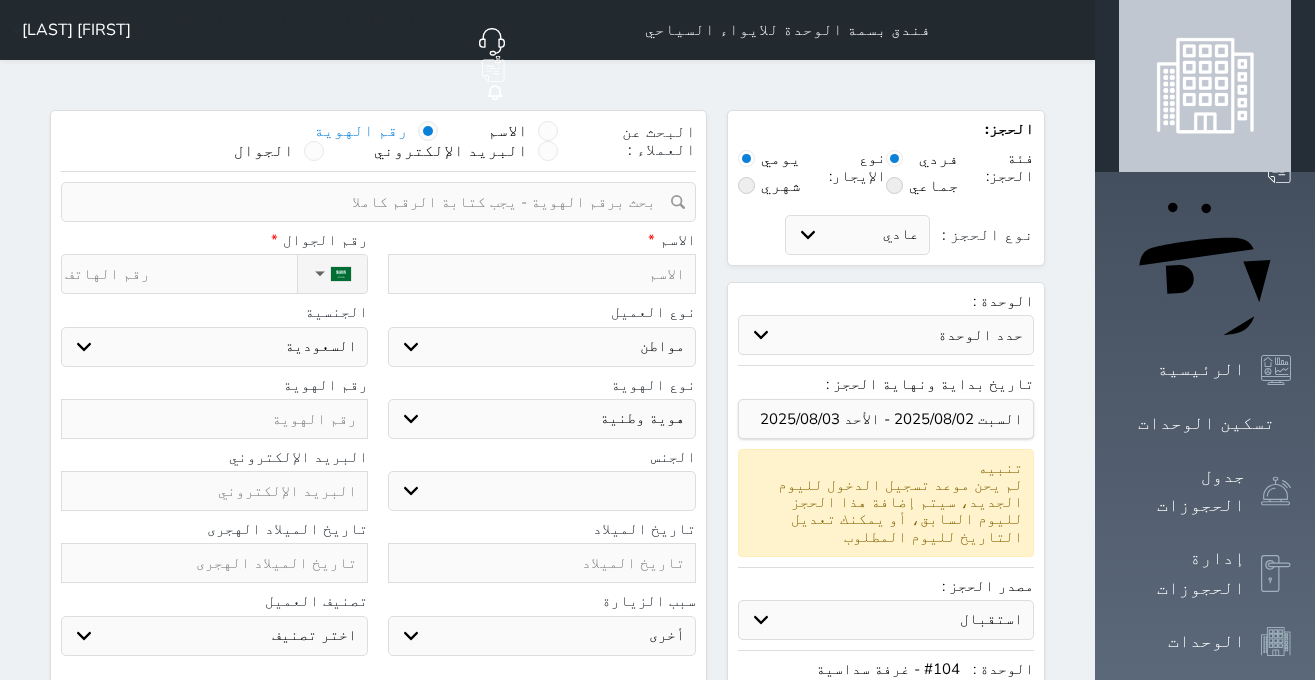 select 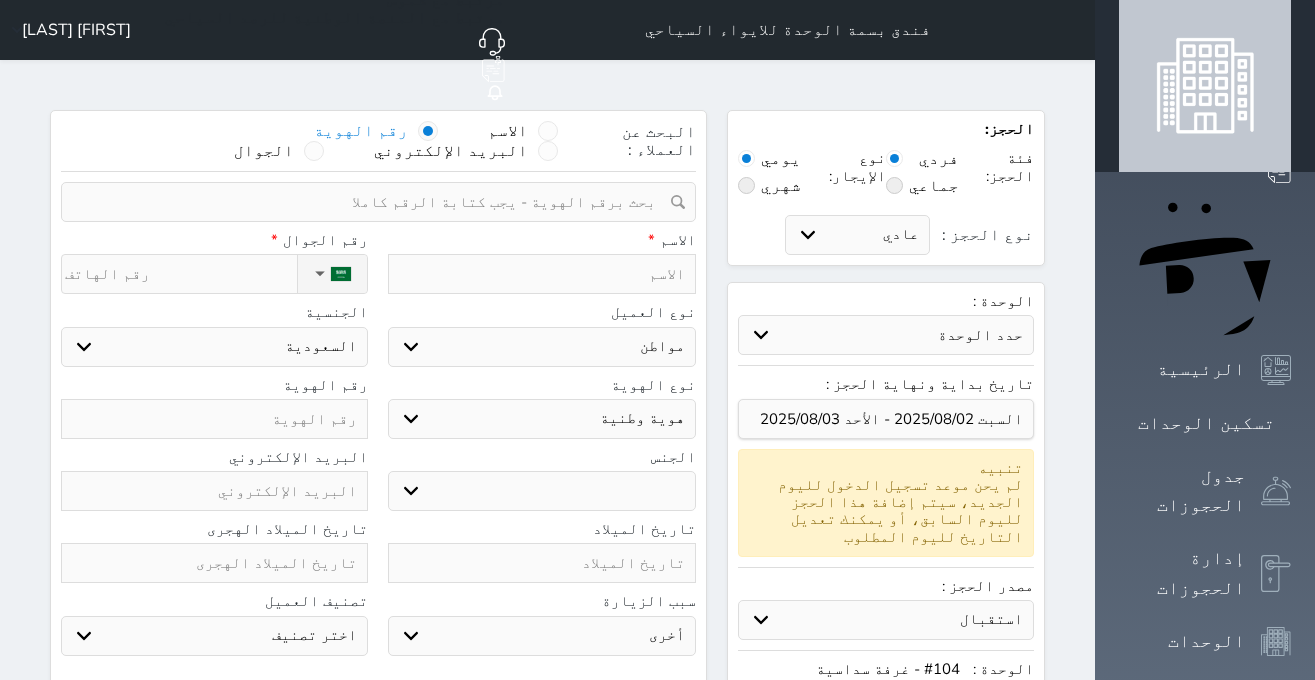 click at bounding box center [371, 202] 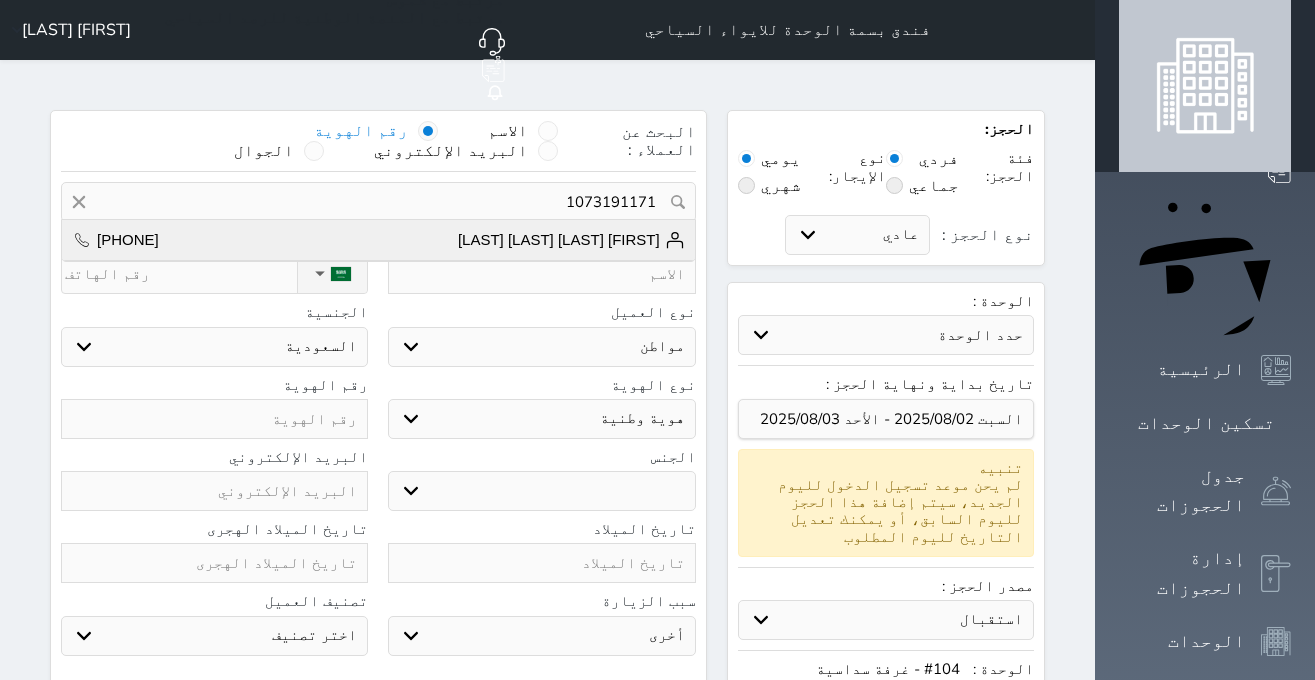 click on "[FIRST] [LAST]   [PHONE]" at bounding box center (378, 240) 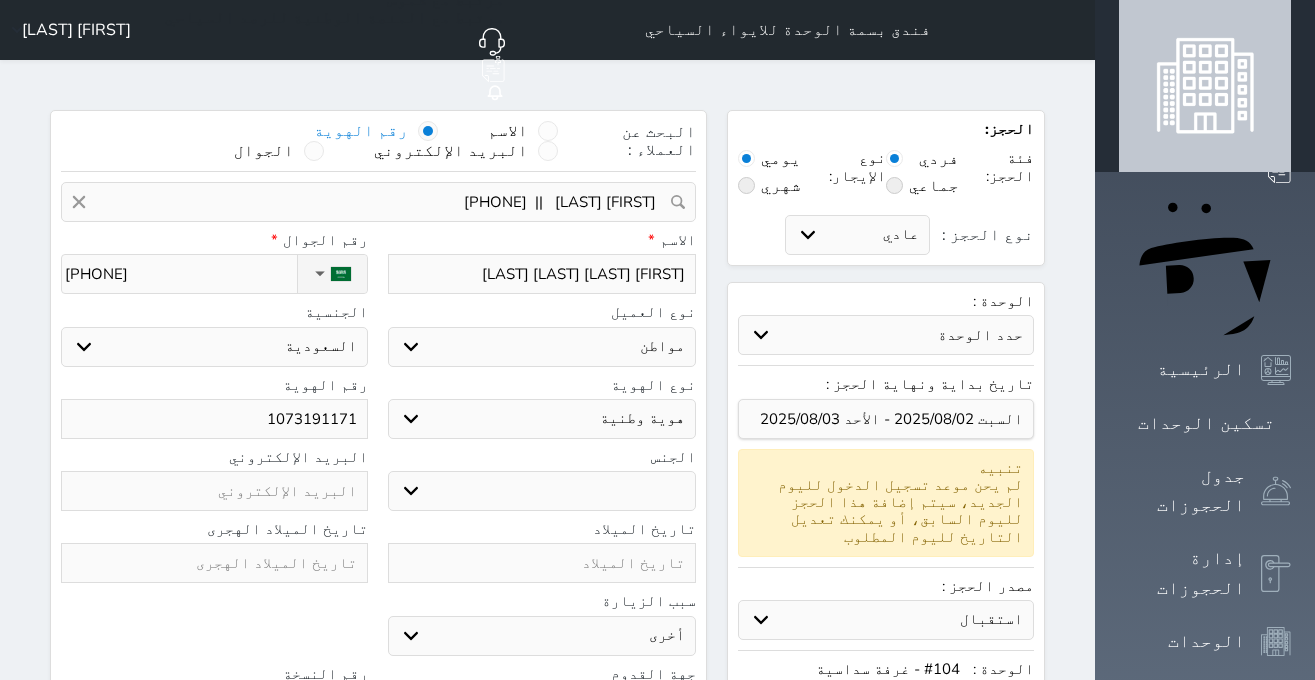 select 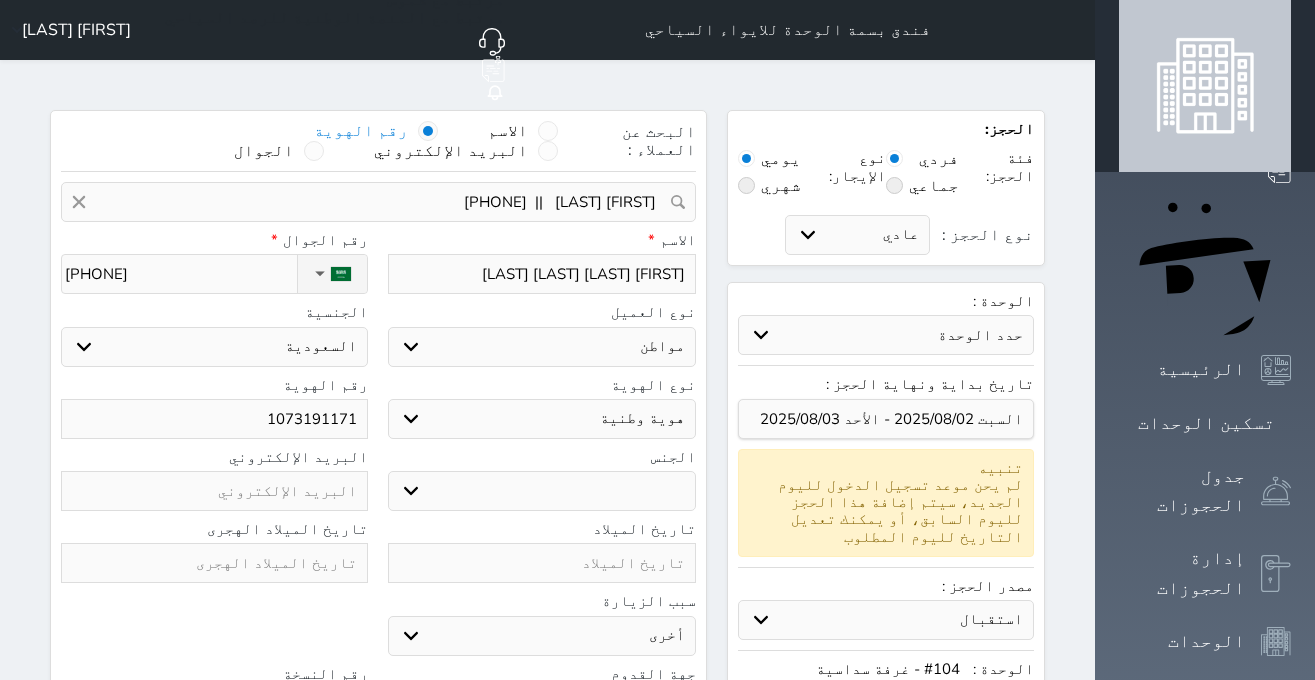 select 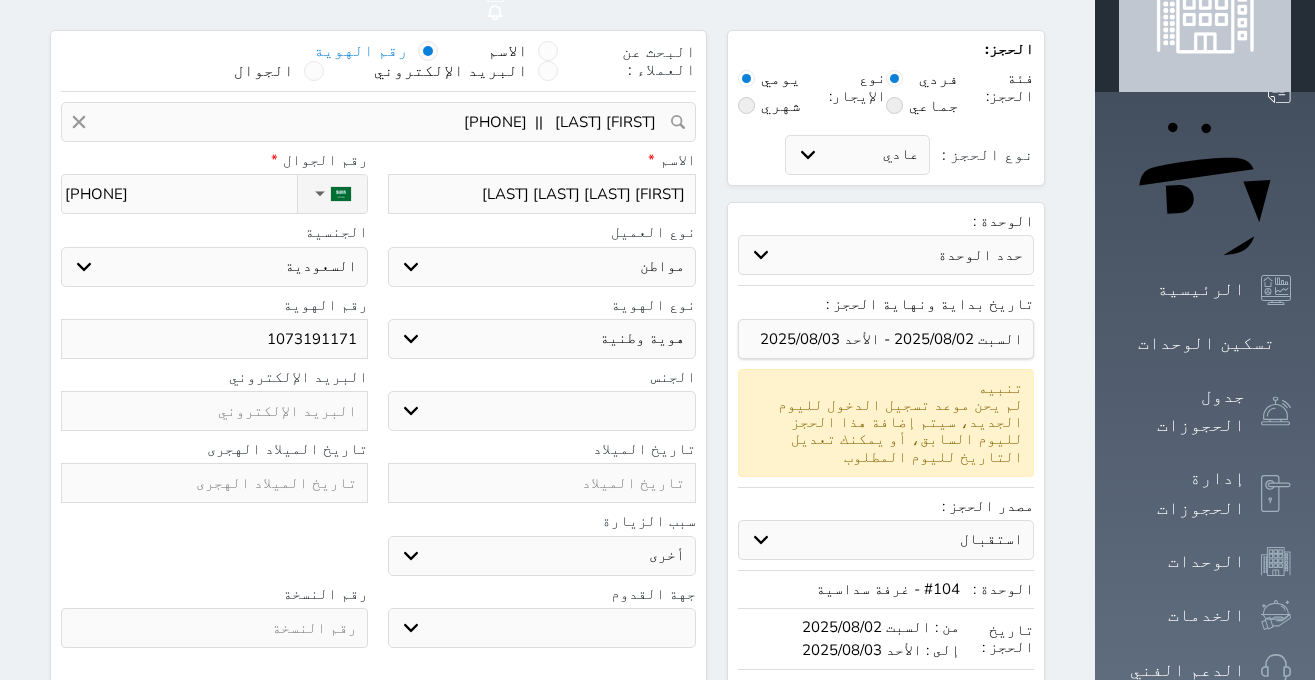 scroll, scrollTop: 126, scrollLeft: 0, axis: vertical 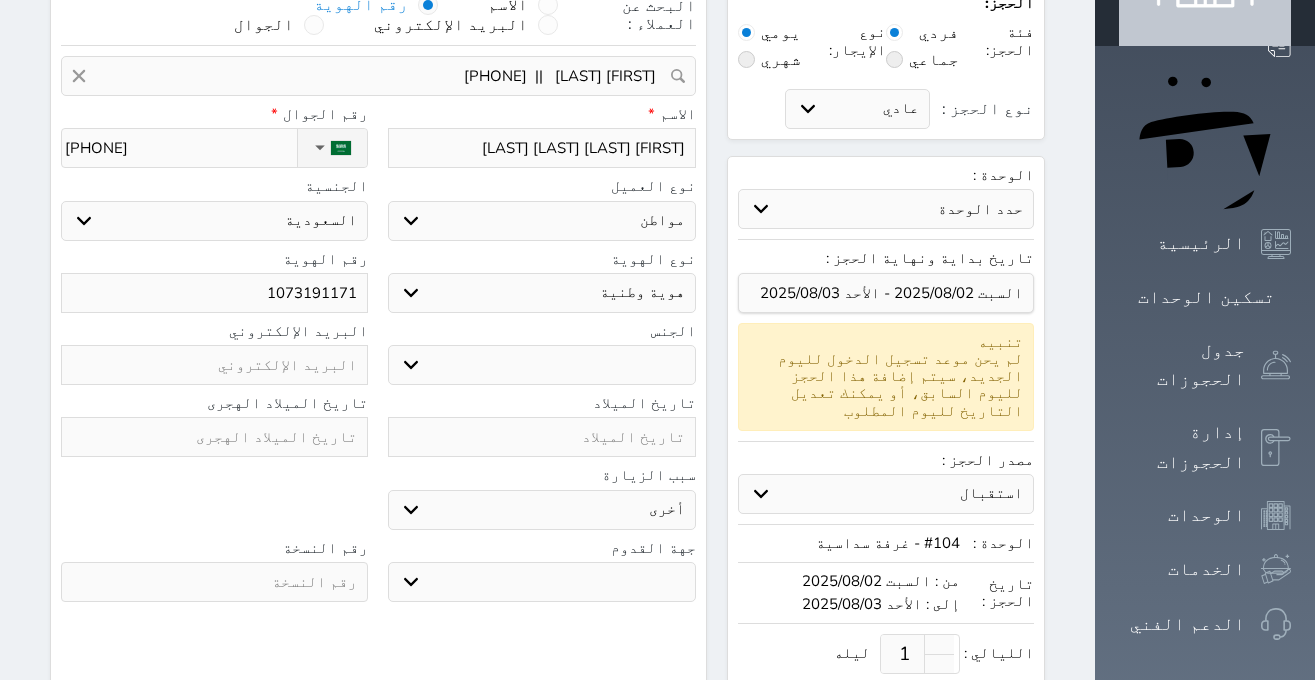 click at bounding box center [214, 582] 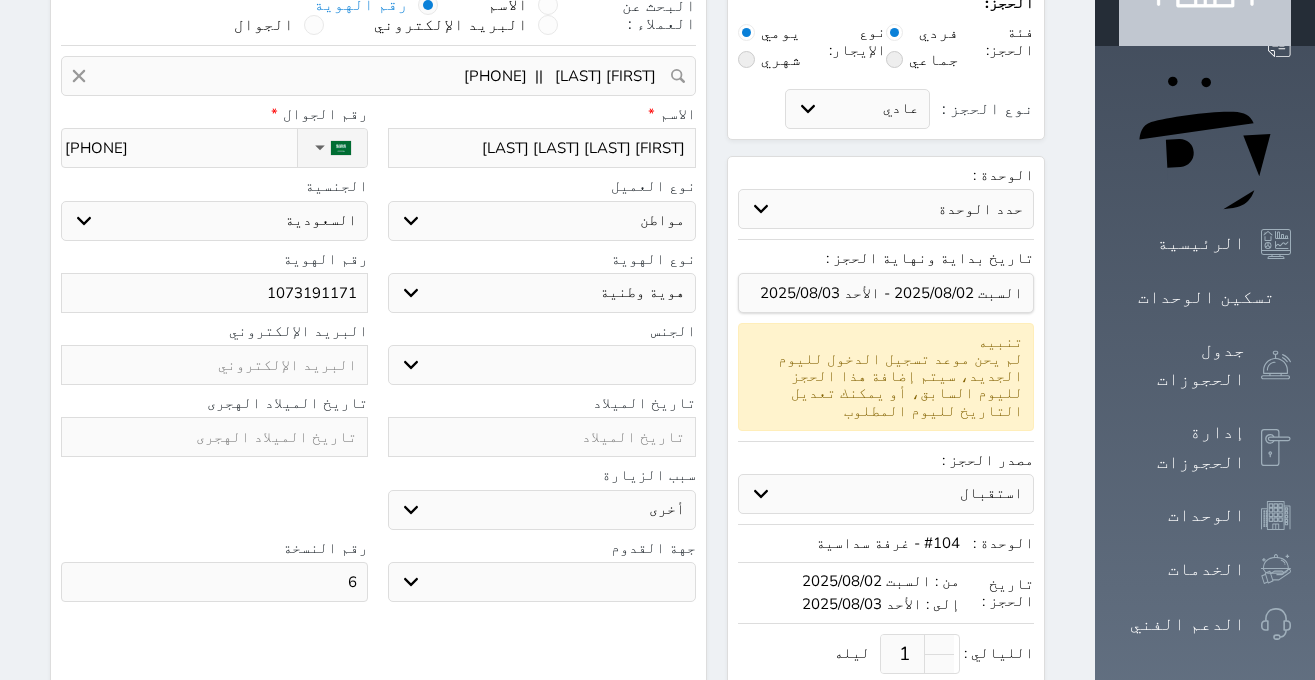 type on "6" 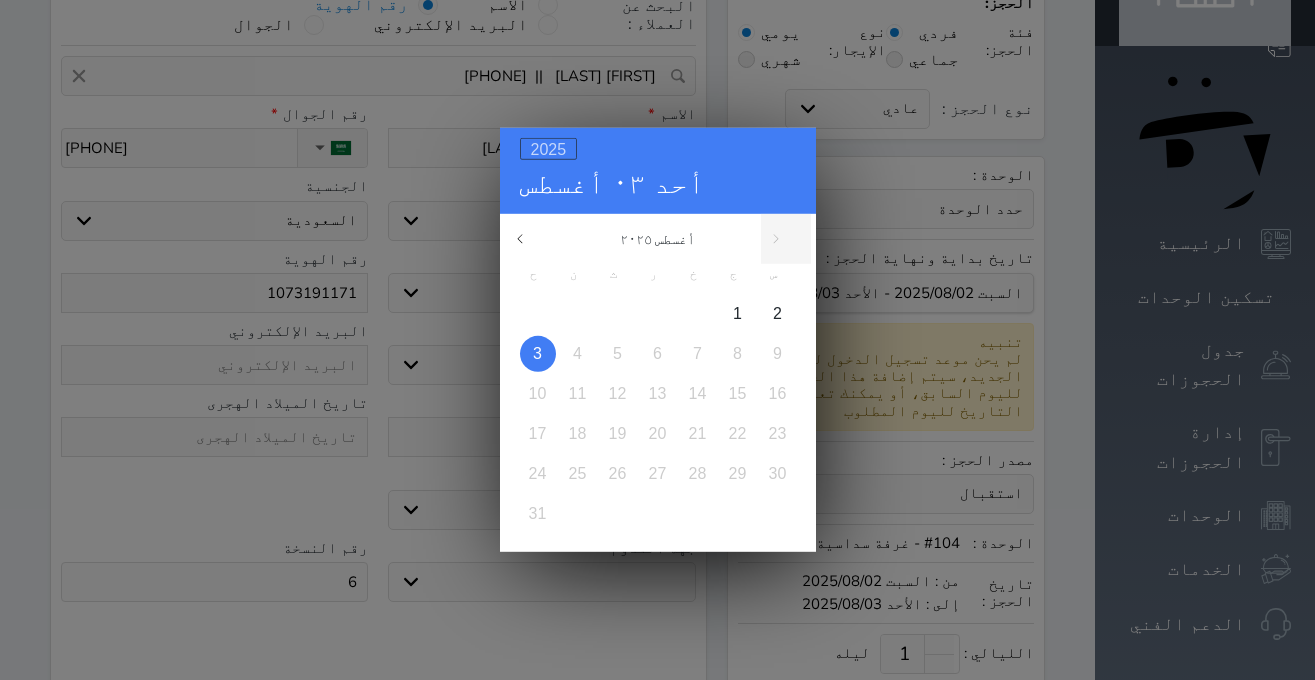click on "2025" at bounding box center (549, 149) 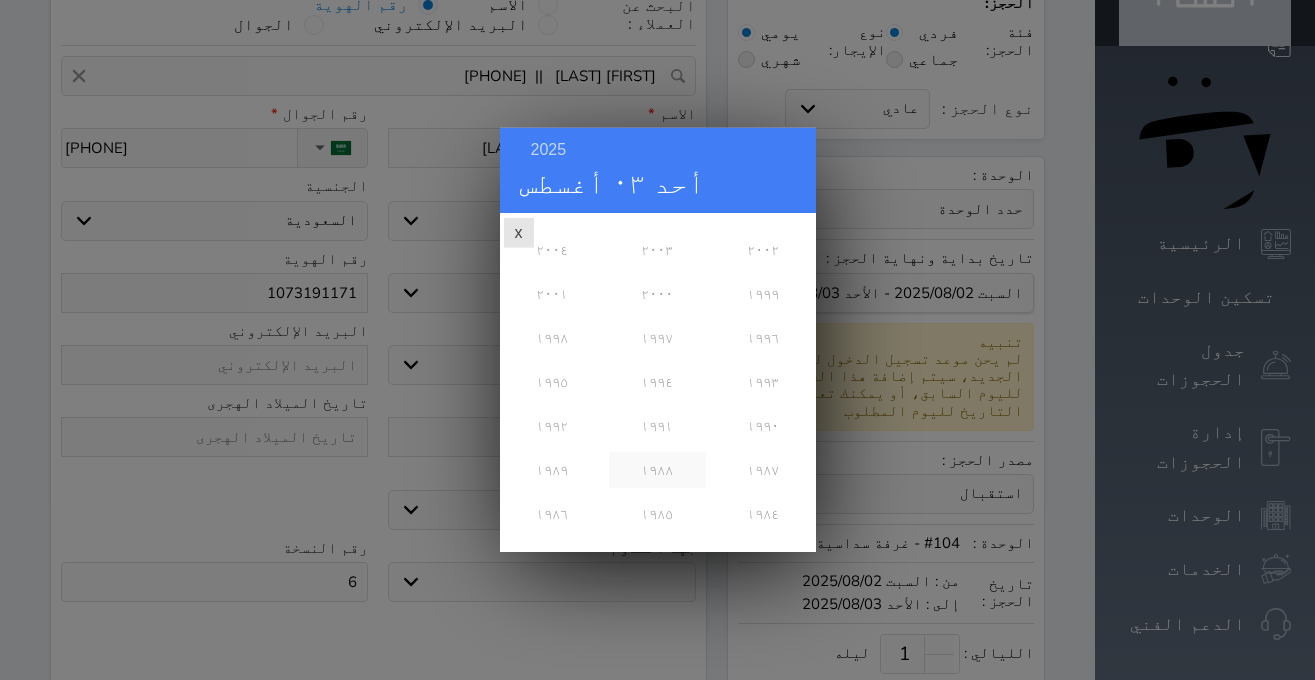 scroll, scrollTop: 486, scrollLeft: 0, axis: vertical 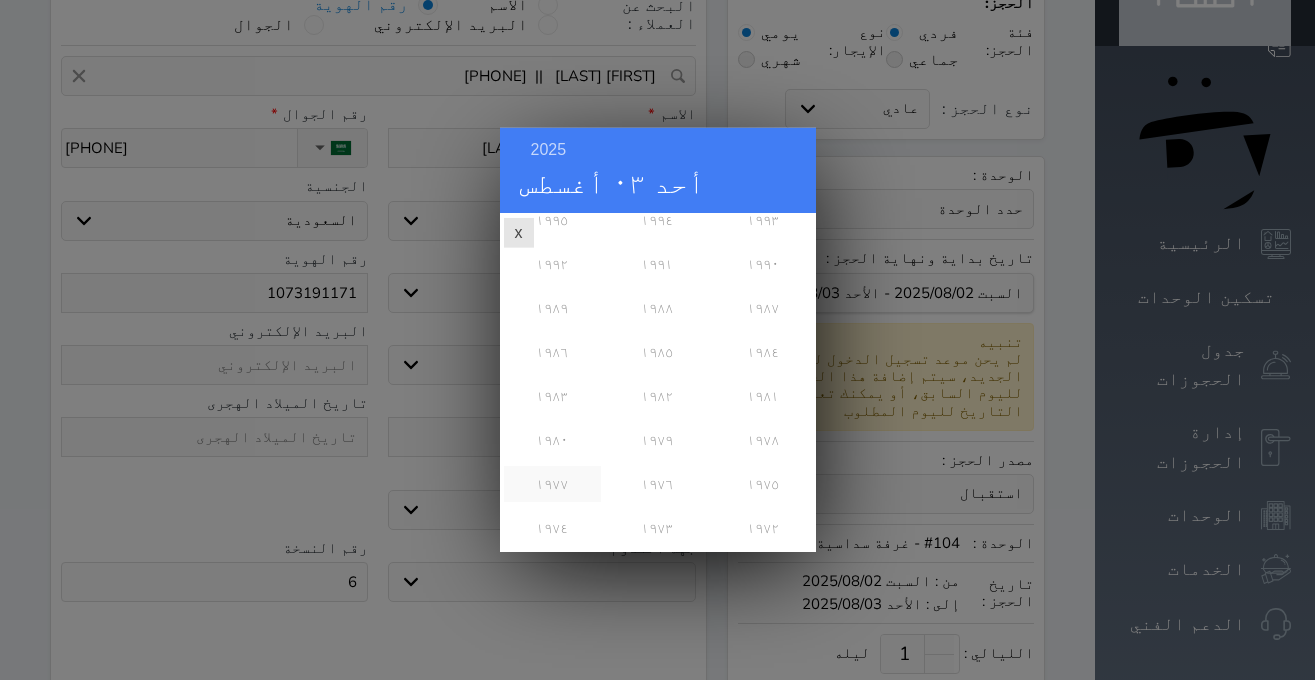 click on "١٩٧٧" at bounding box center (552, 484) 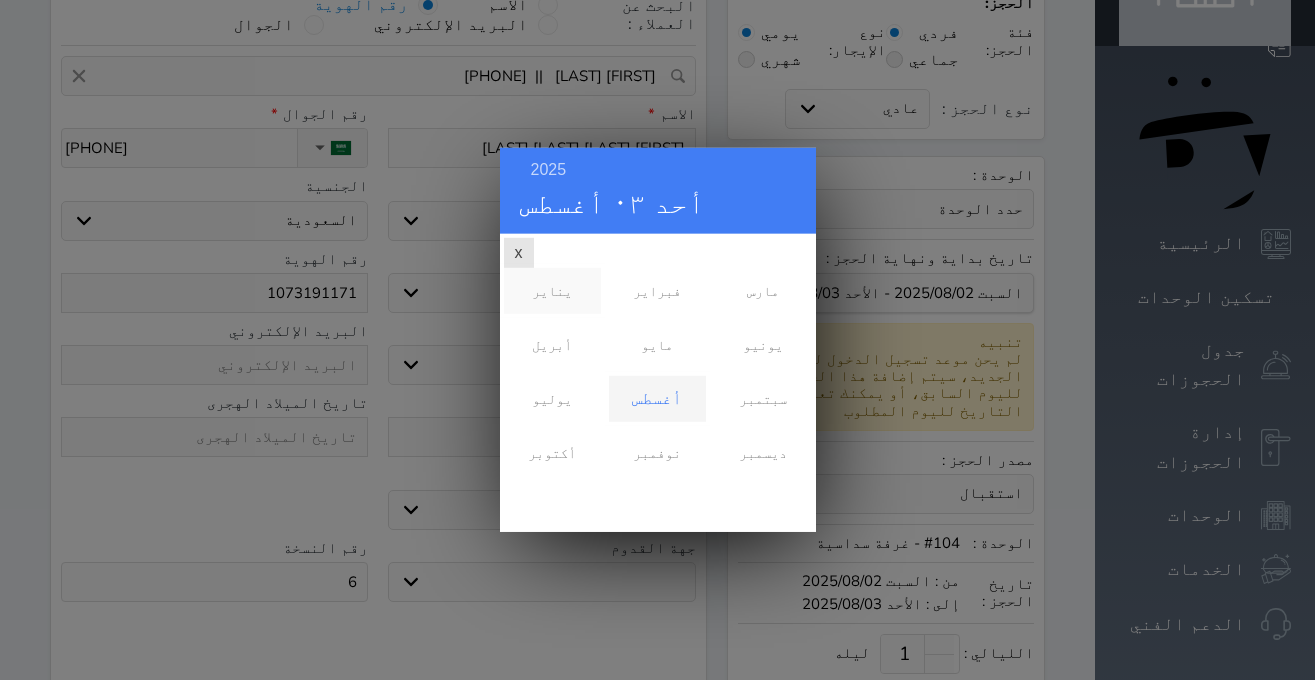 click on "يناير" at bounding box center (552, 291) 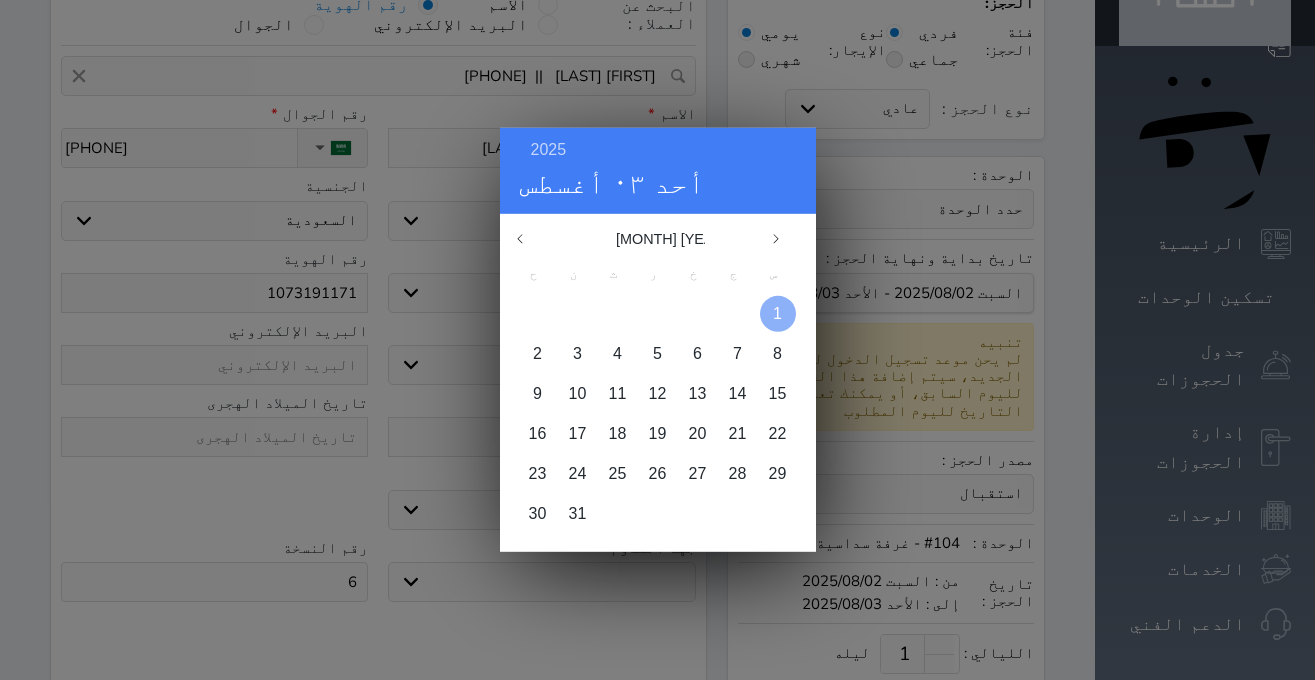 click at bounding box center [778, 314] 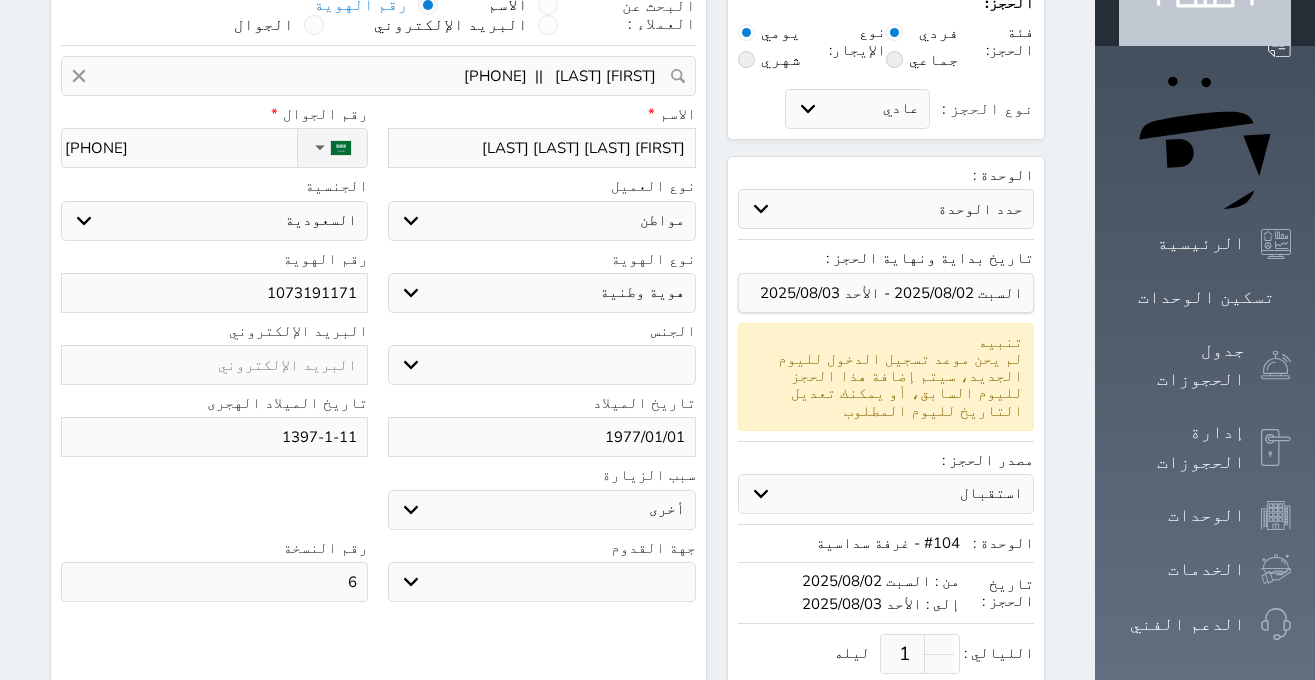 click on "1977/01/01" at bounding box center [541, 437] 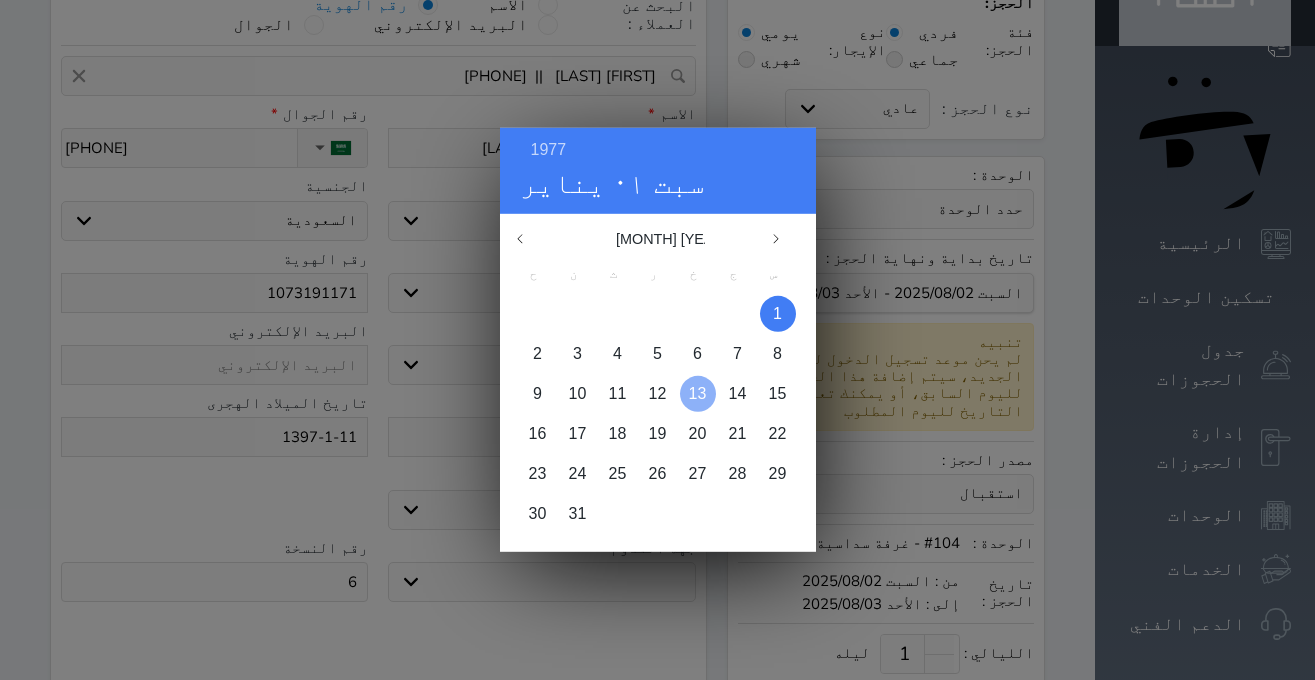 click on "13" at bounding box center [698, 393] 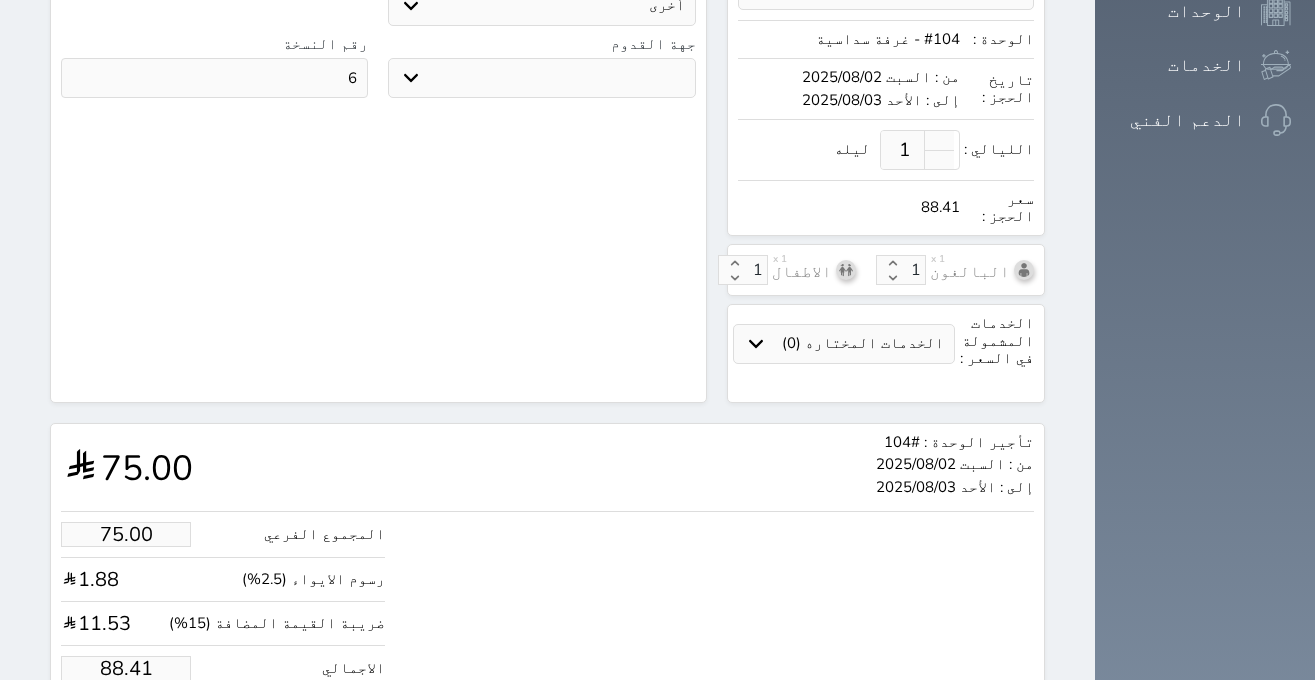 scroll, scrollTop: 653, scrollLeft: 0, axis: vertical 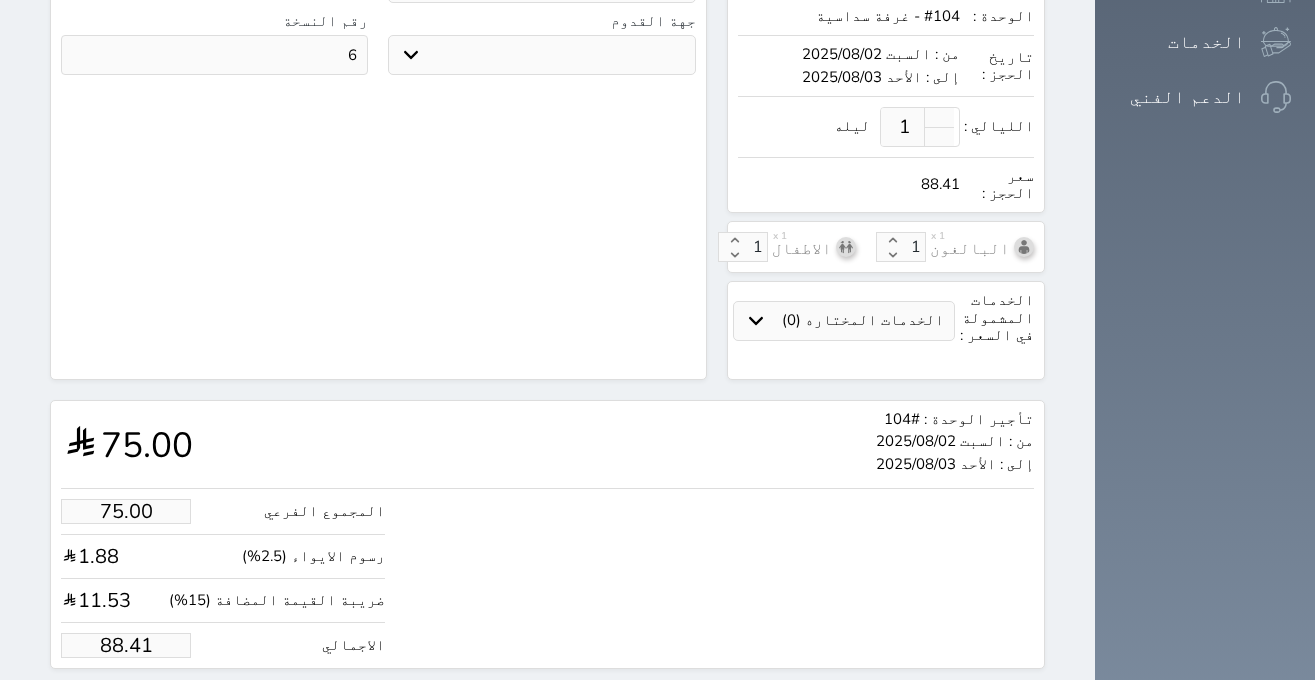 drag, startPoint x: 134, startPoint y: 576, endPoint x: 192, endPoint y: 576, distance: 58 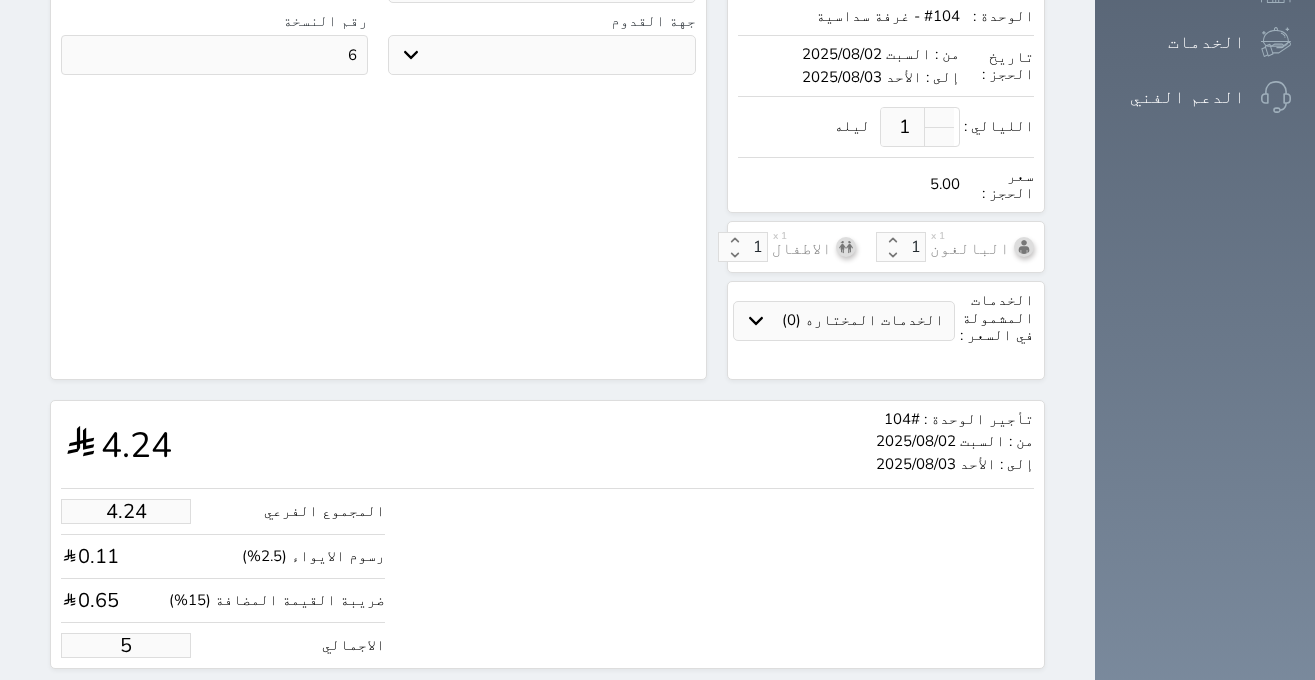 type on "42.42" 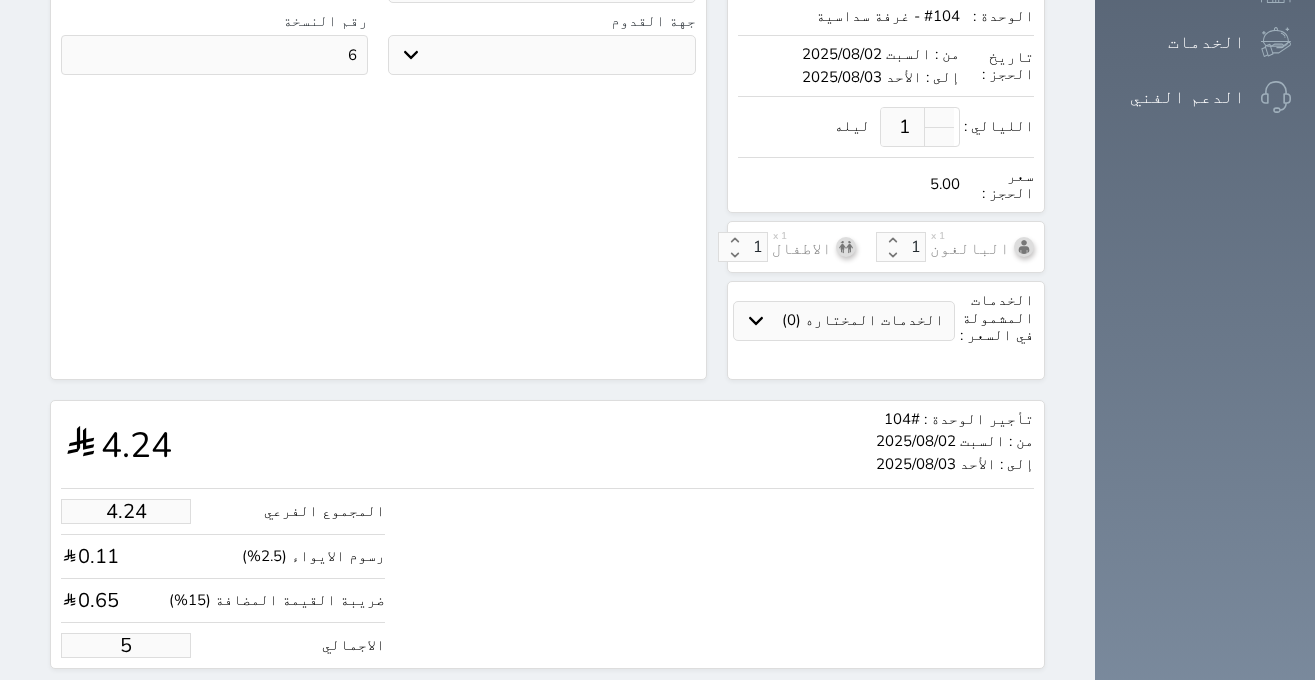 type on "50" 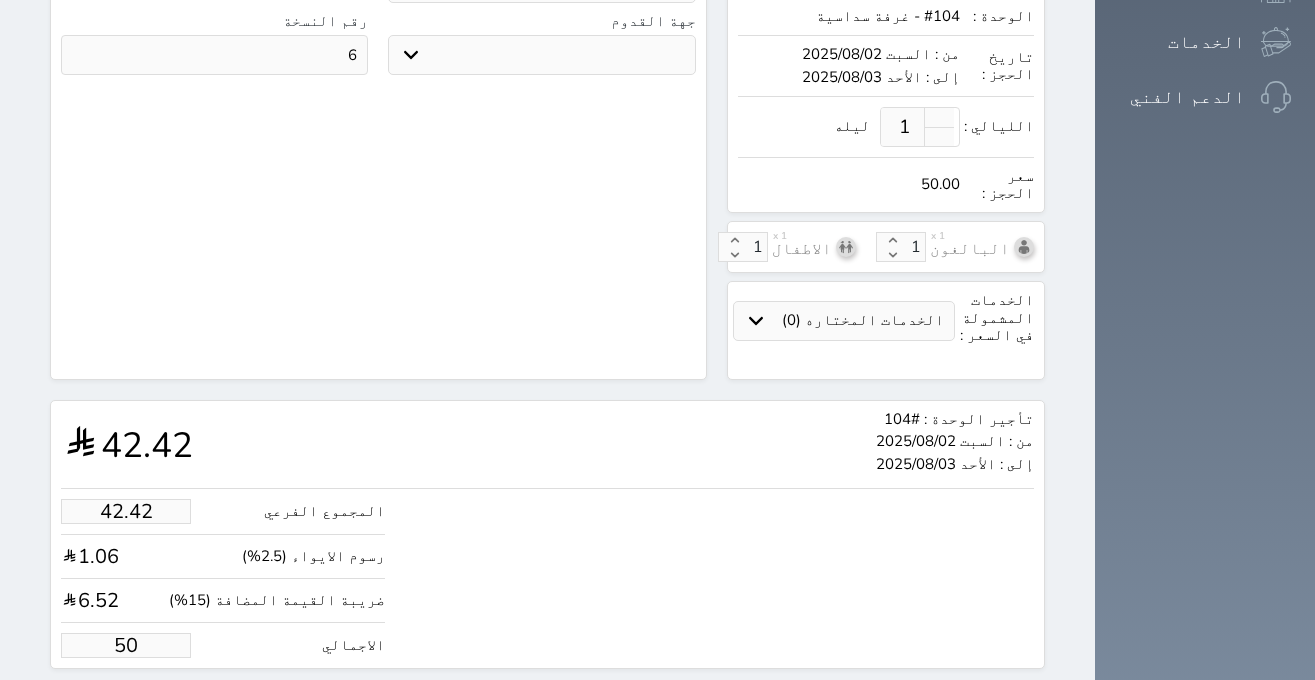 type on "50.00" 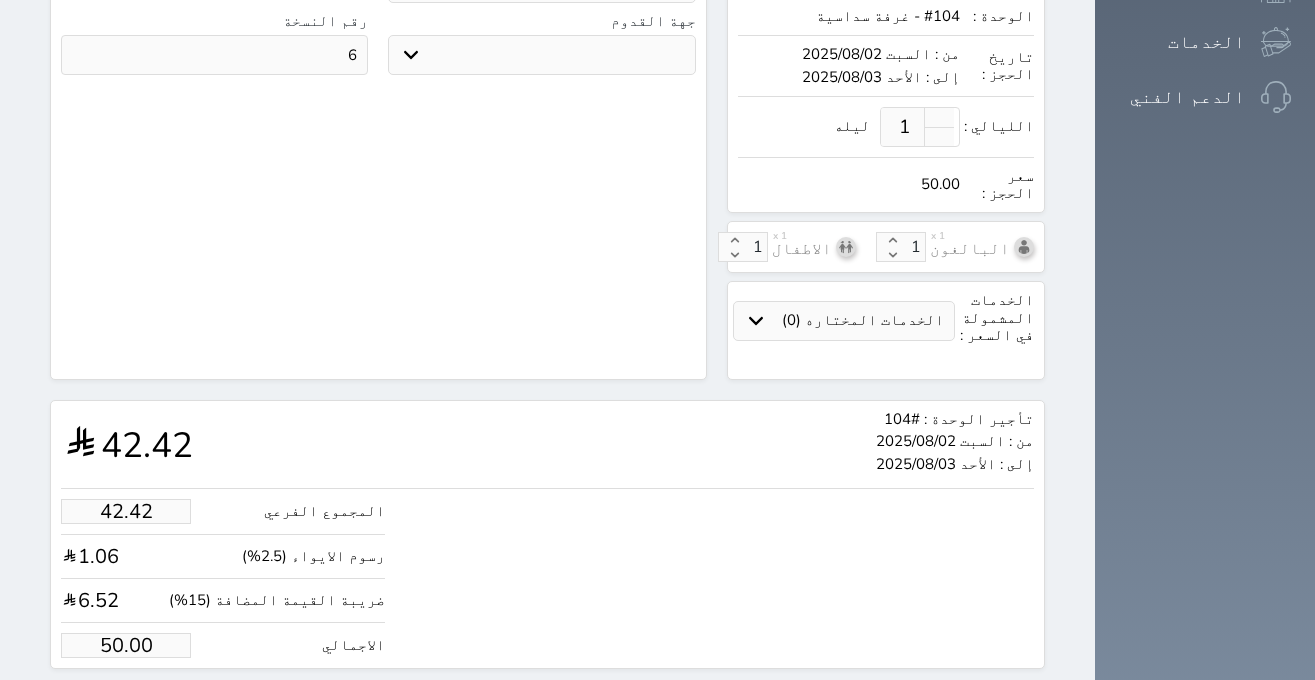 click on "حجز" at bounding box center (146, 706) 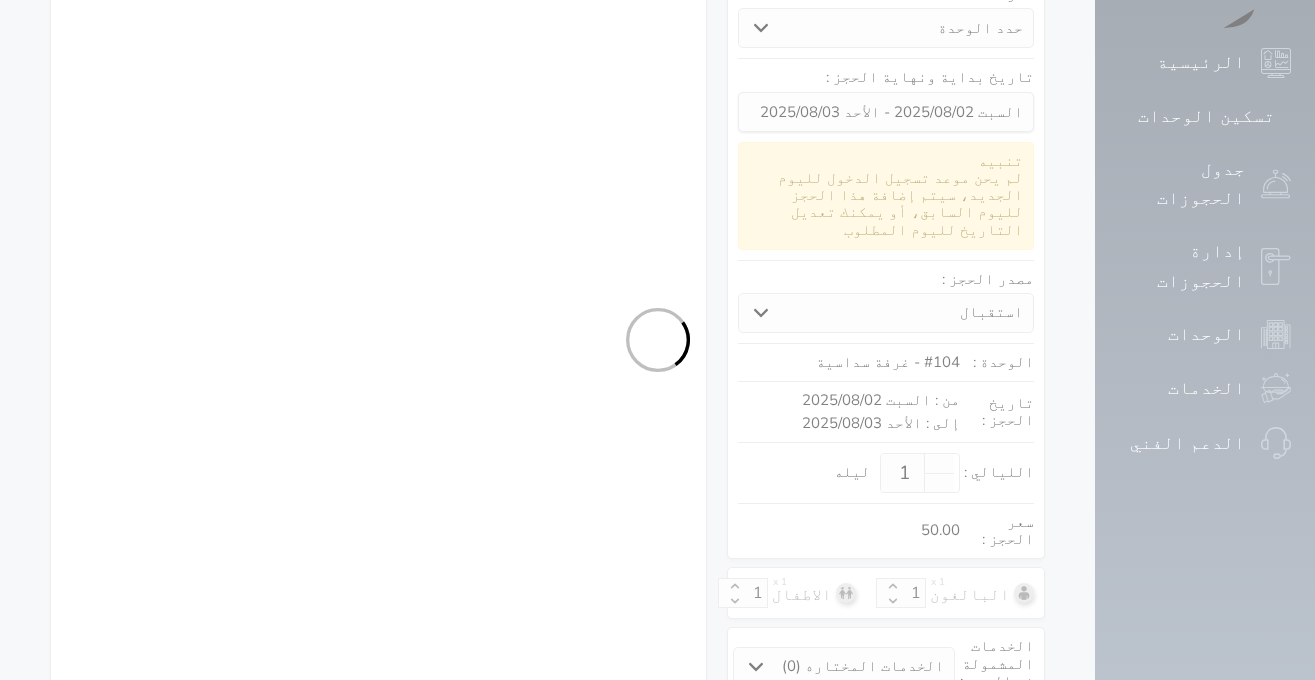 select on "1" 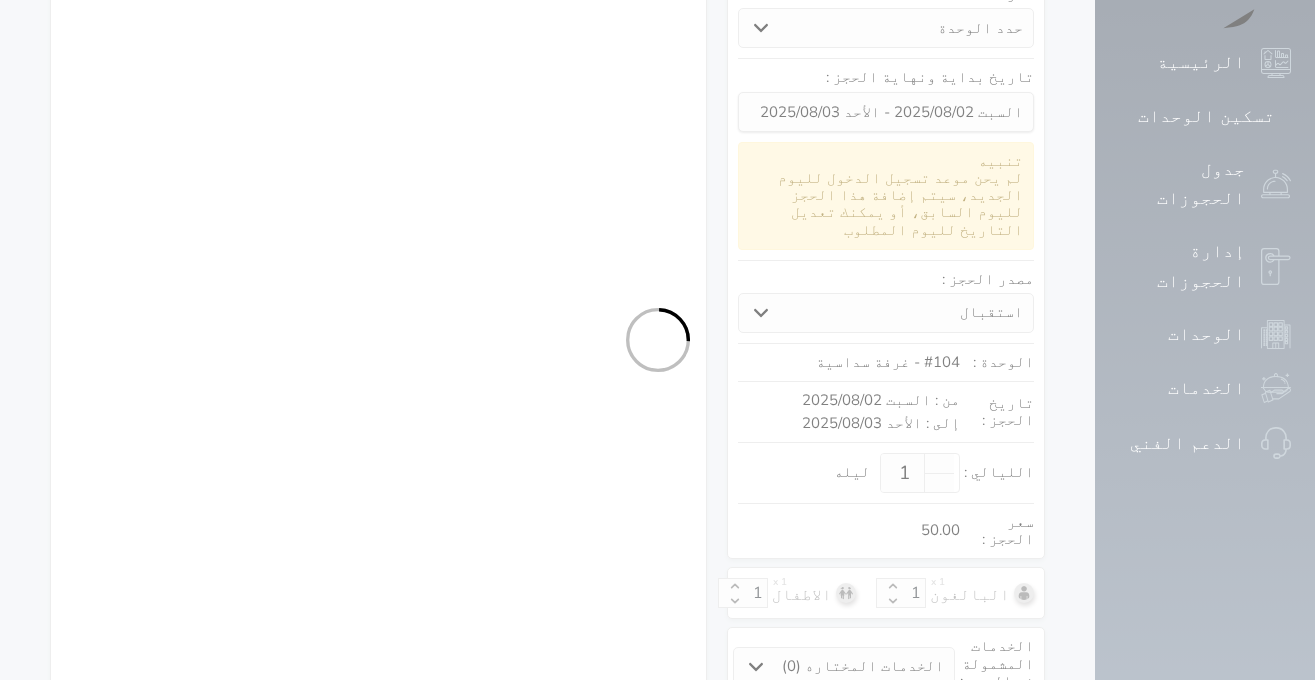select on "113" 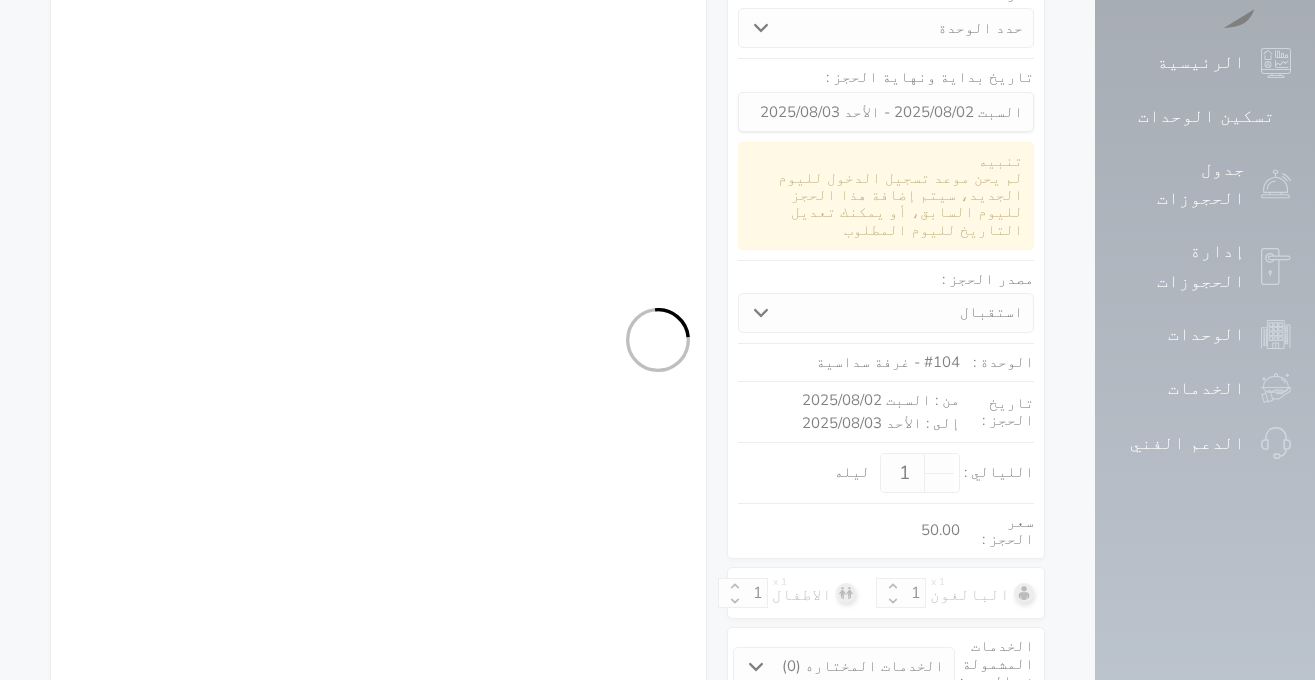 select on "1" 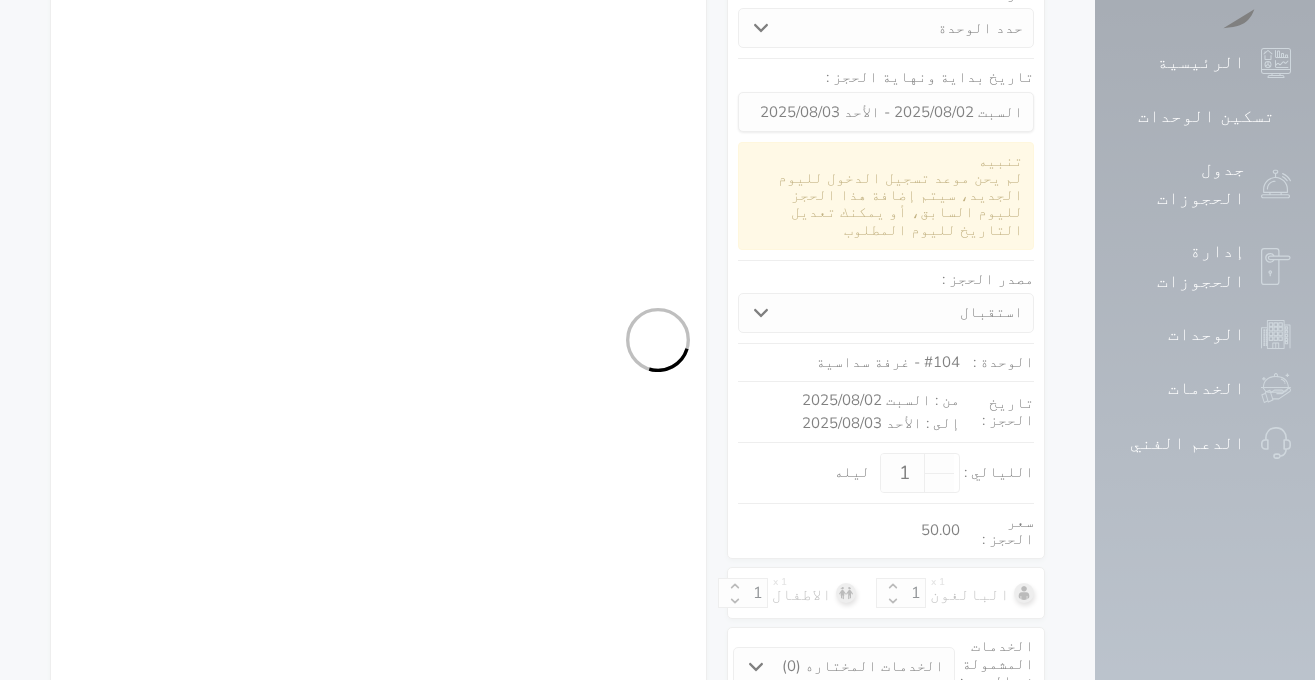 select 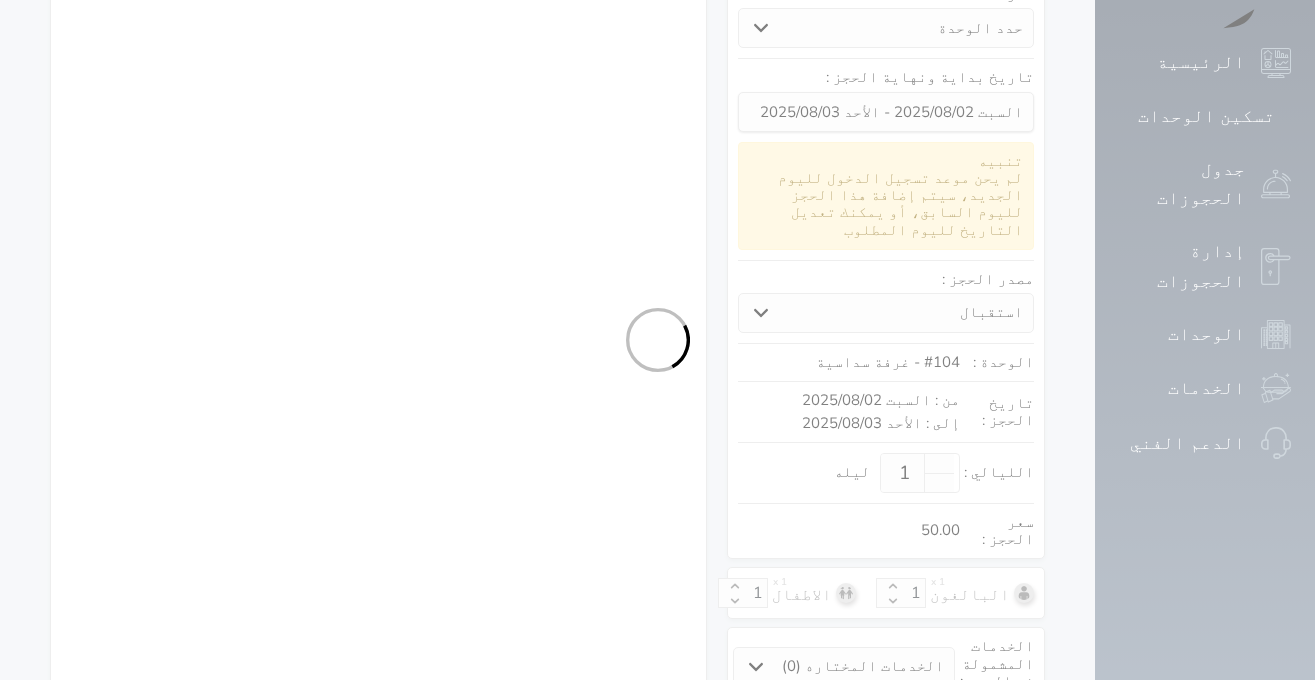 select on "7" 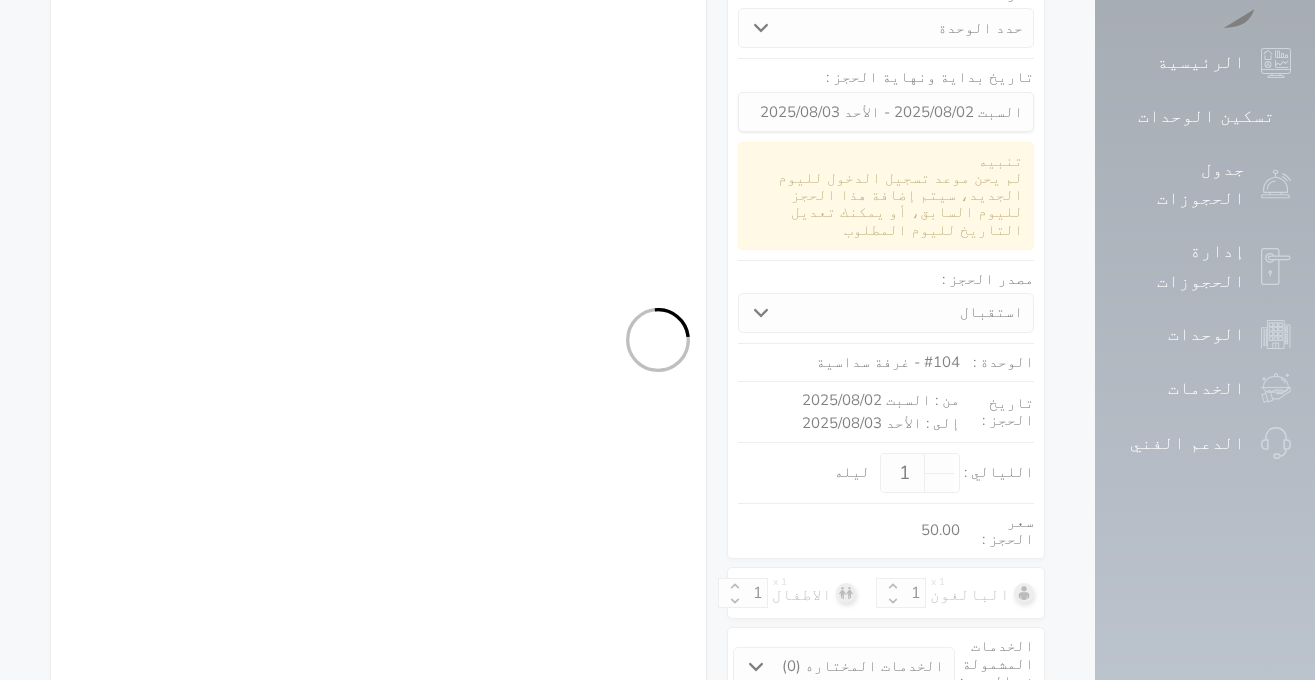 select 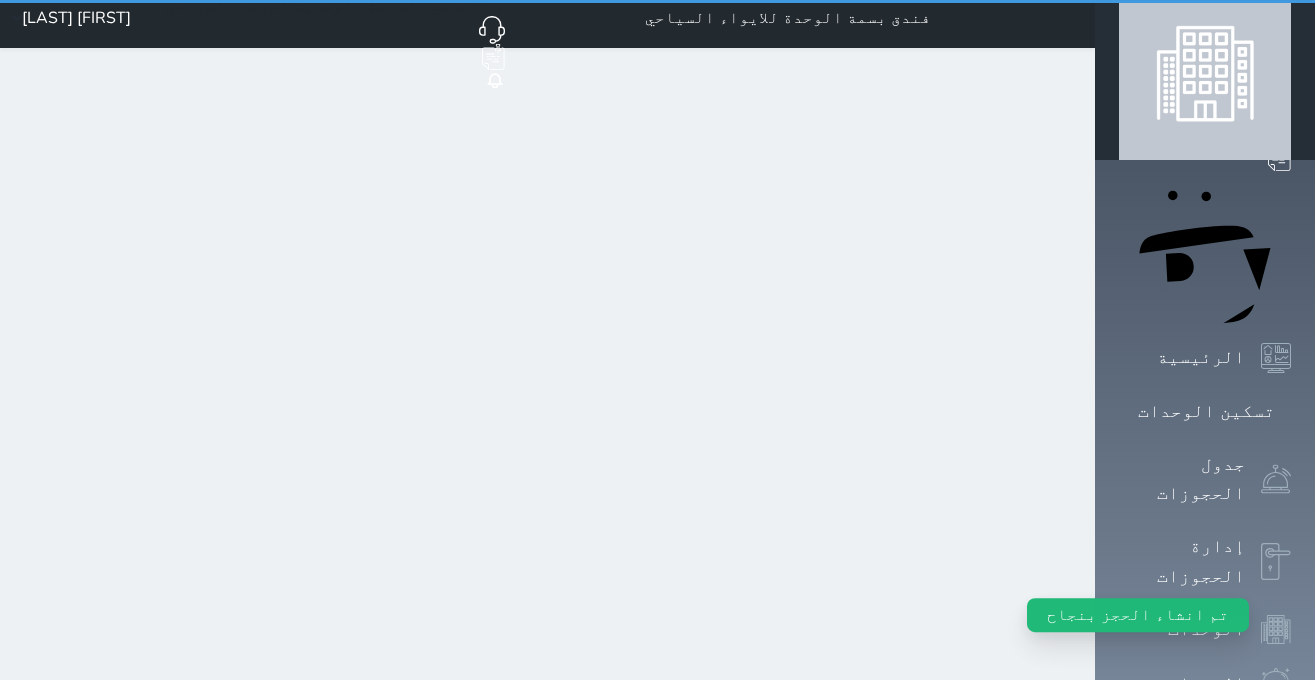 scroll, scrollTop: 0, scrollLeft: 0, axis: both 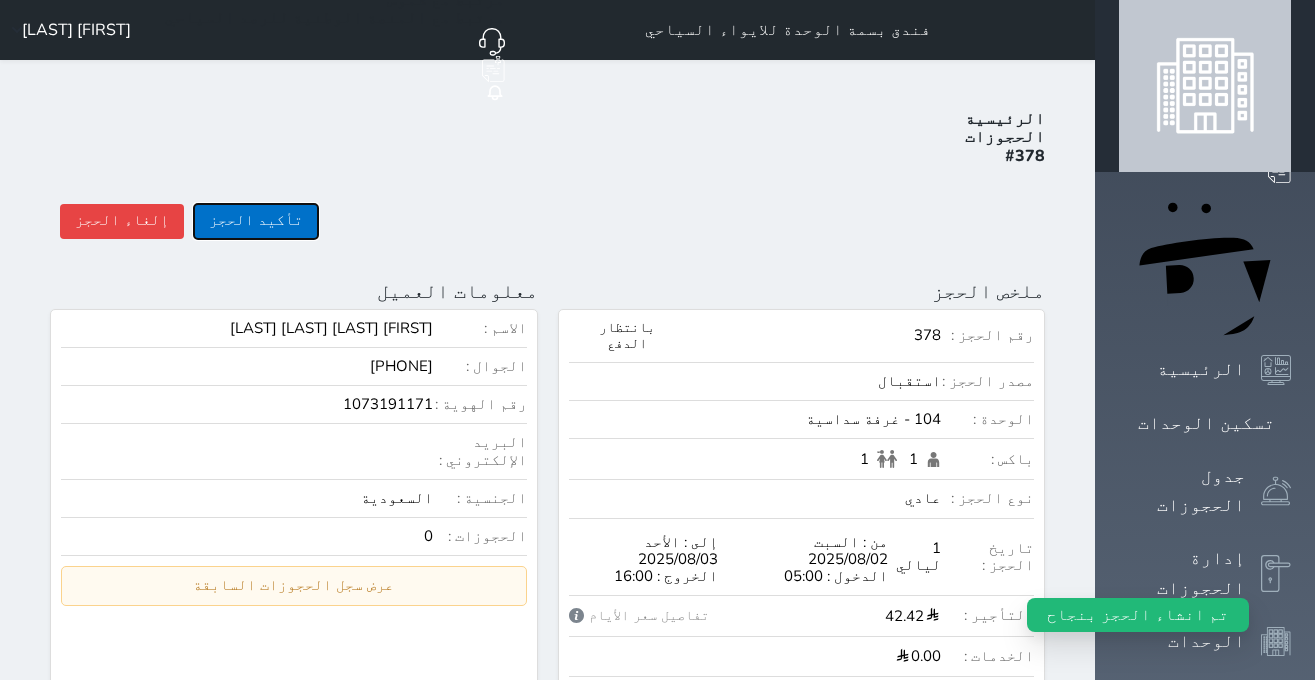 click on "تأكيد الحجز" at bounding box center (256, 221) 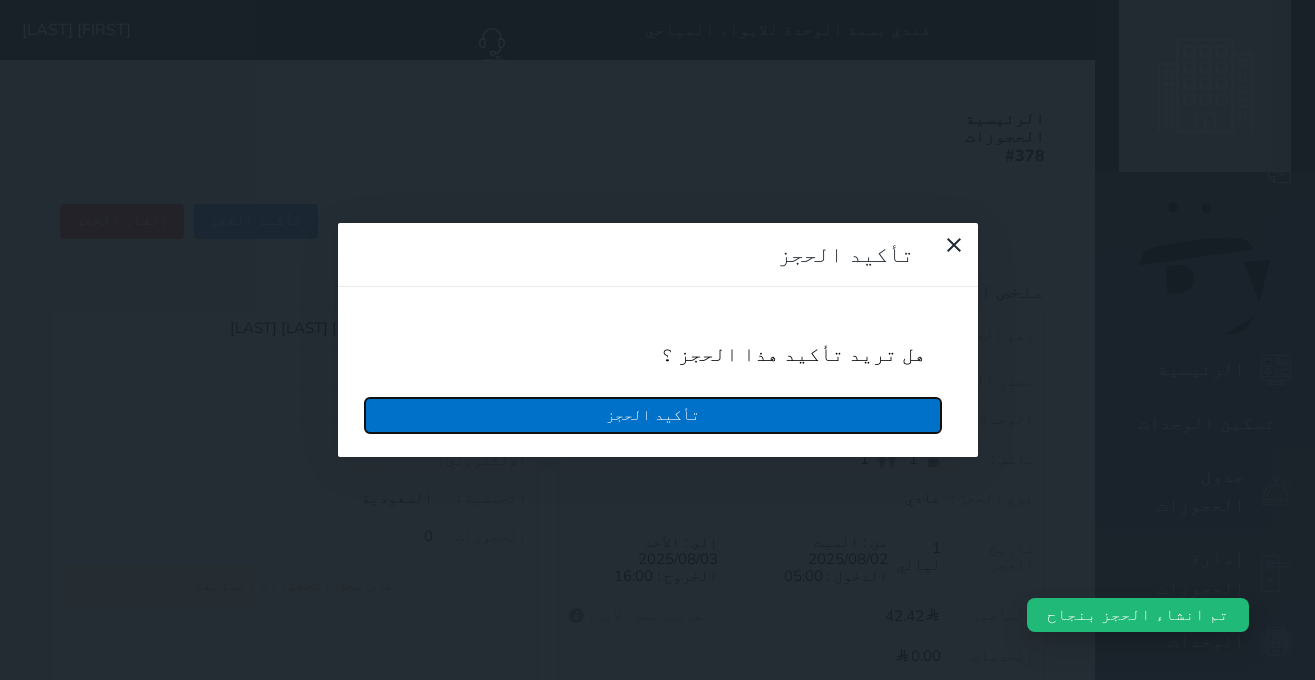 click on "تأكيد الحجز" at bounding box center [653, 415] 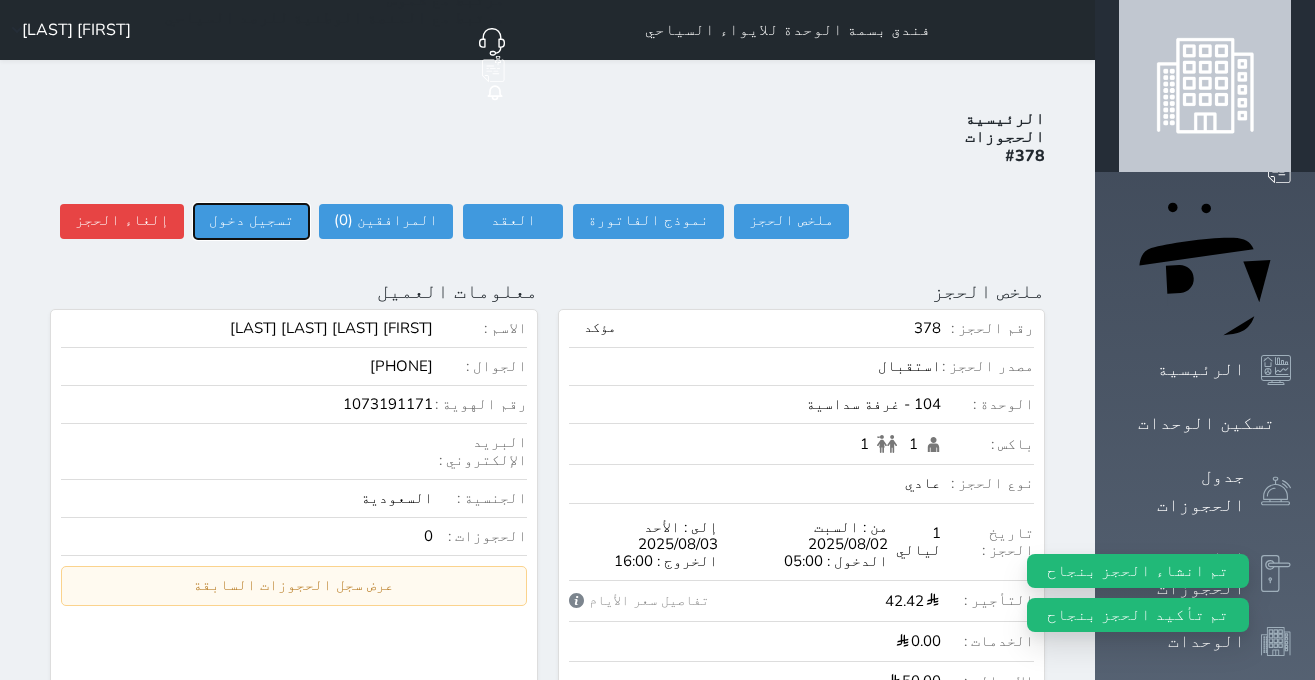 click on "تسجيل دخول" at bounding box center [251, 221] 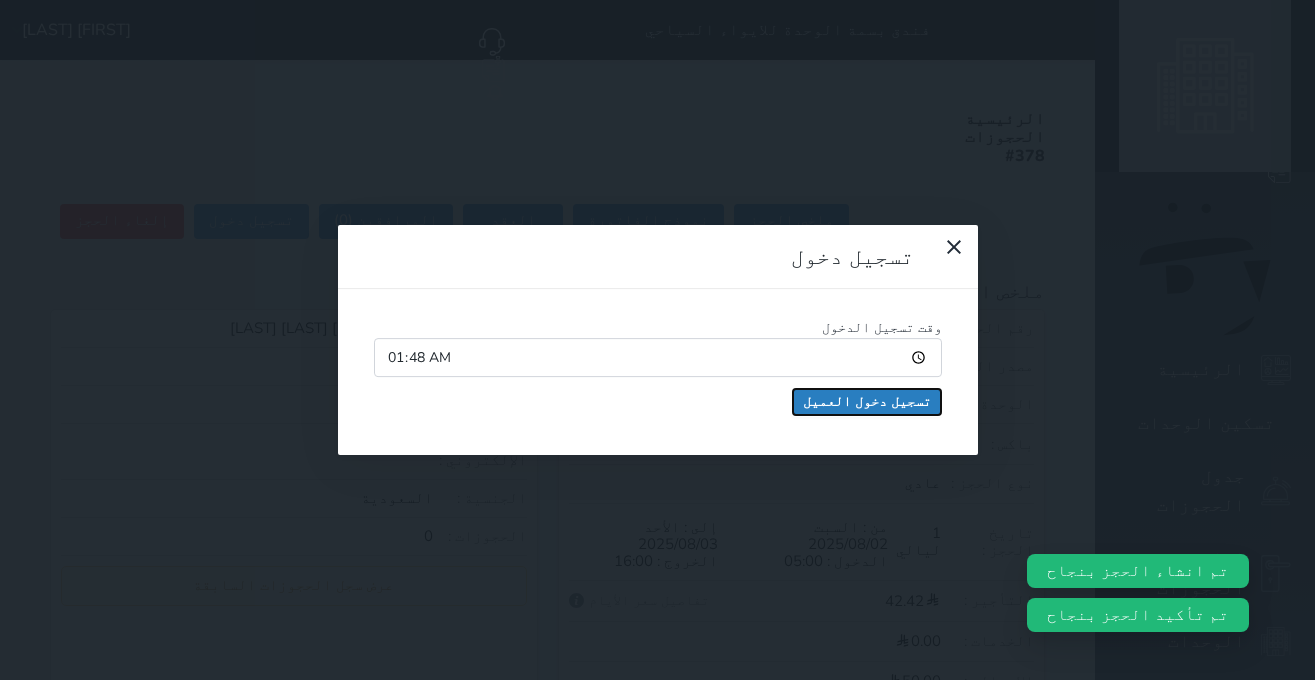 click on "تسجيل دخول العميل" at bounding box center [867, 402] 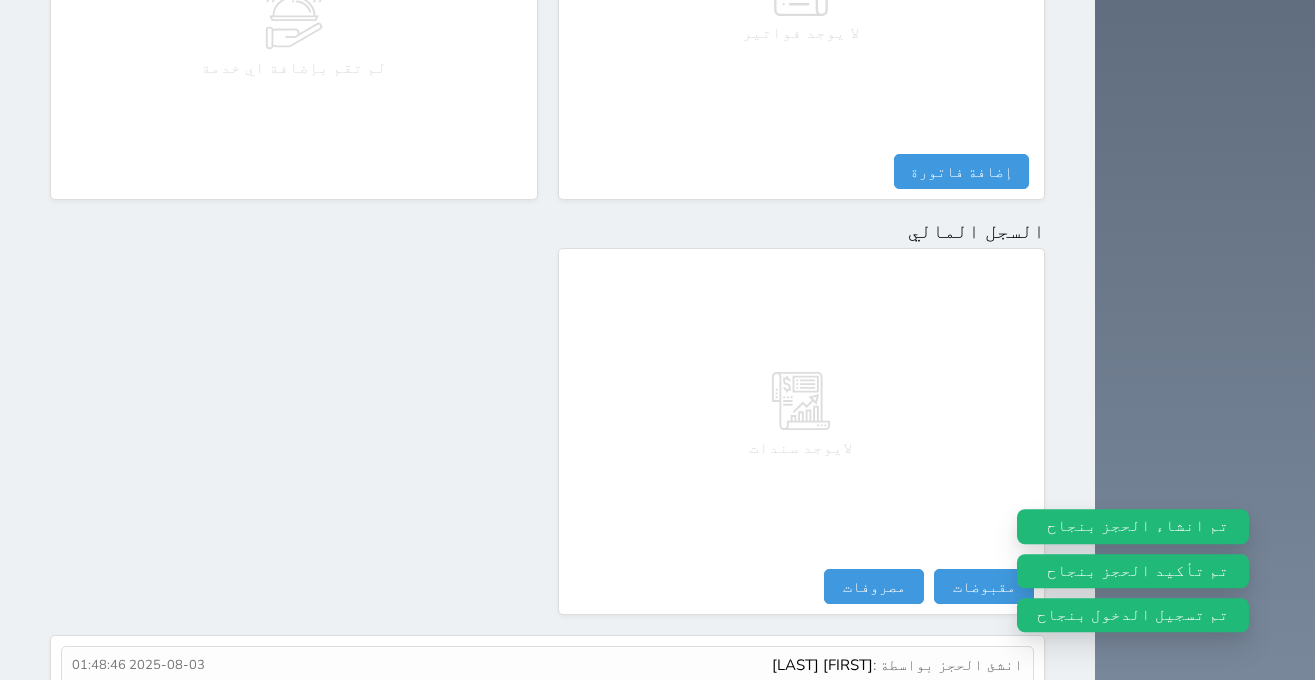 scroll, scrollTop: 1100, scrollLeft: 0, axis: vertical 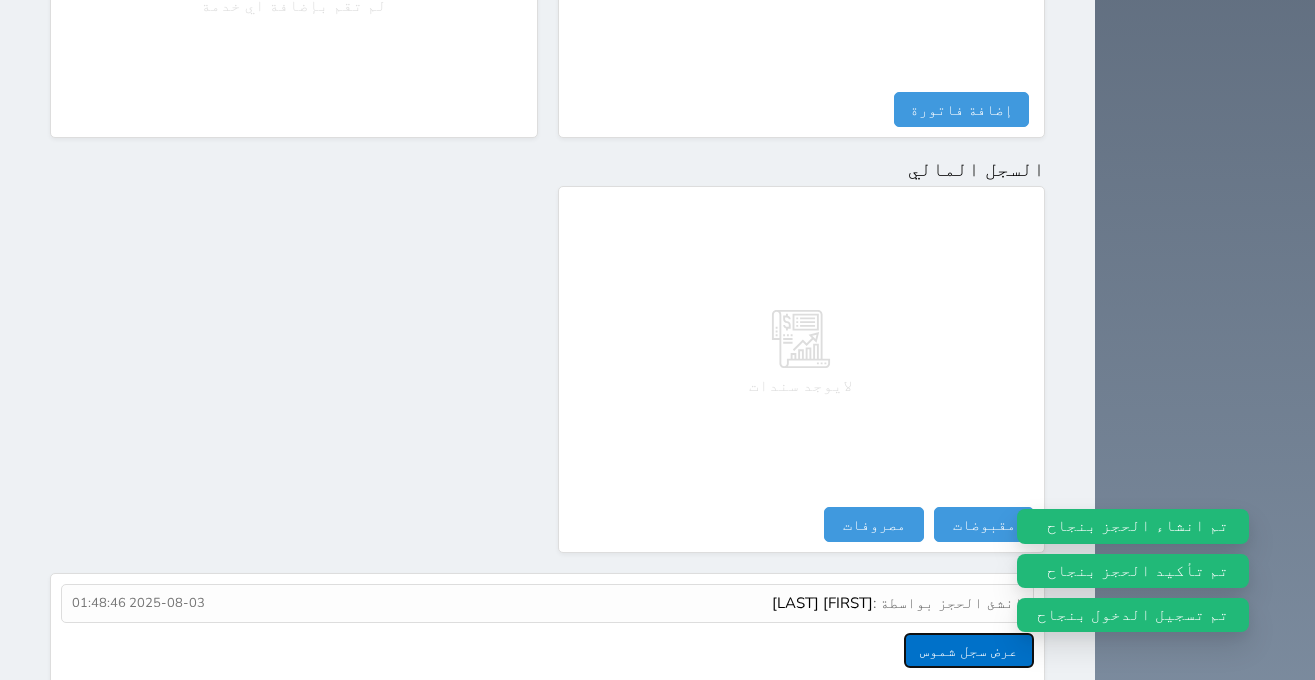 click on "عرض سجل شموس" at bounding box center [969, 650] 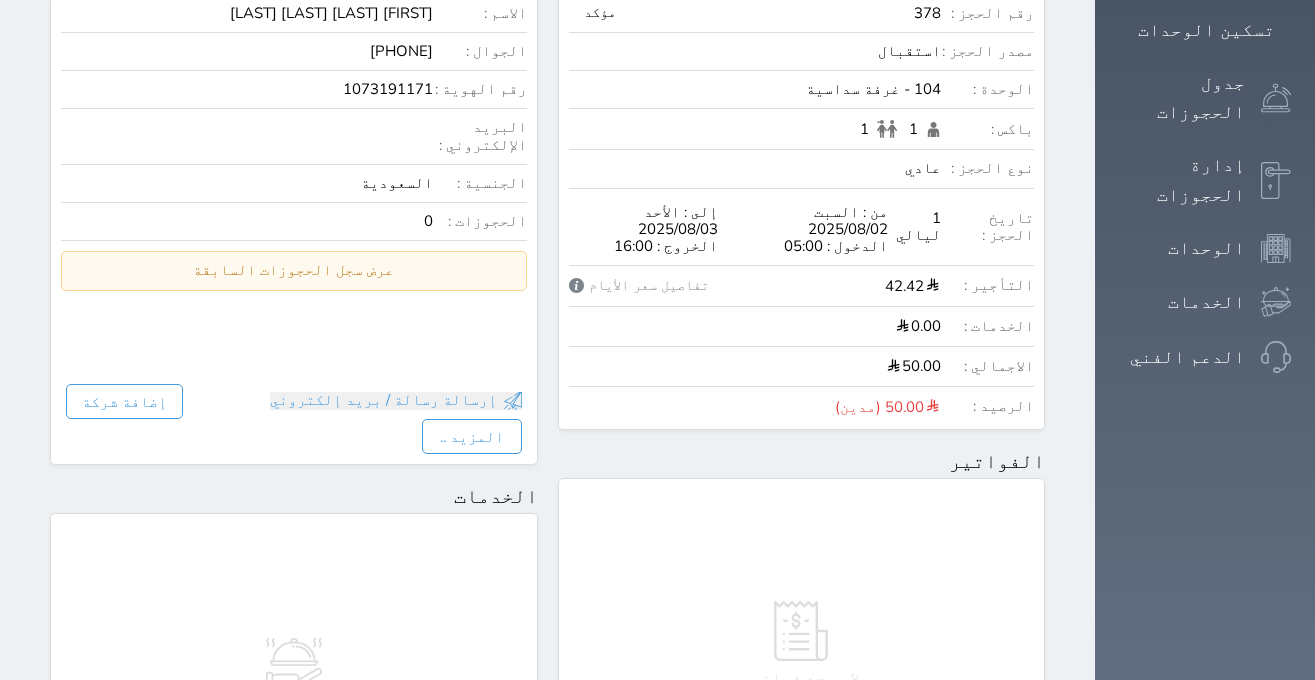 scroll, scrollTop: 0, scrollLeft: 0, axis: both 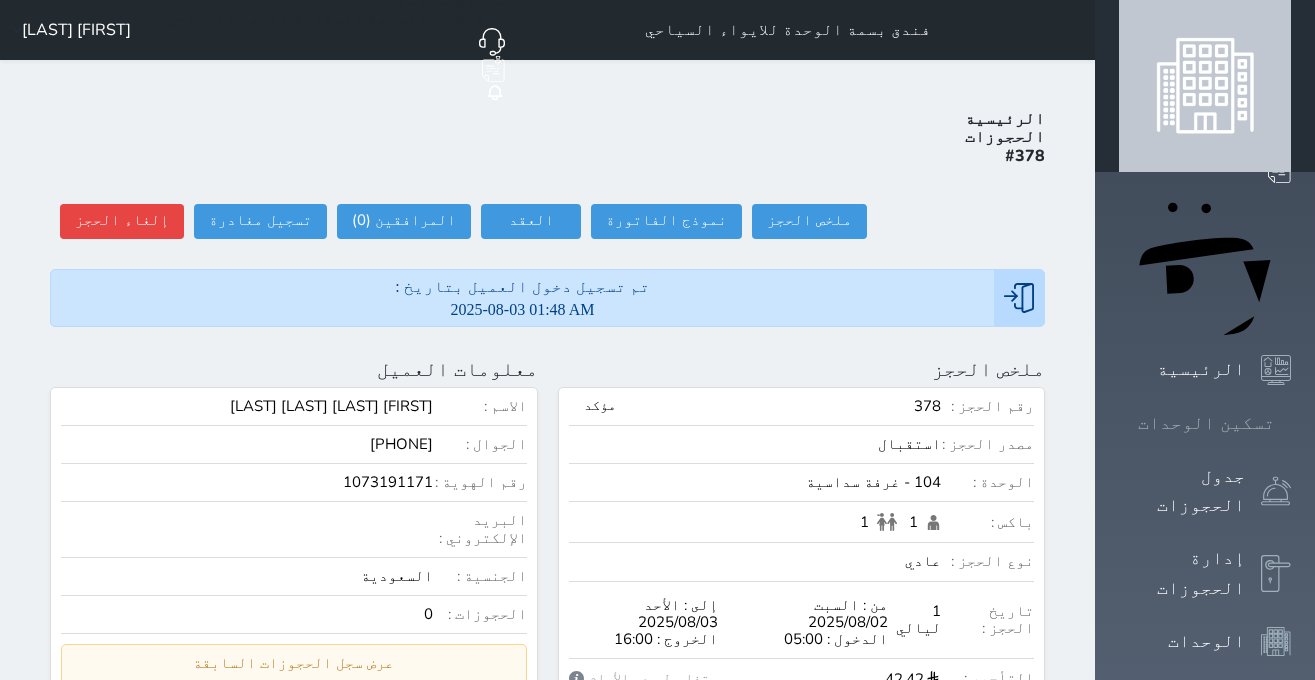 click 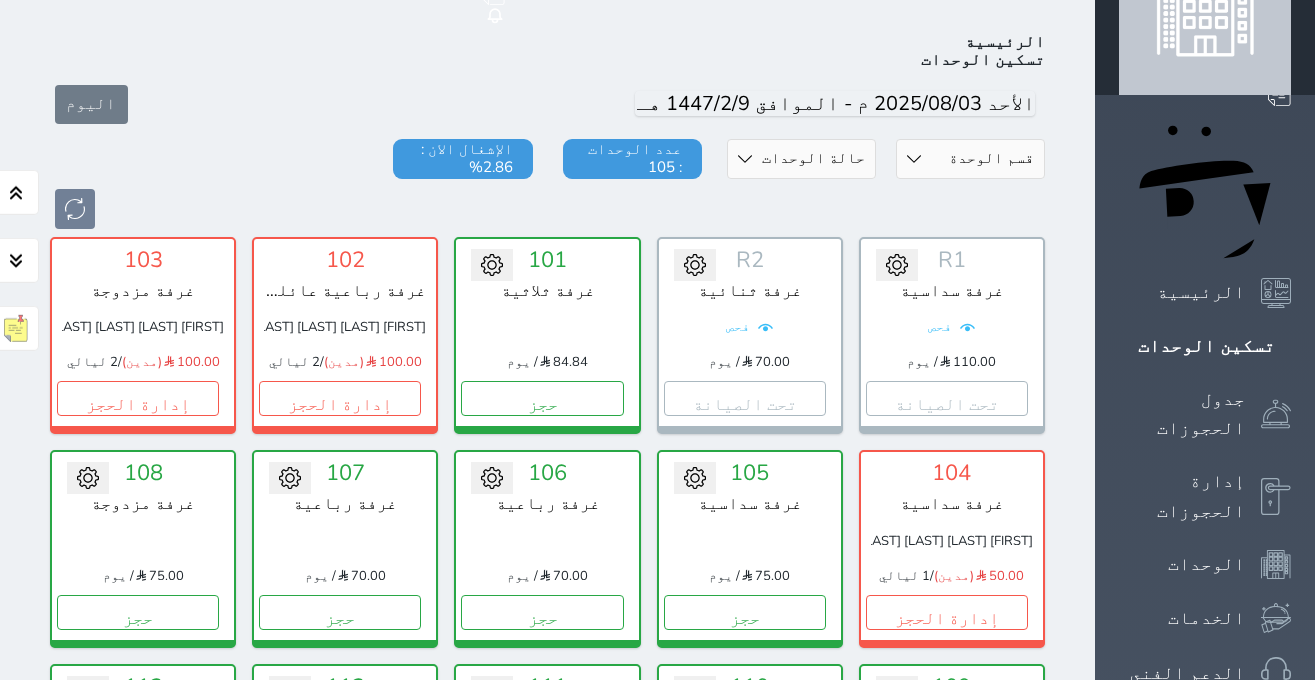 scroll, scrollTop: 78, scrollLeft: 0, axis: vertical 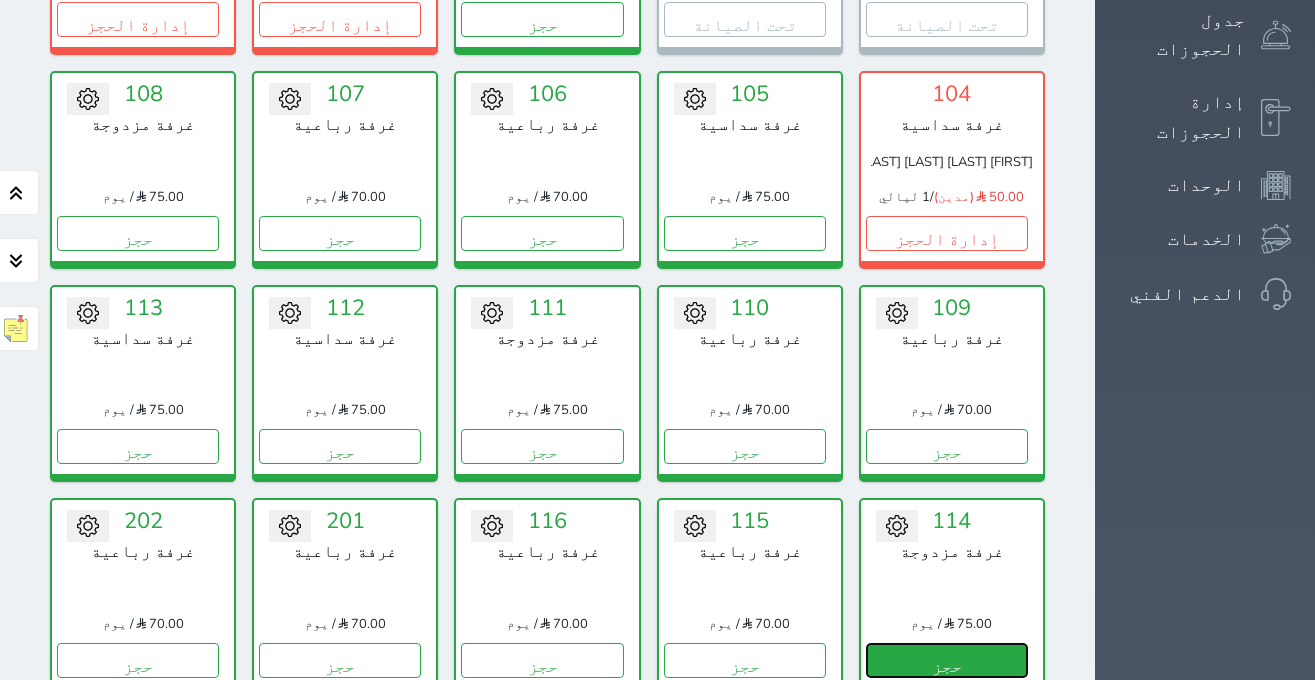 click on "حجز" at bounding box center [947, 660] 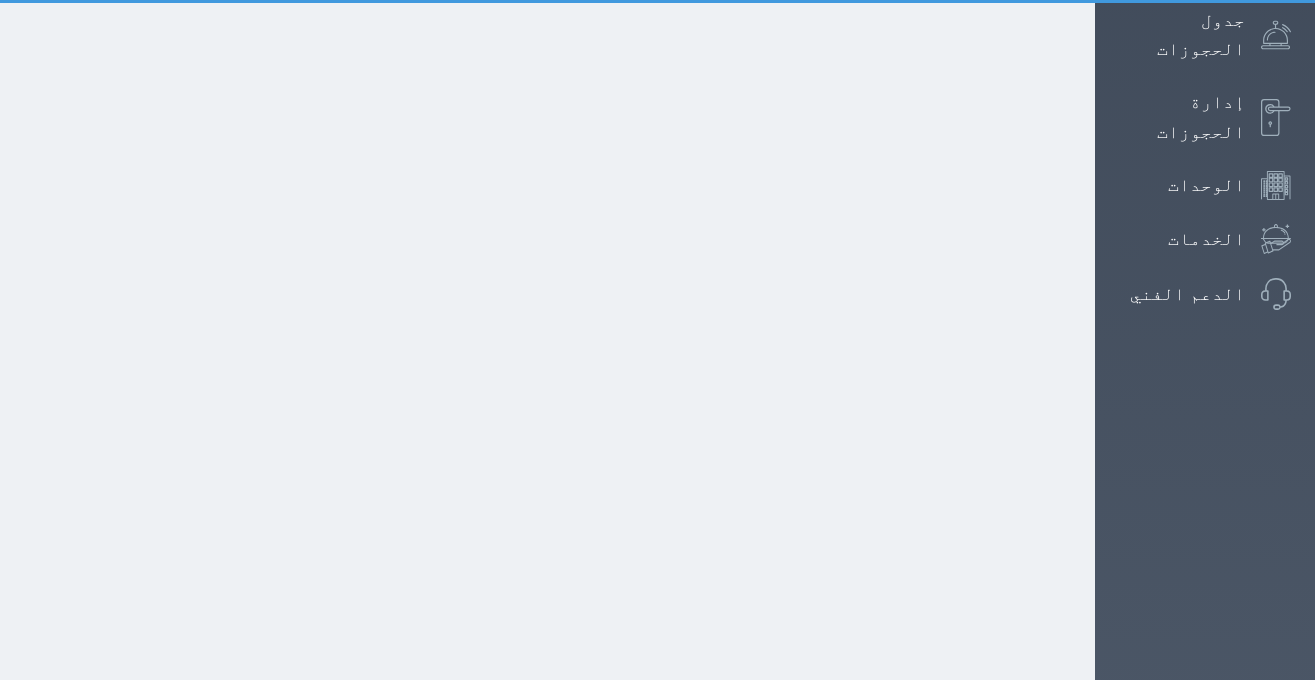 scroll, scrollTop: 0, scrollLeft: 0, axis: both 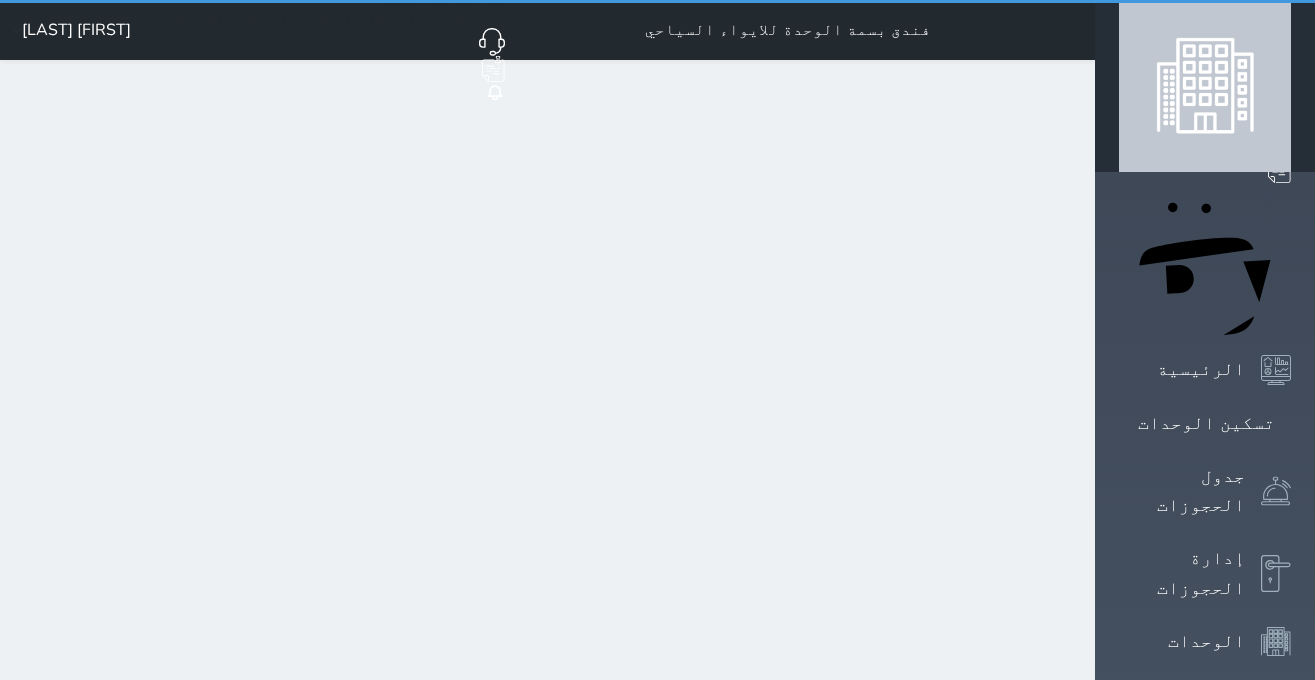 select on "1" 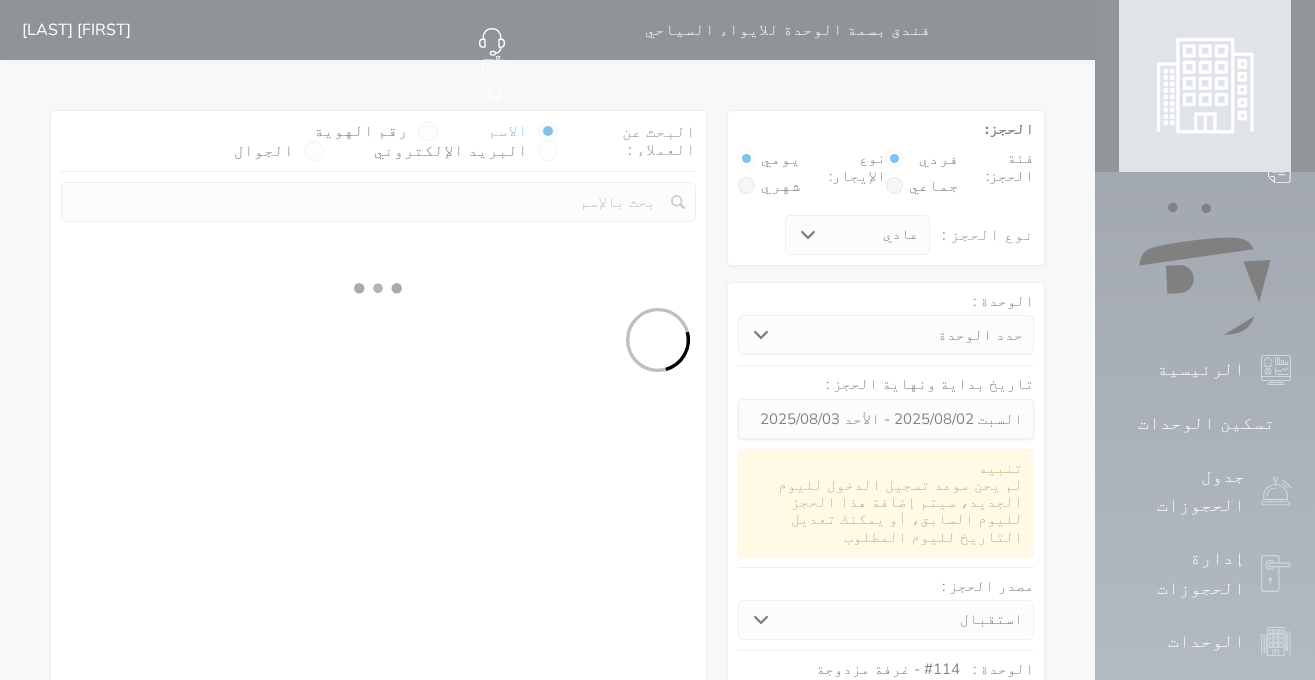 select 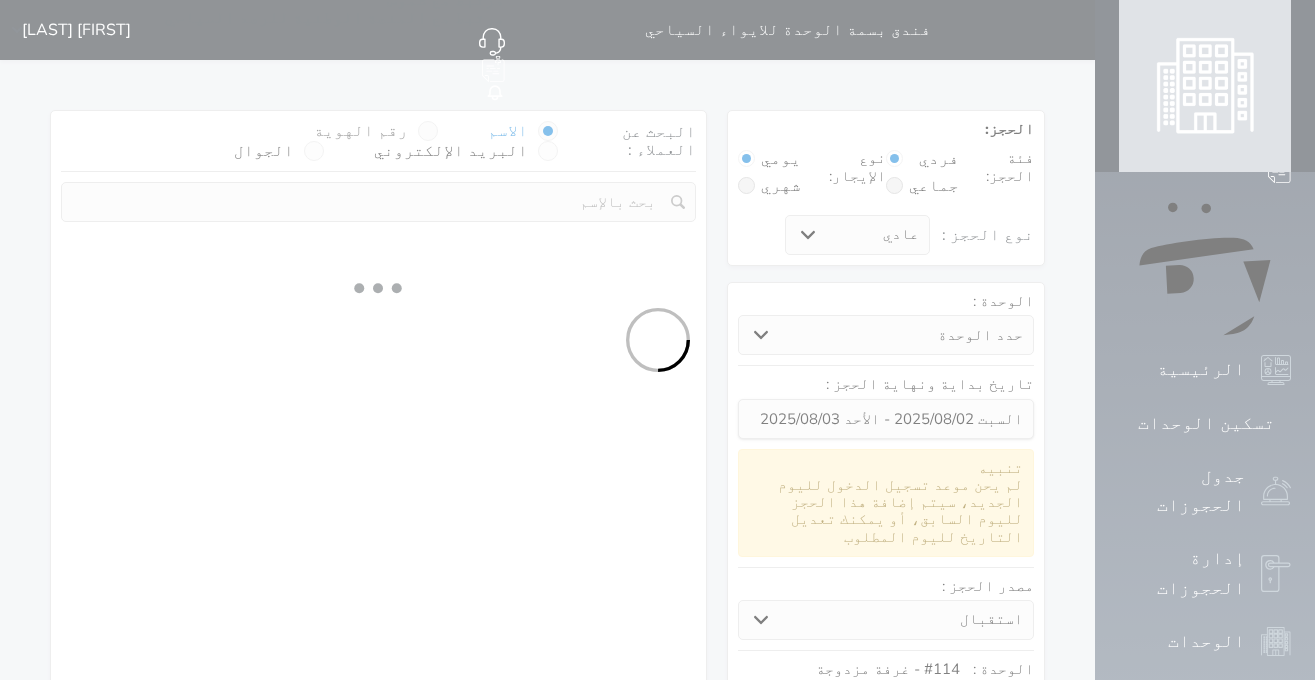 select on "1" 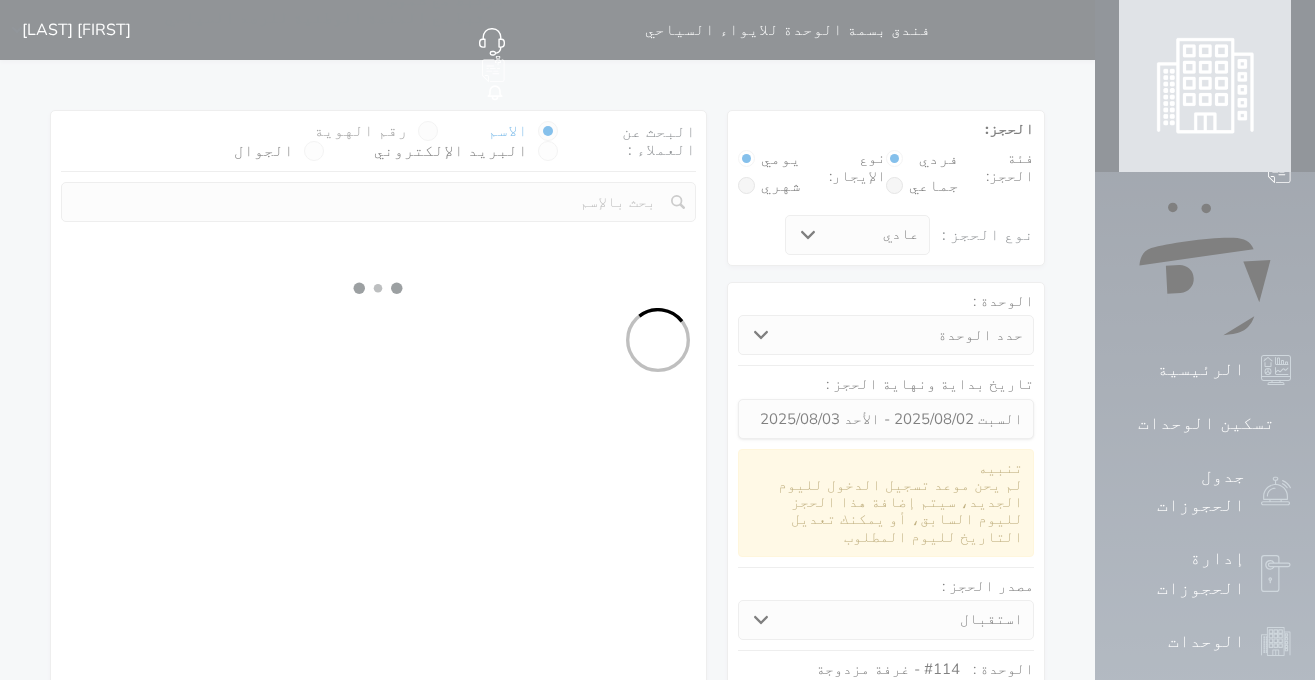 select on "113" 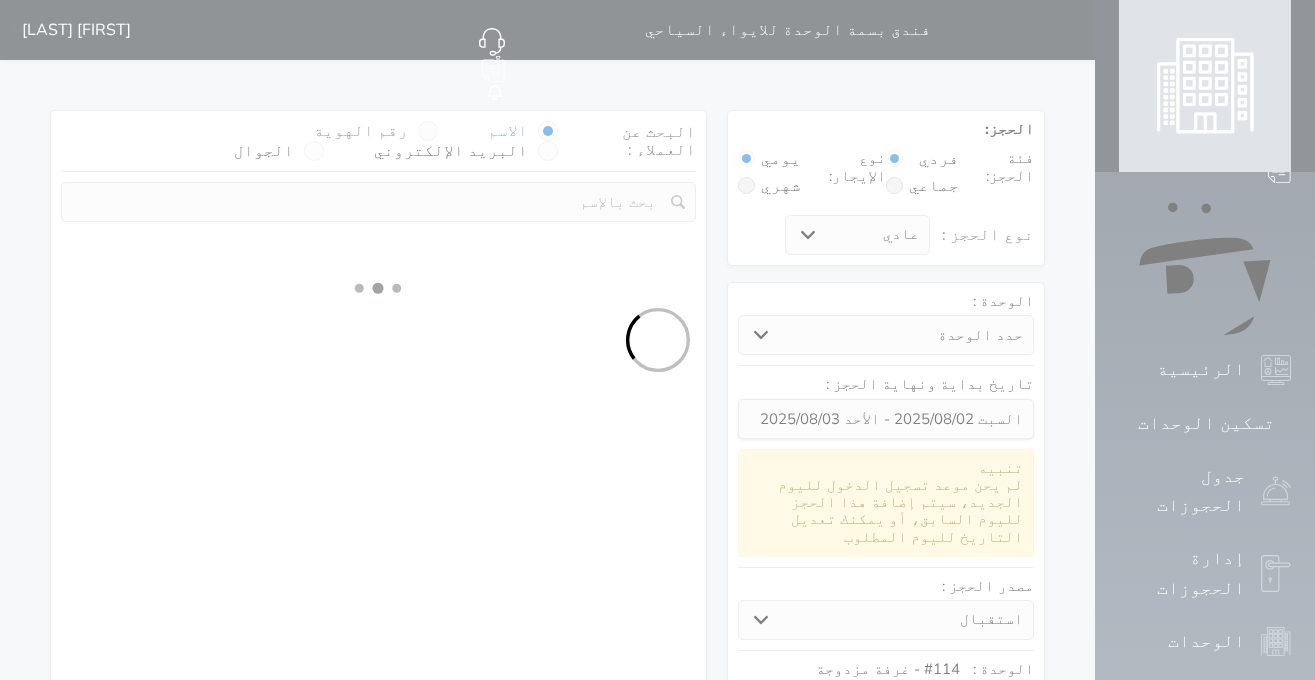 select on "1" 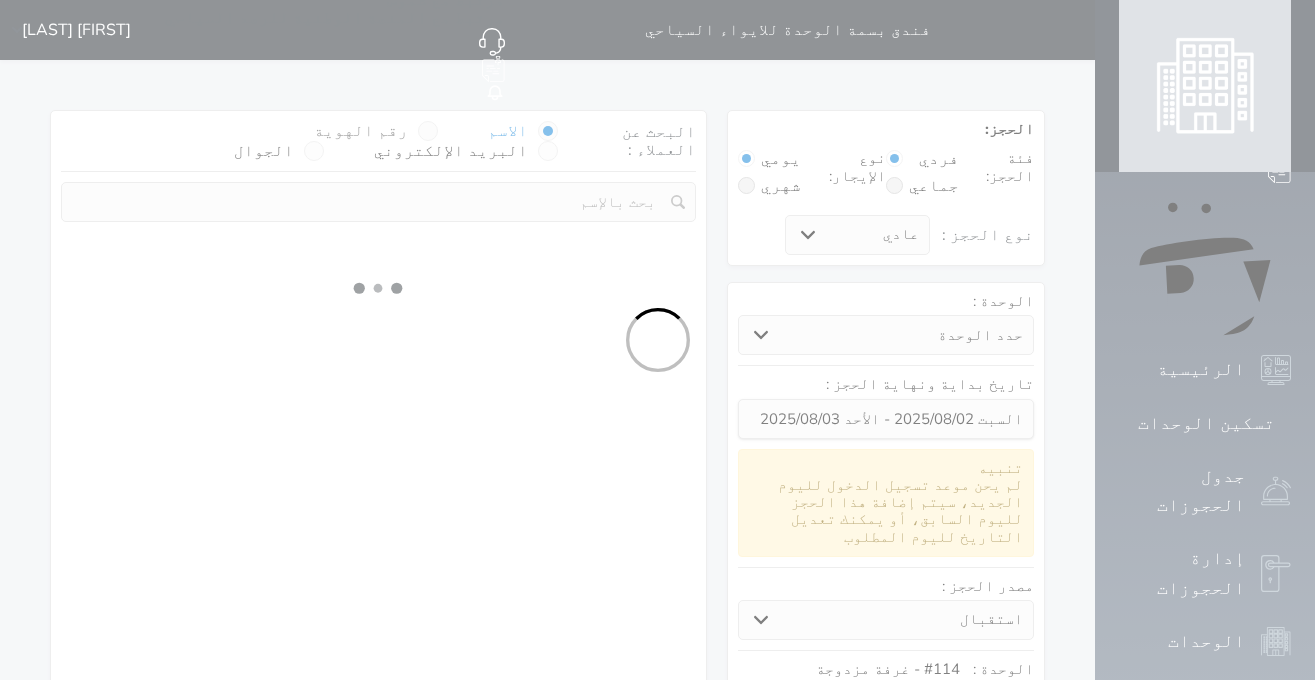 select 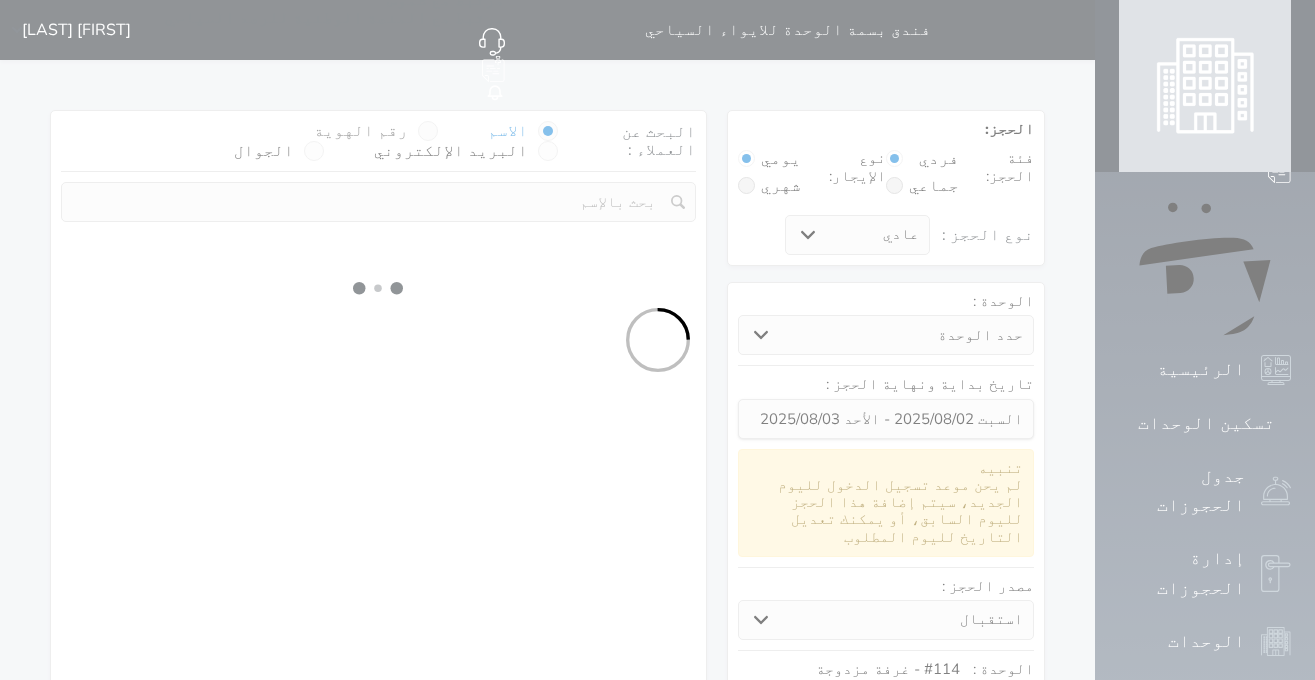 select on "7" 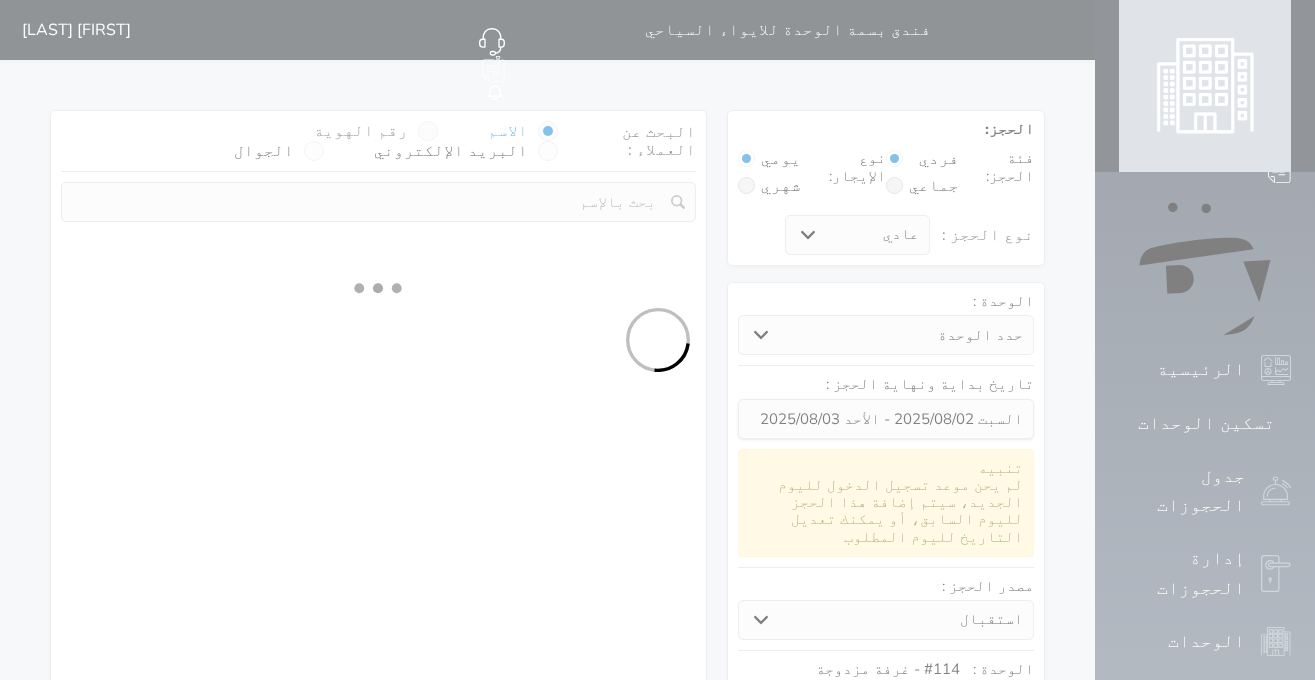 select 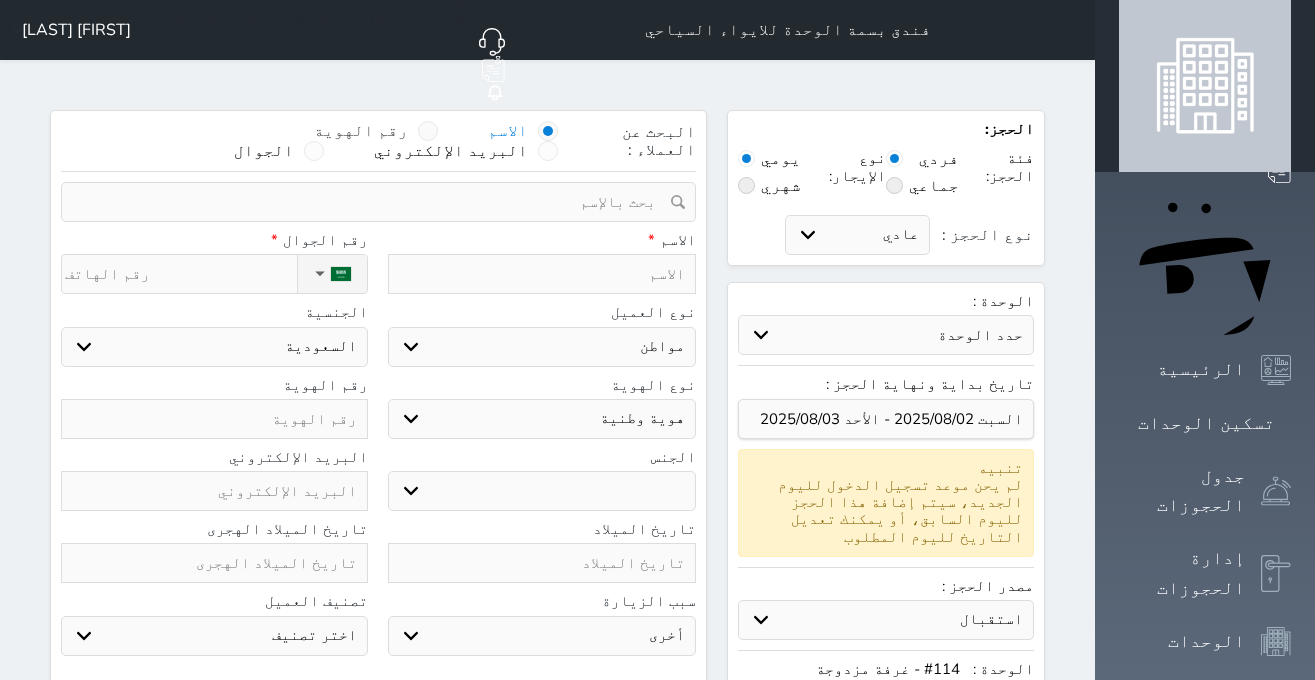 select 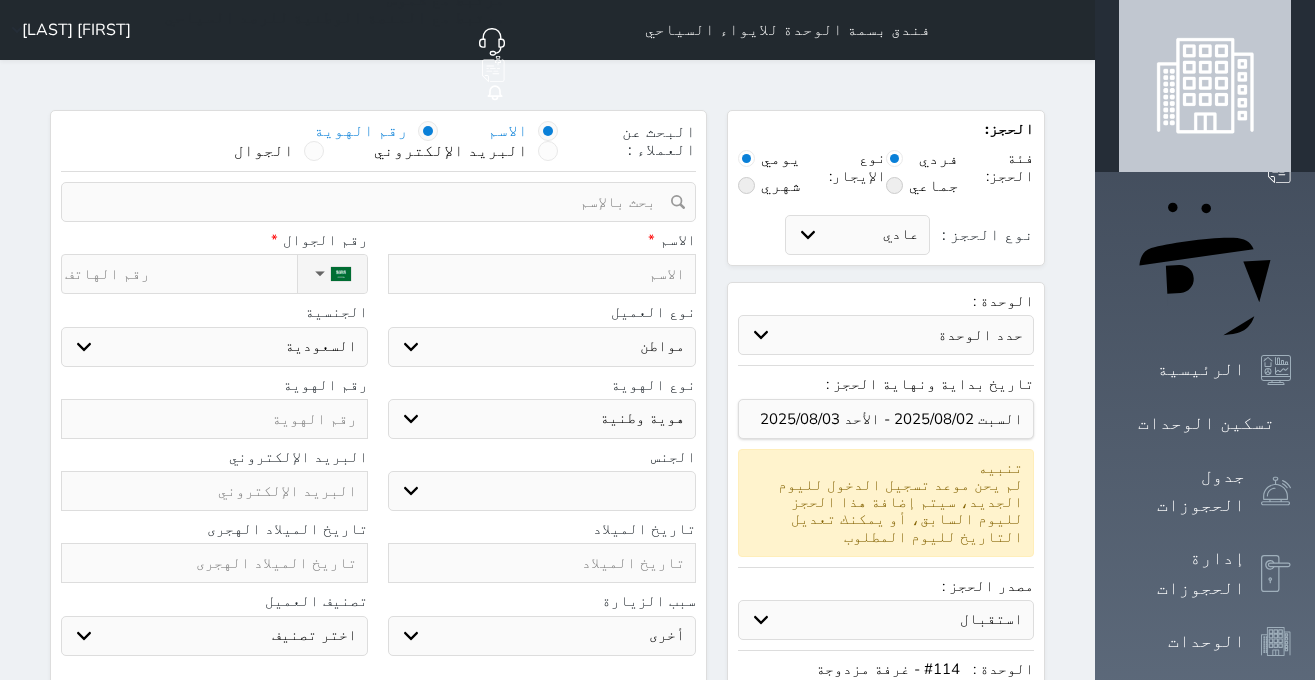 select 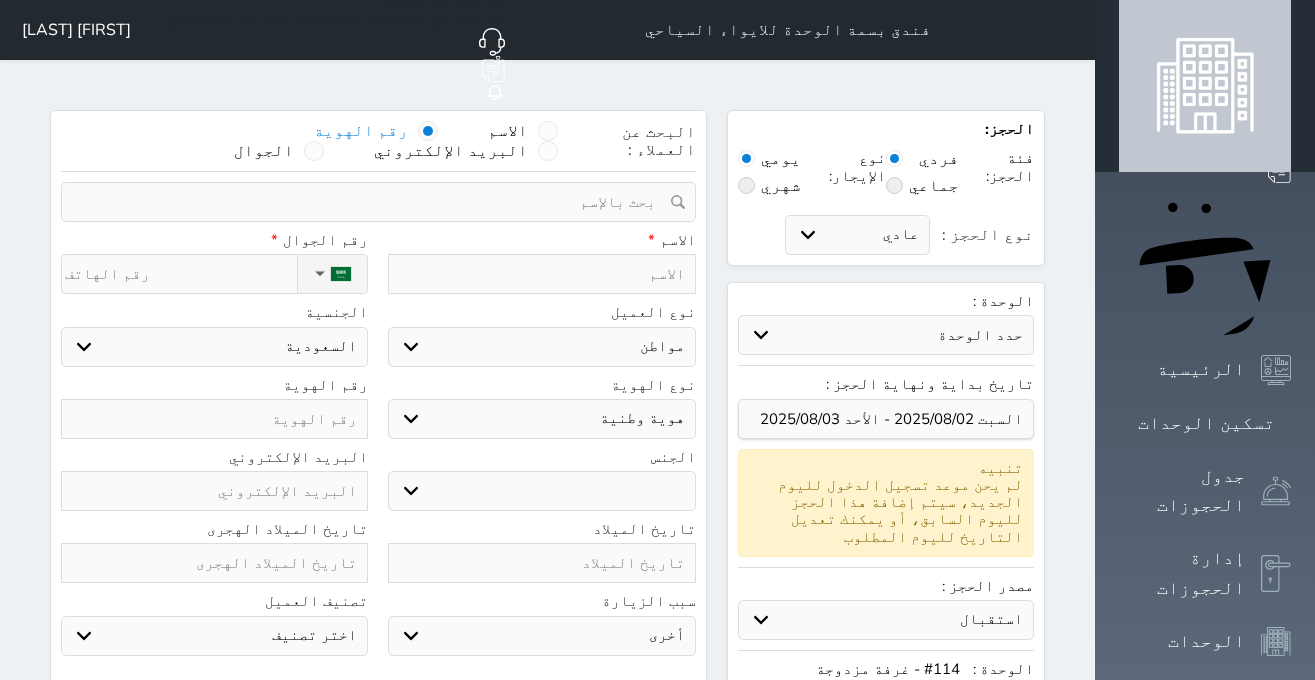 select 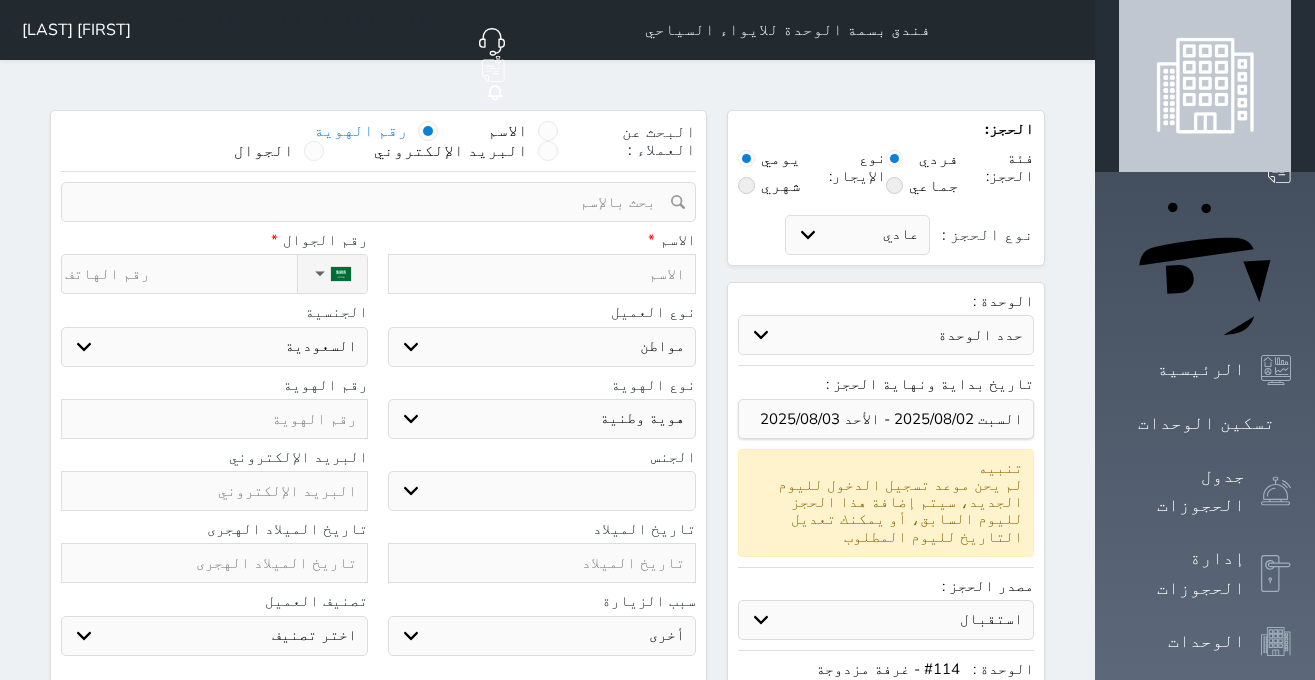 select 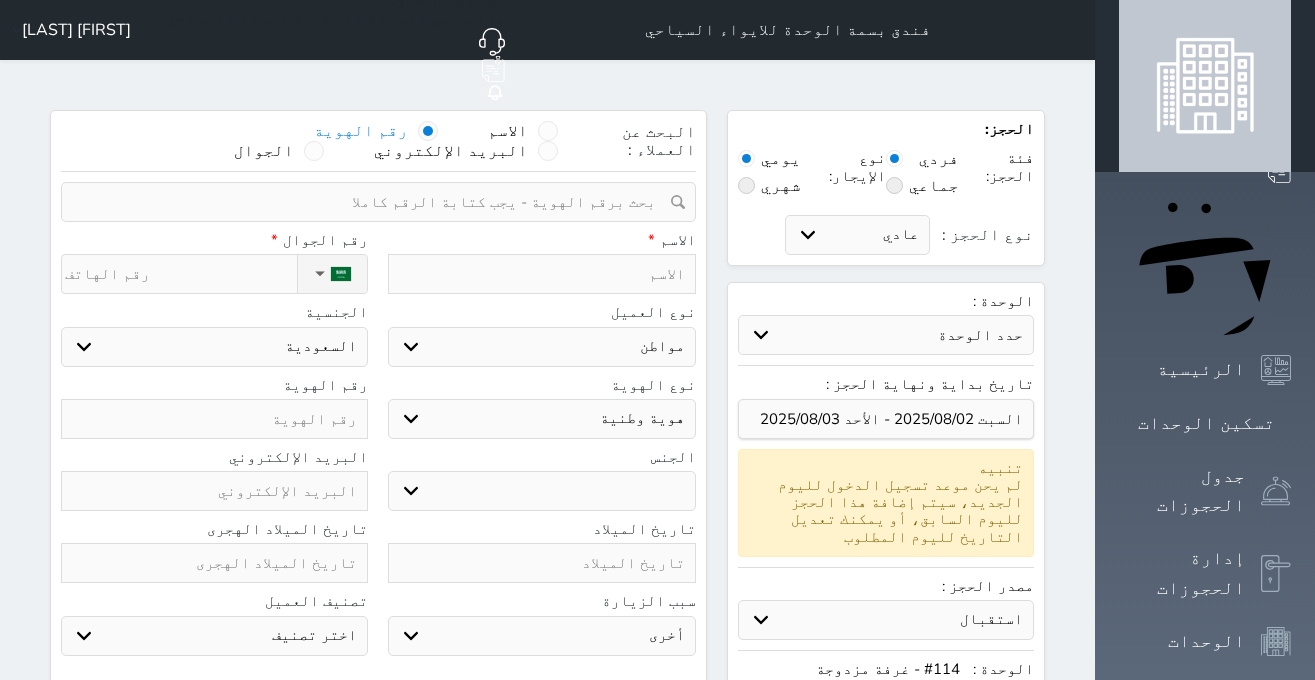click at bounding box center (371, 202) 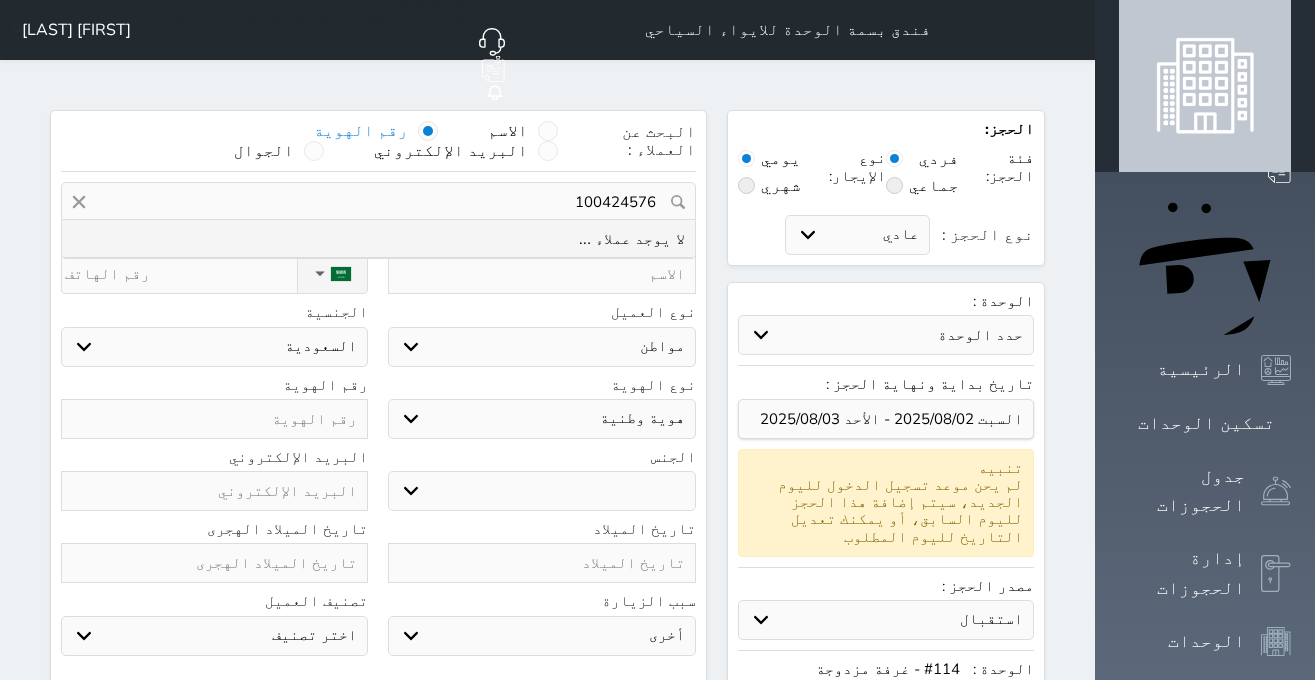 type on "1004245765" 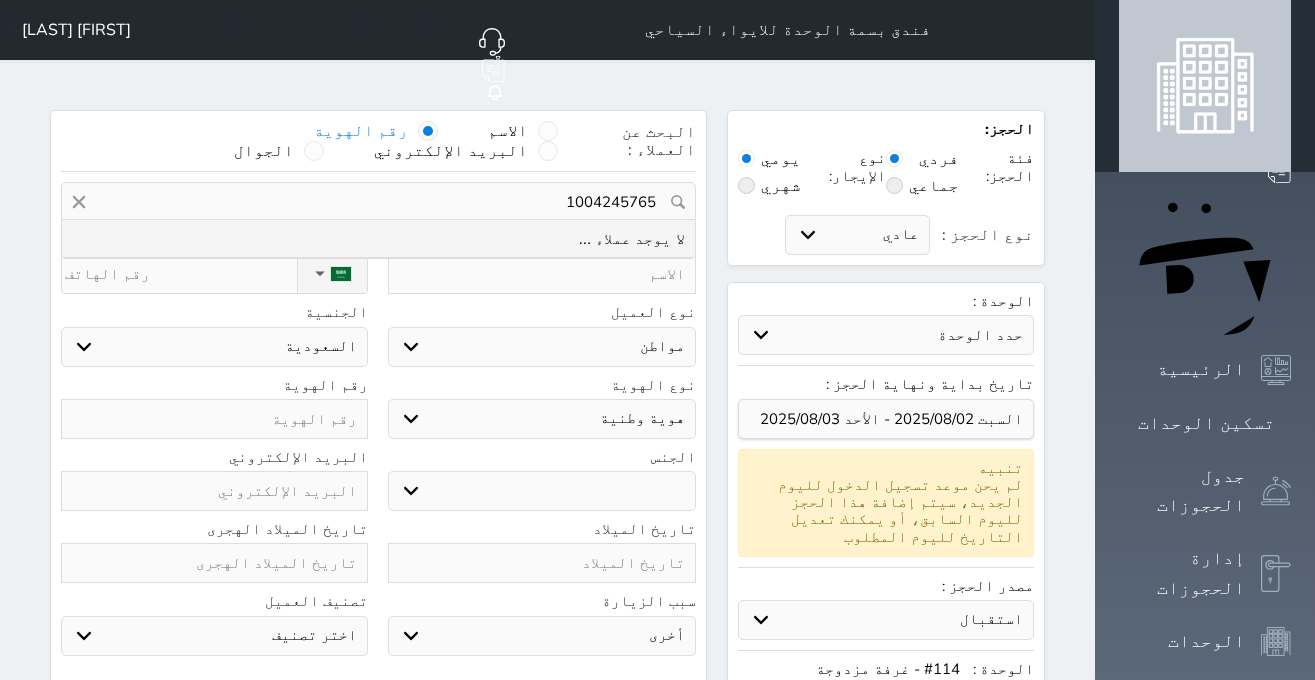drag, startPoint x: 690, startPoint y: 147, endPoint x: 731, endPoint y: 152, distance: 41.303753 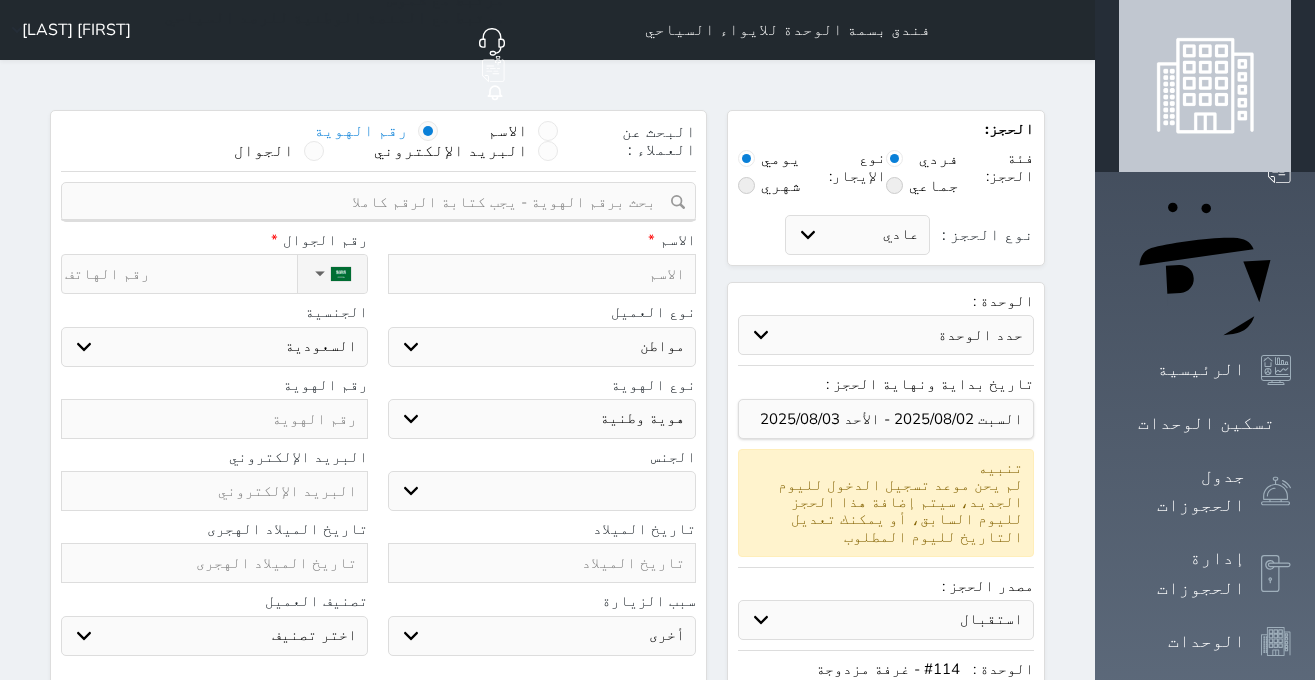 click at bounding box center [541, 274] 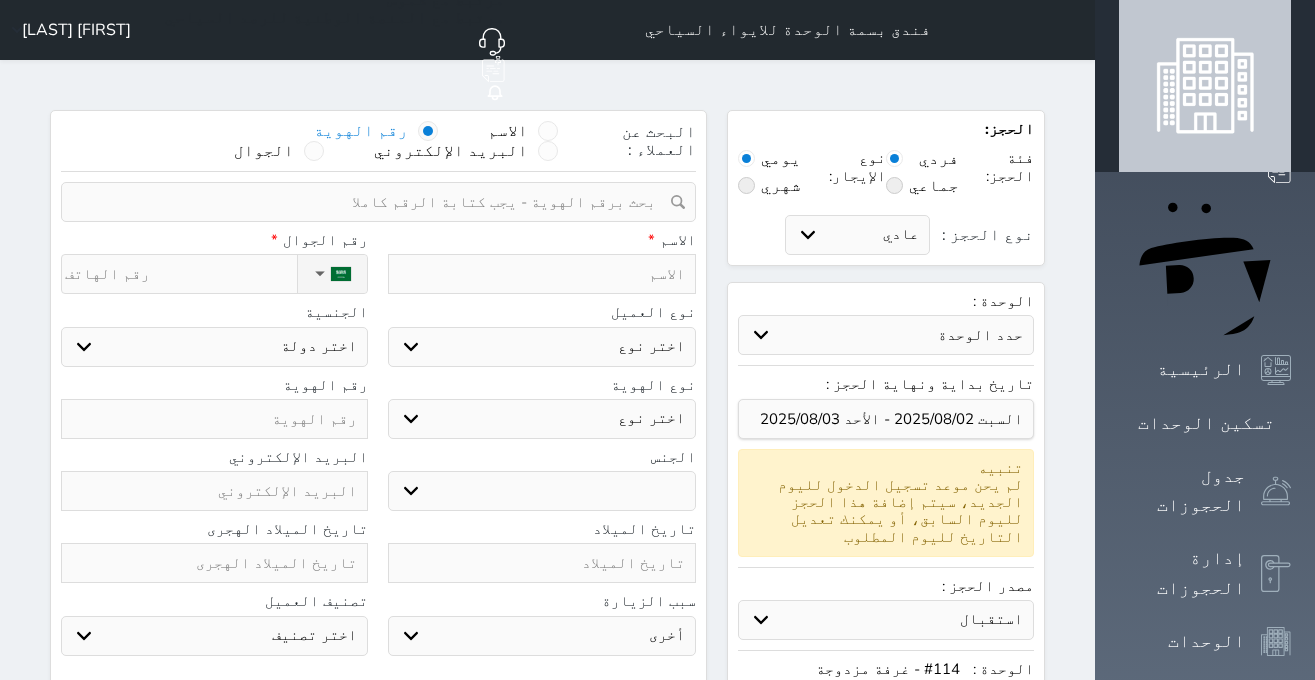 type 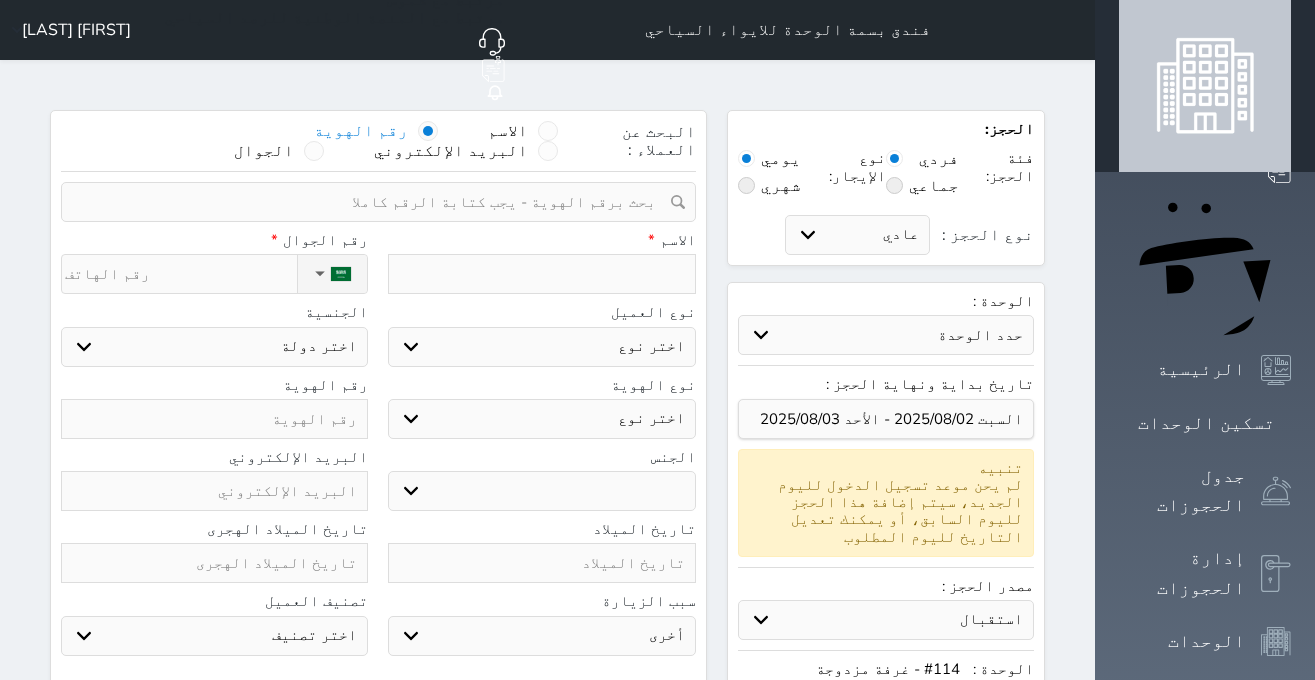 select 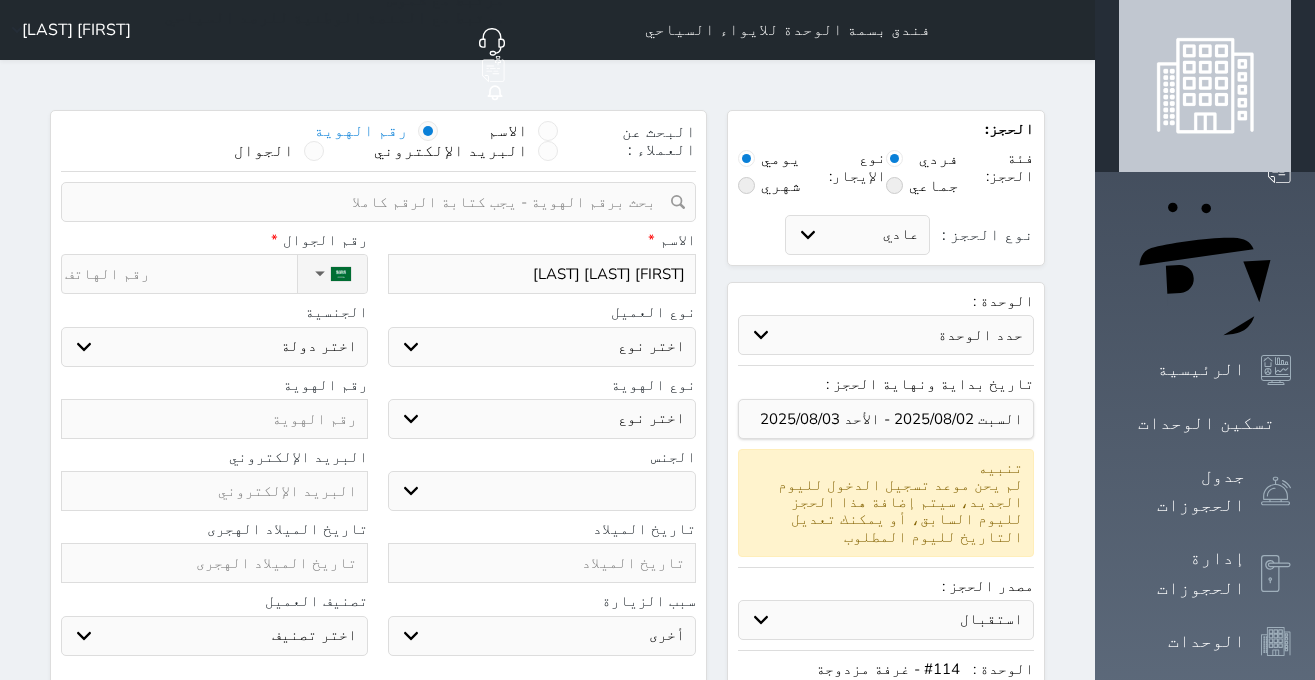 click on "اختر نوع   مواطن مواطن خليجي زائر مقيم" at bounding box center [541, 347] 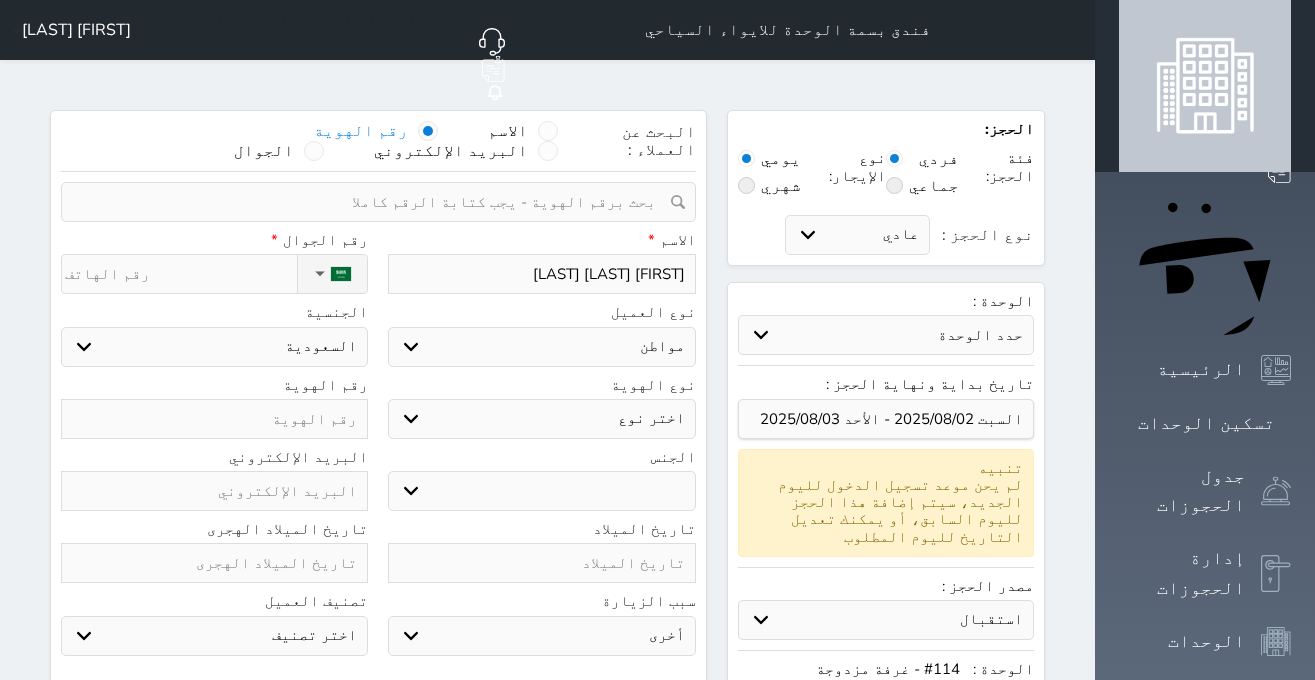 click on "اختر نوع   هوية وطنية هوية عائلية جواز السفر" at bounding box center (541, 419) 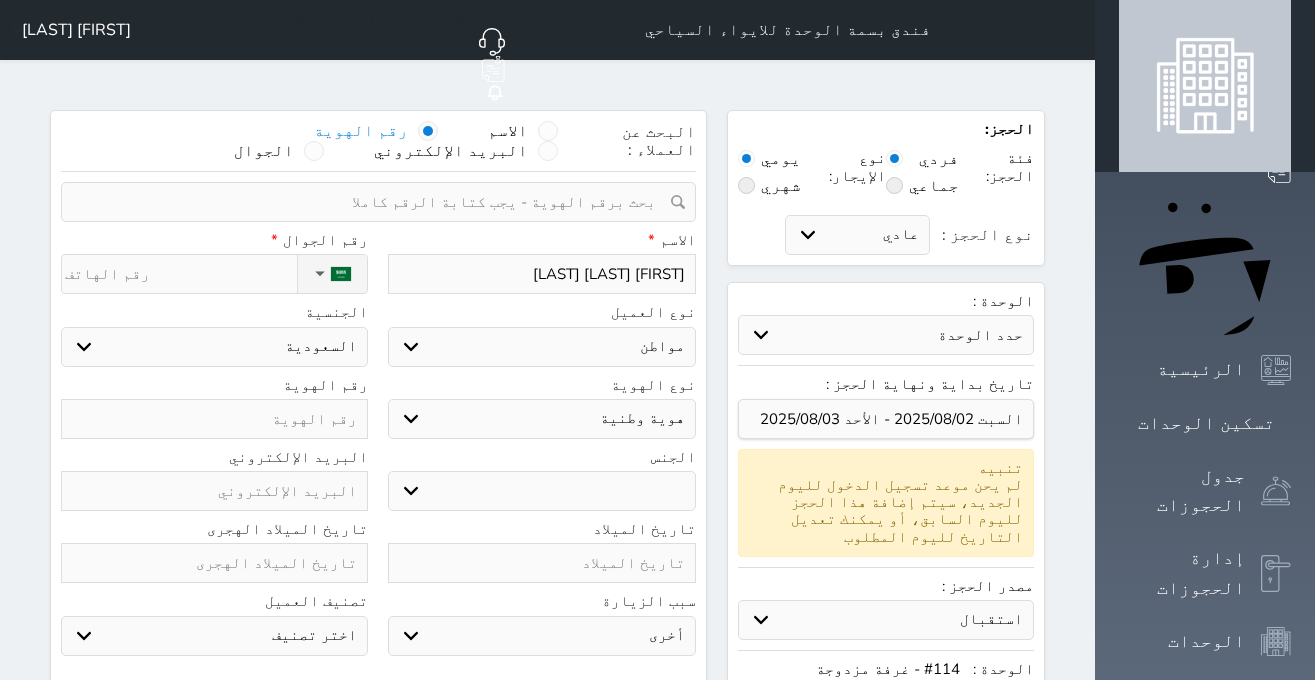 click on "ذكر   انثى" at bounding box center (541, 491) 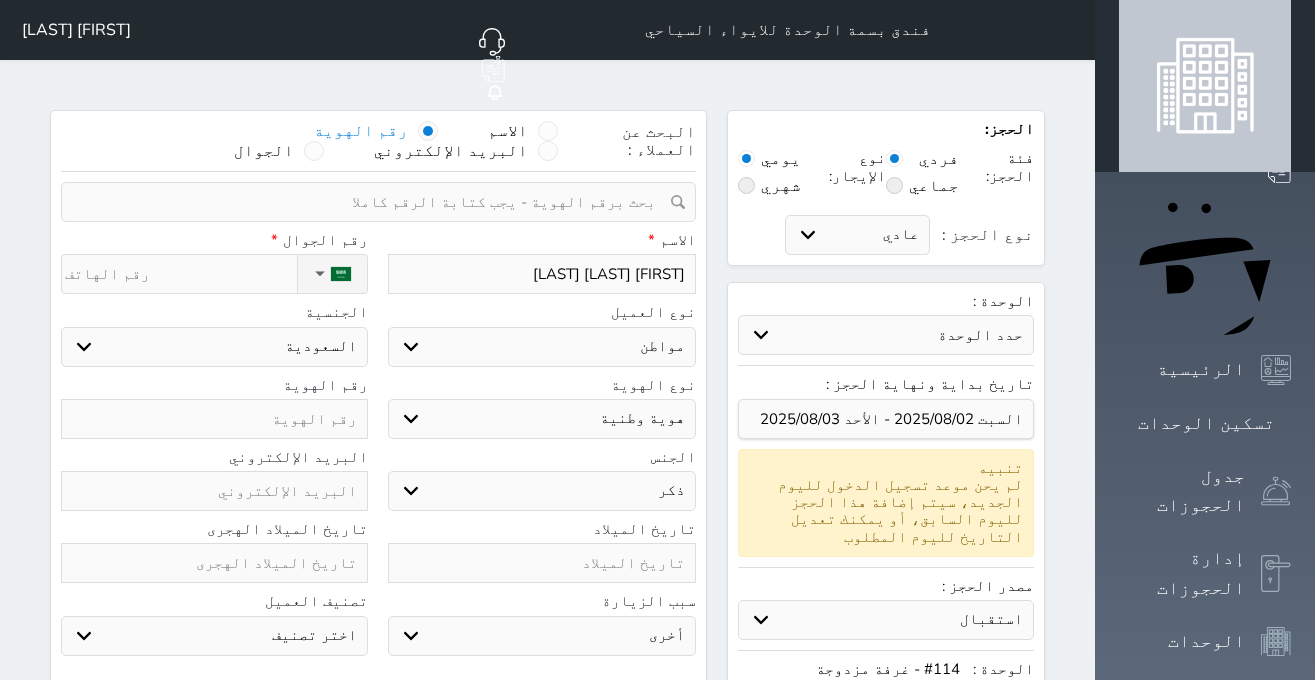 click on "ذكر" at bounding box center [0, 0] 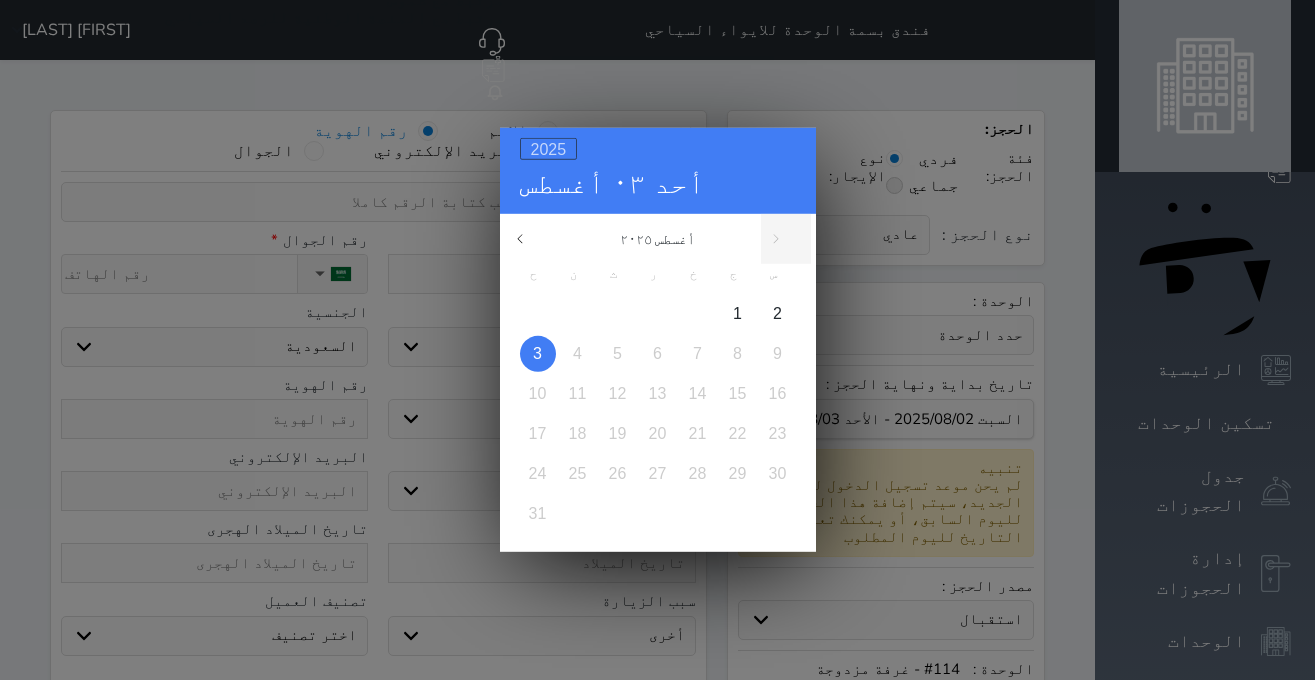 click on "2025" at bounding box center (549, 149) 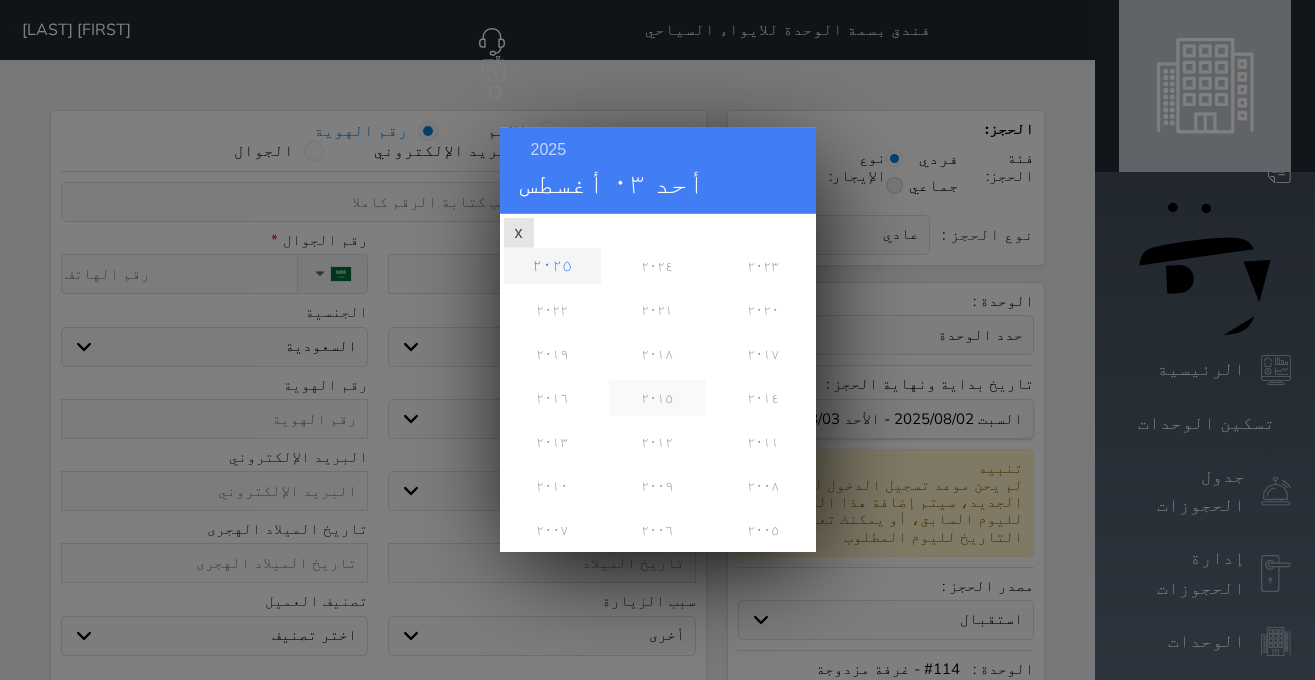 scroll, scrollTop: 162, scrollLeft: 0, axis: vertical 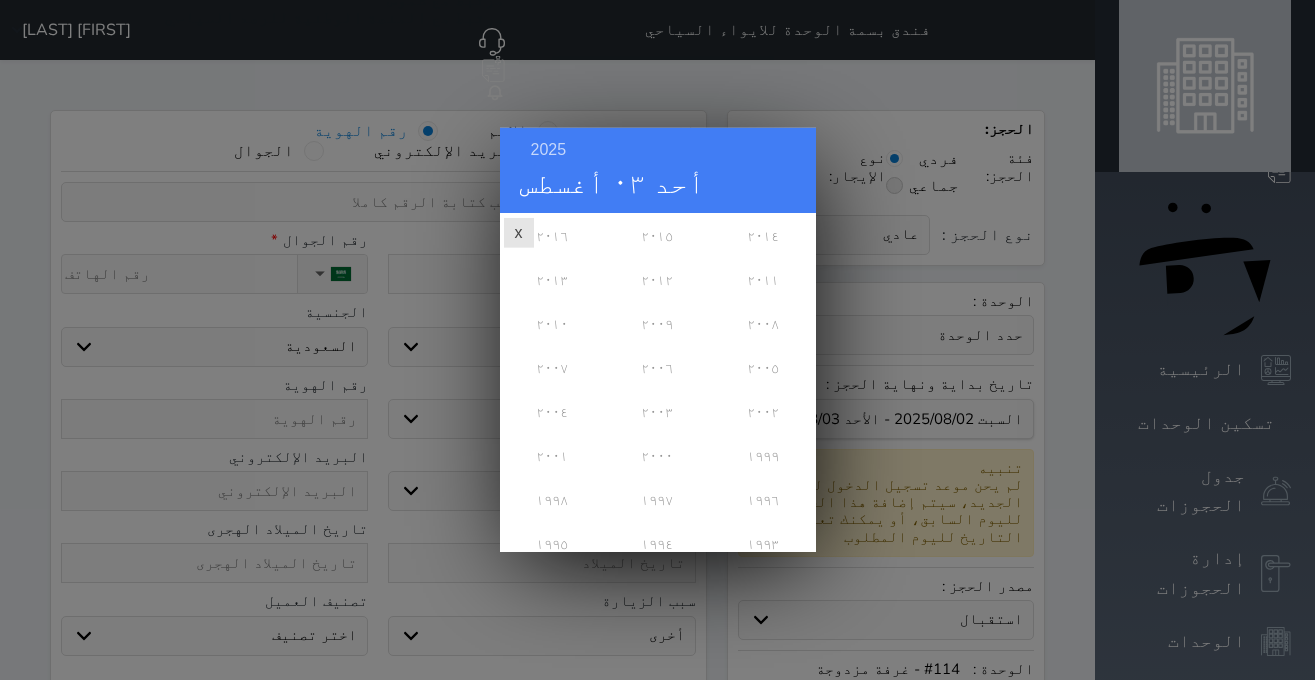 click on "2025   أحد ٠٣ أغسطس         أغسطس ٢٠٢٥
ح
ن
ث
ر
خ
ج
س
1   2   3   4   5   6   7   8   9   10   11   12   13   14   15   16   17   18   19   20   21   22   23   24   25   26   27   28   29   30   31
٢٠٢٥
٢٠٢٤
٢٠٢٣
٢٠٢٢
٢٠٢١
٢٠٢٠
٢٠١٩
٢٠١٨
٢٠١٧
٢٠١٦
x" at bounding box center [657, 340] 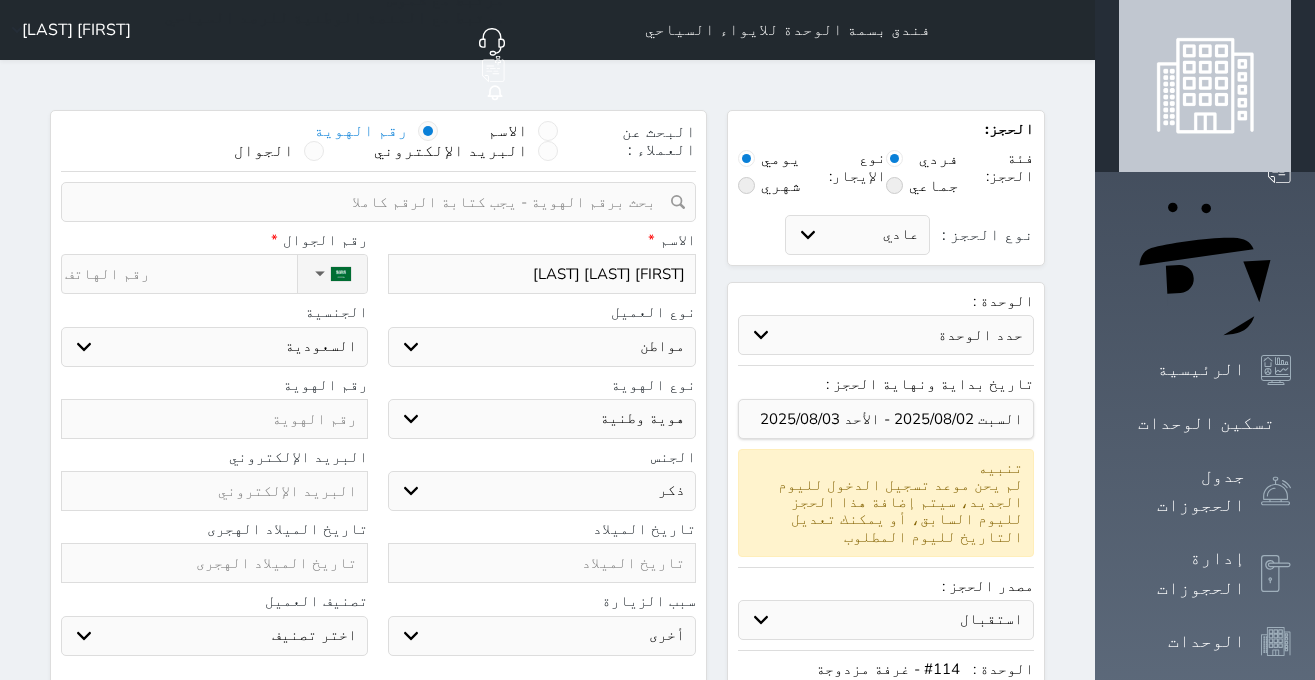 click at bounding box center (214, 563) 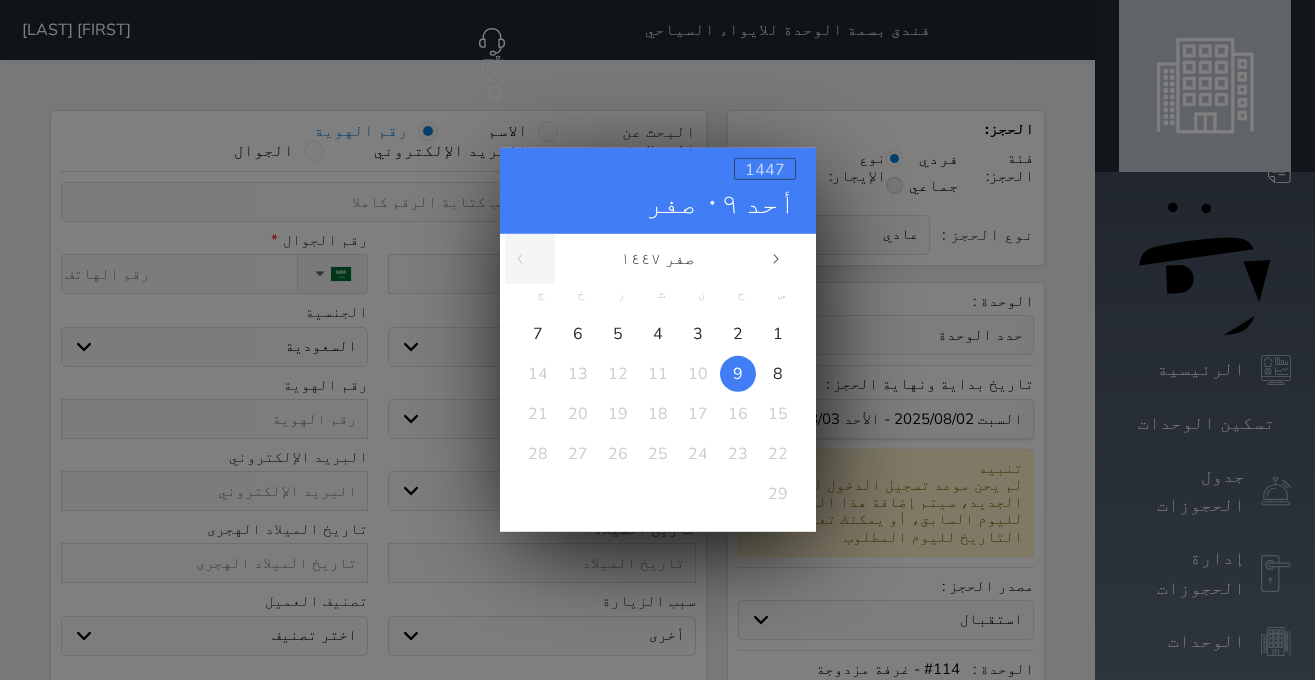 click on "1447" at bounding box center (765, 169) 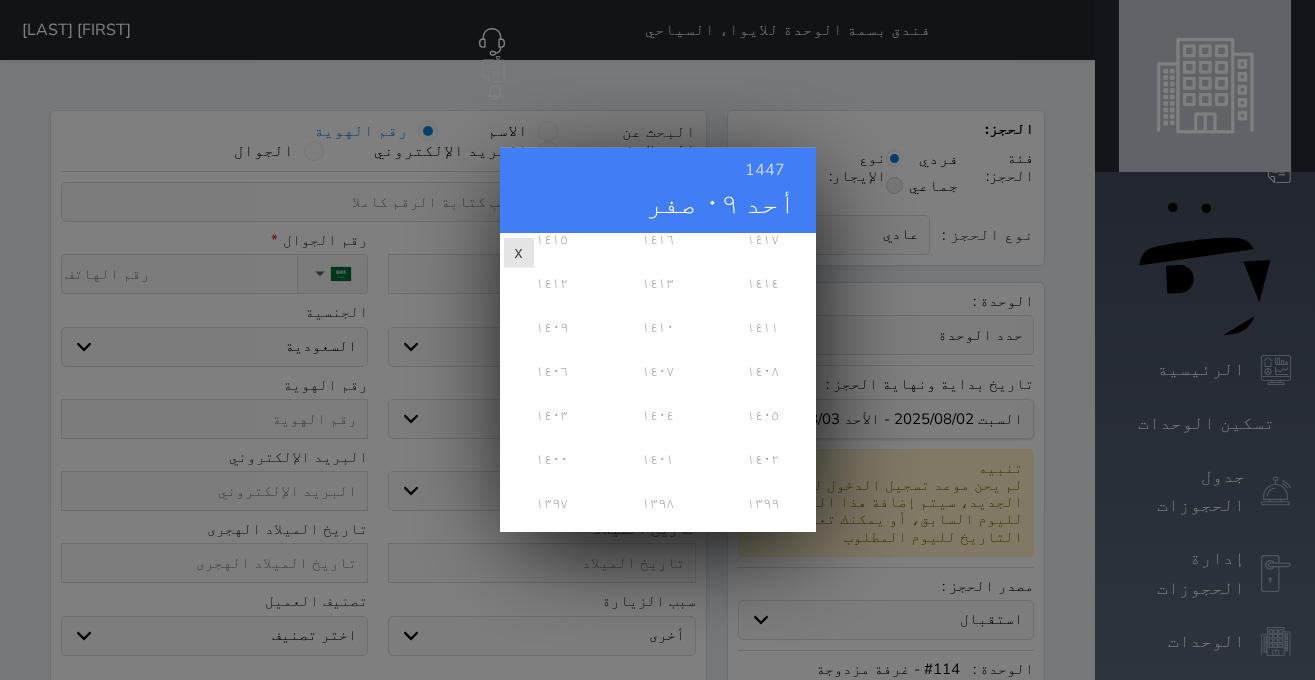 scroll, scrollTop: 648, scrollLeft: 0, axis: vertical 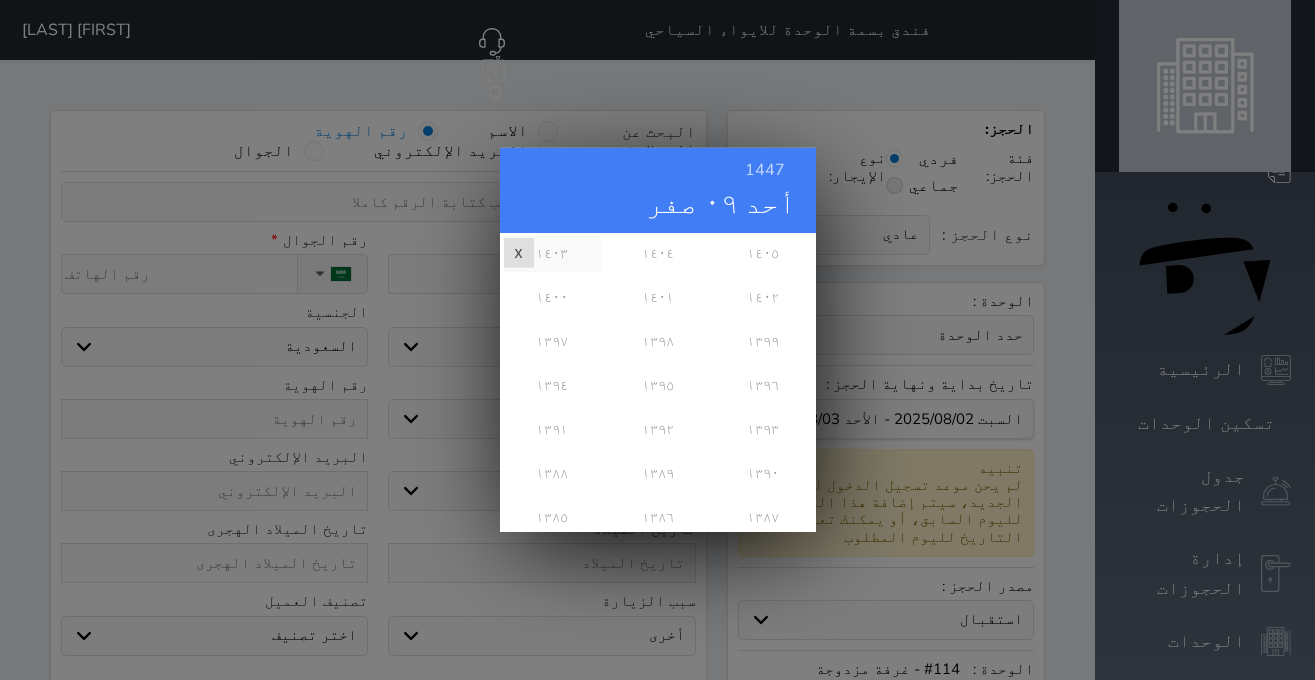 click on "١٤٠٣" at bounding box center (552, 254) 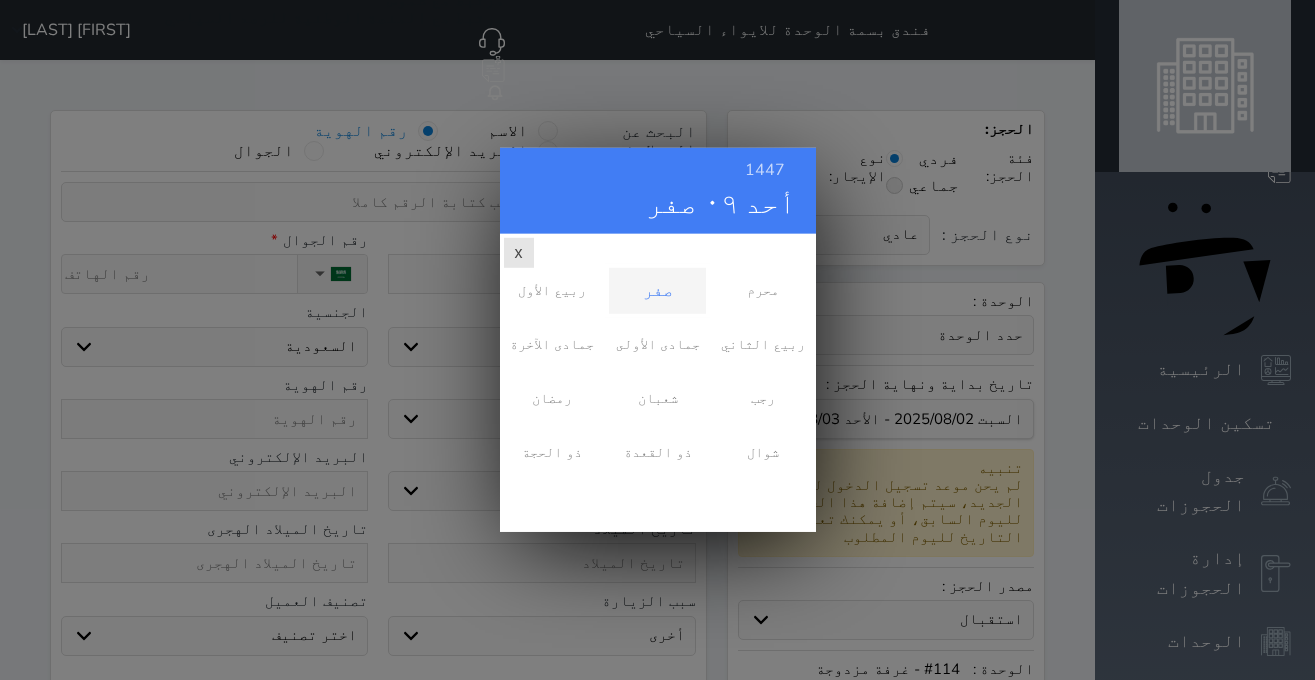 click on "صفر" at bounding box center [657, 291] 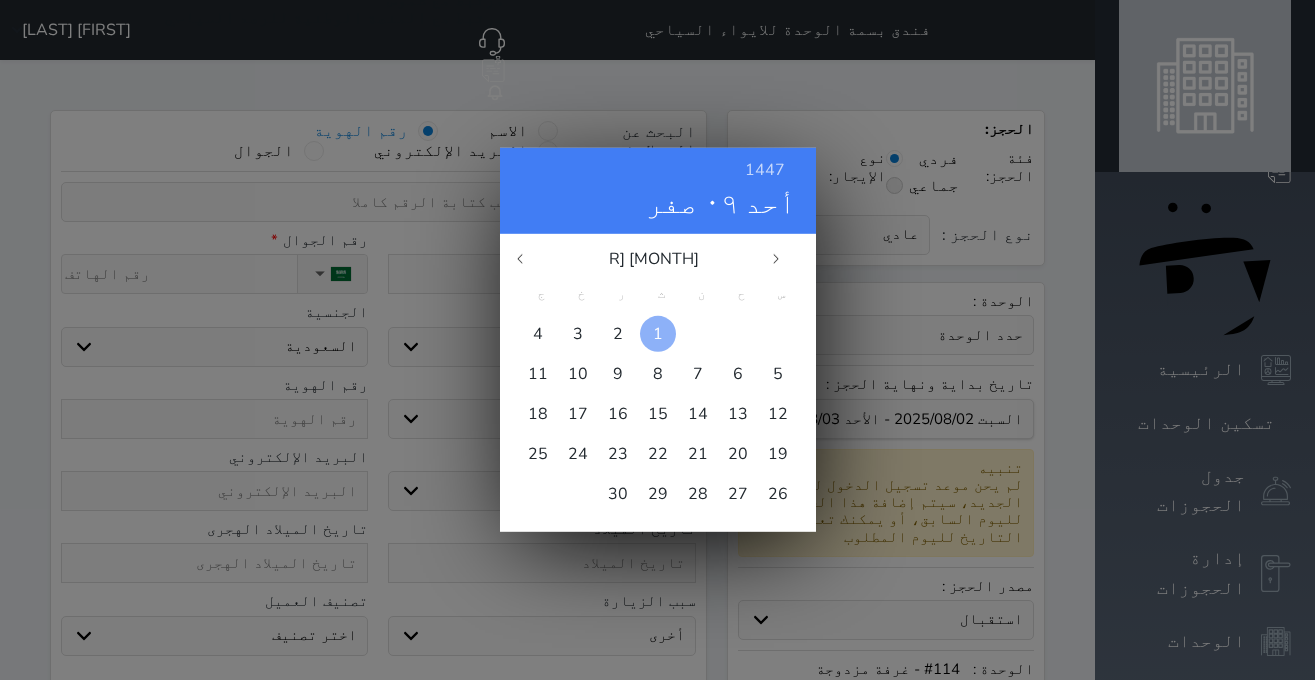 click on "1" at bounding box center (658, 334) 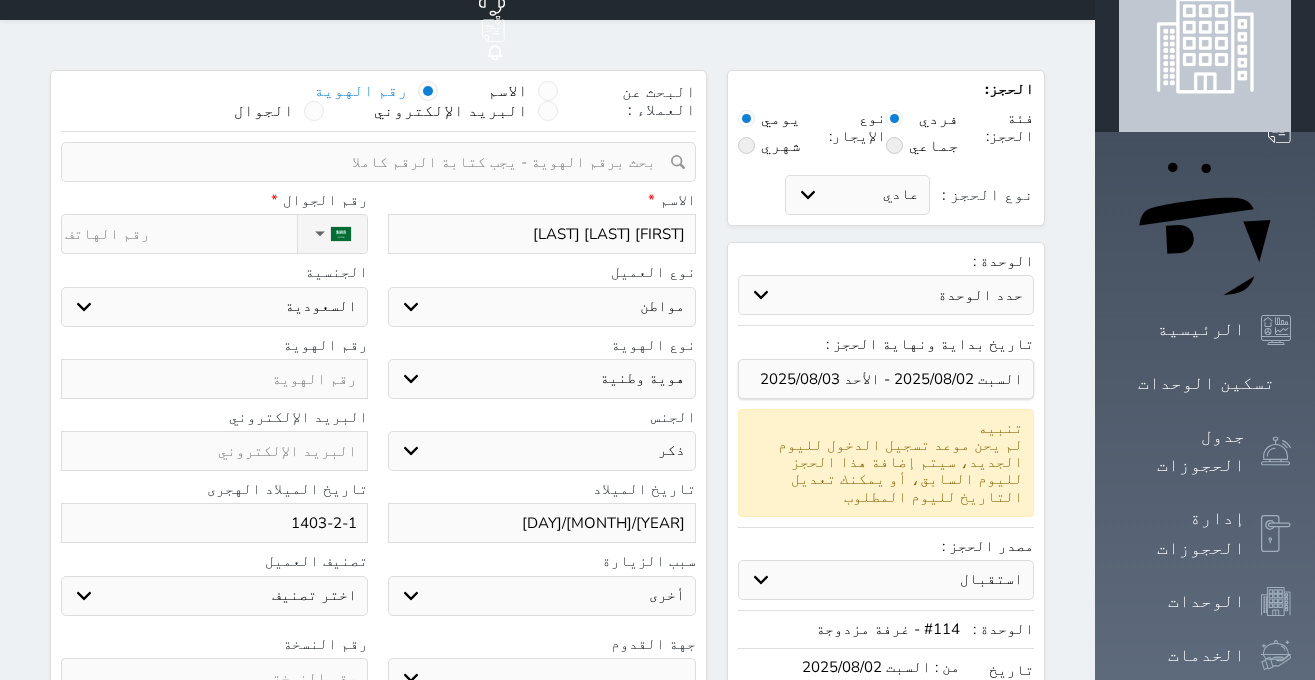 scroll, scrollTop: 0, scrollLeft: 0, axis: both 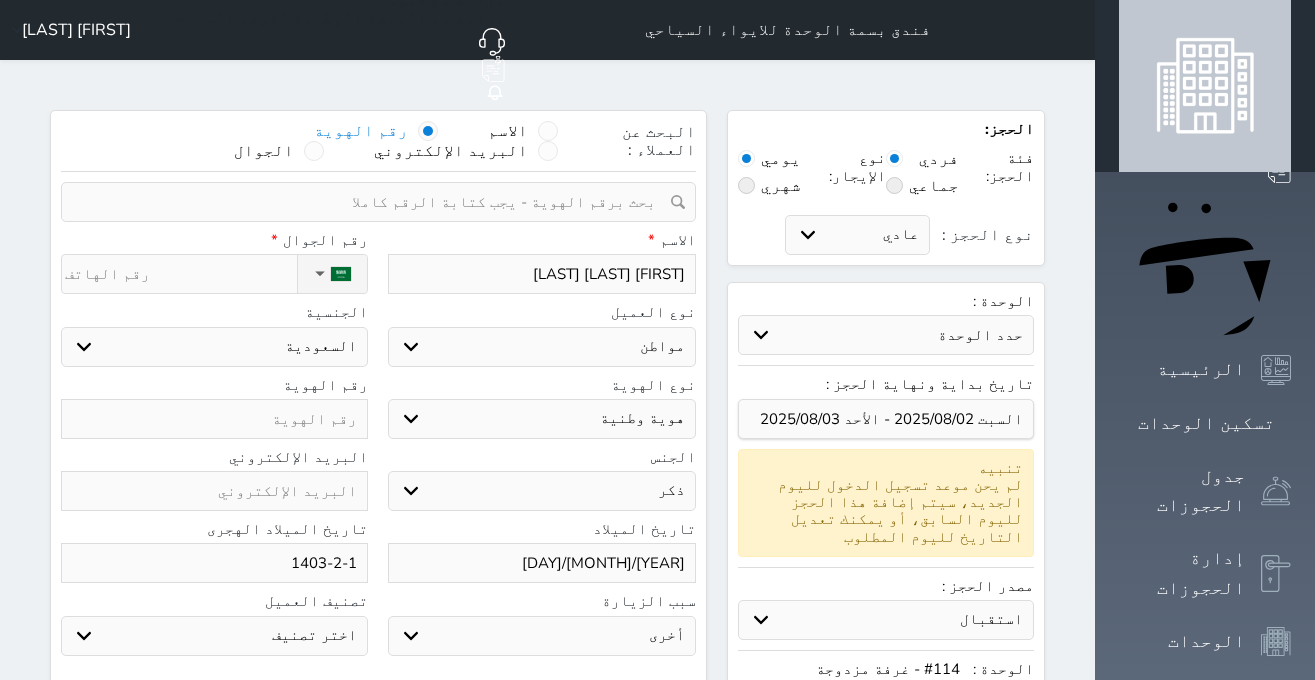 click on "نوع الحجز :" at bounding box center (181, 274) 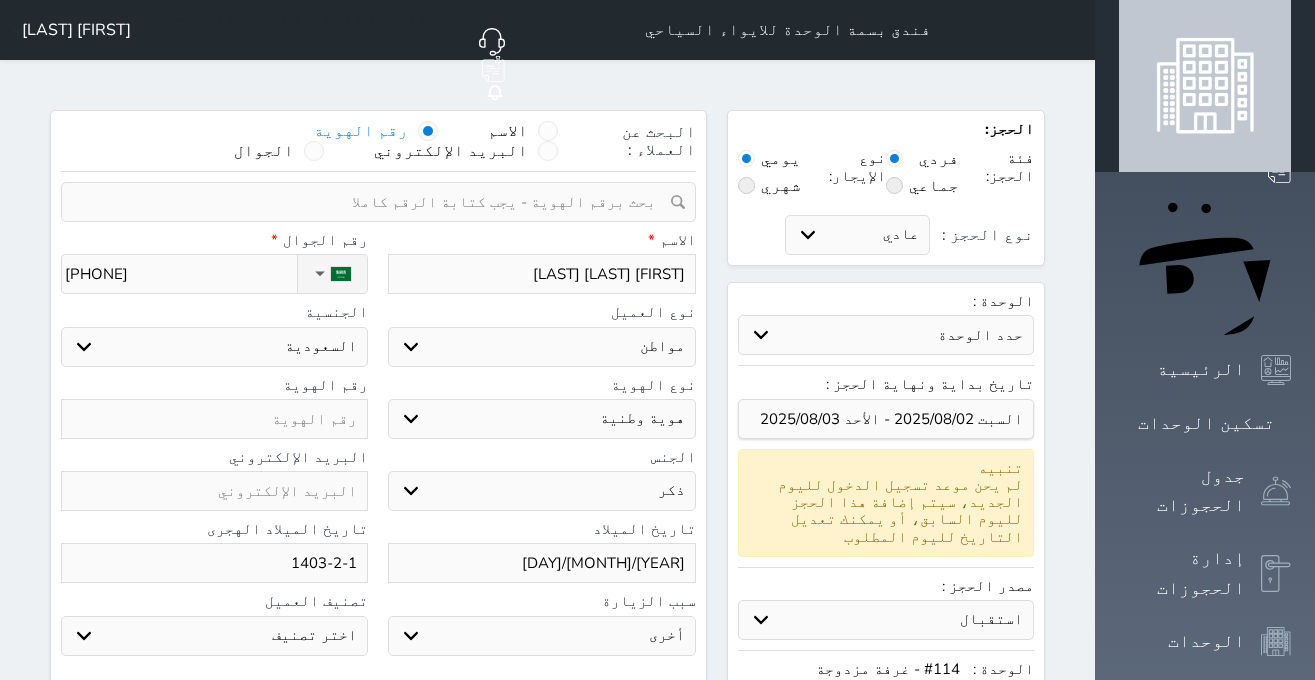 click at bounding box center [214, 419] 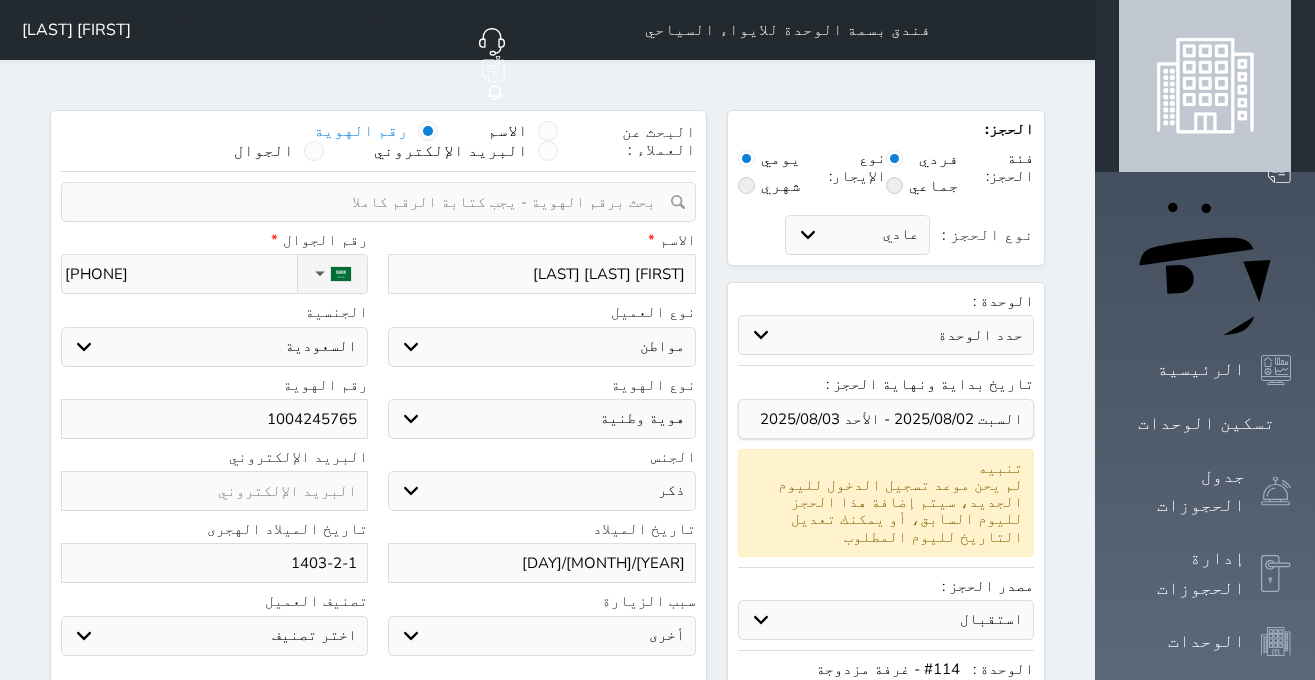 scroll, scrollTop: 126, scrollLeft: 0, axis: vertical 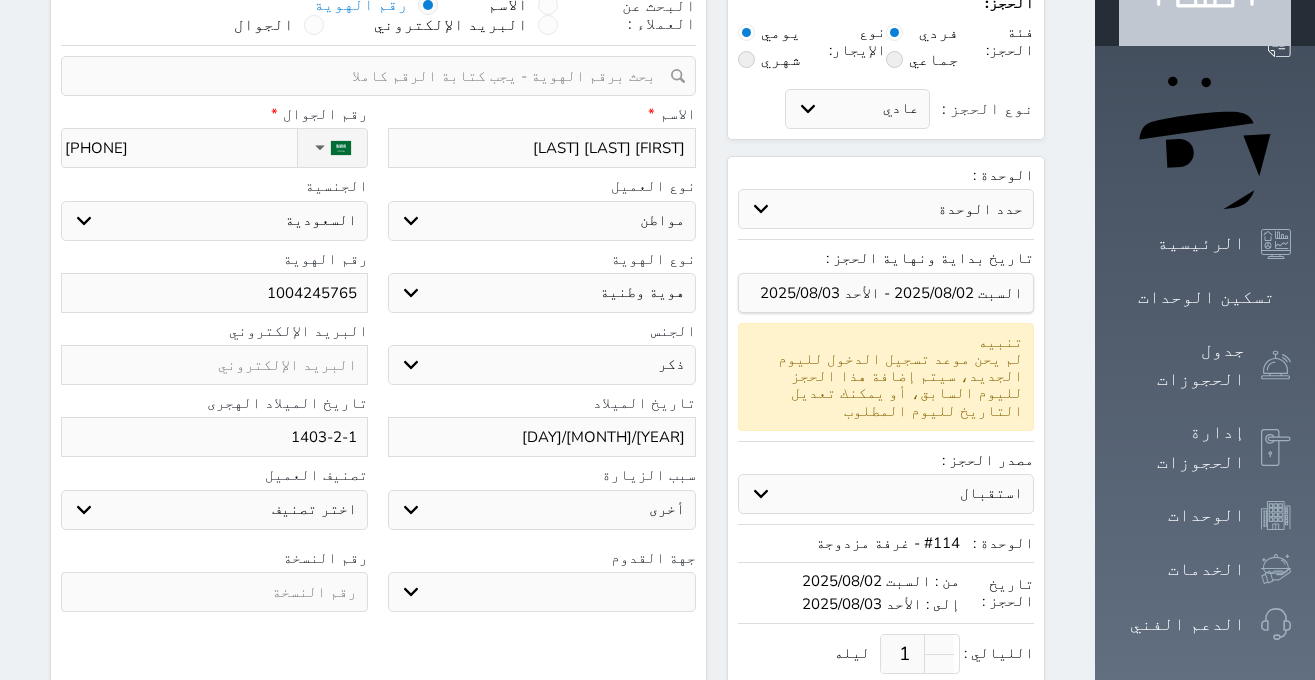 click at bounding box center (214, 592) 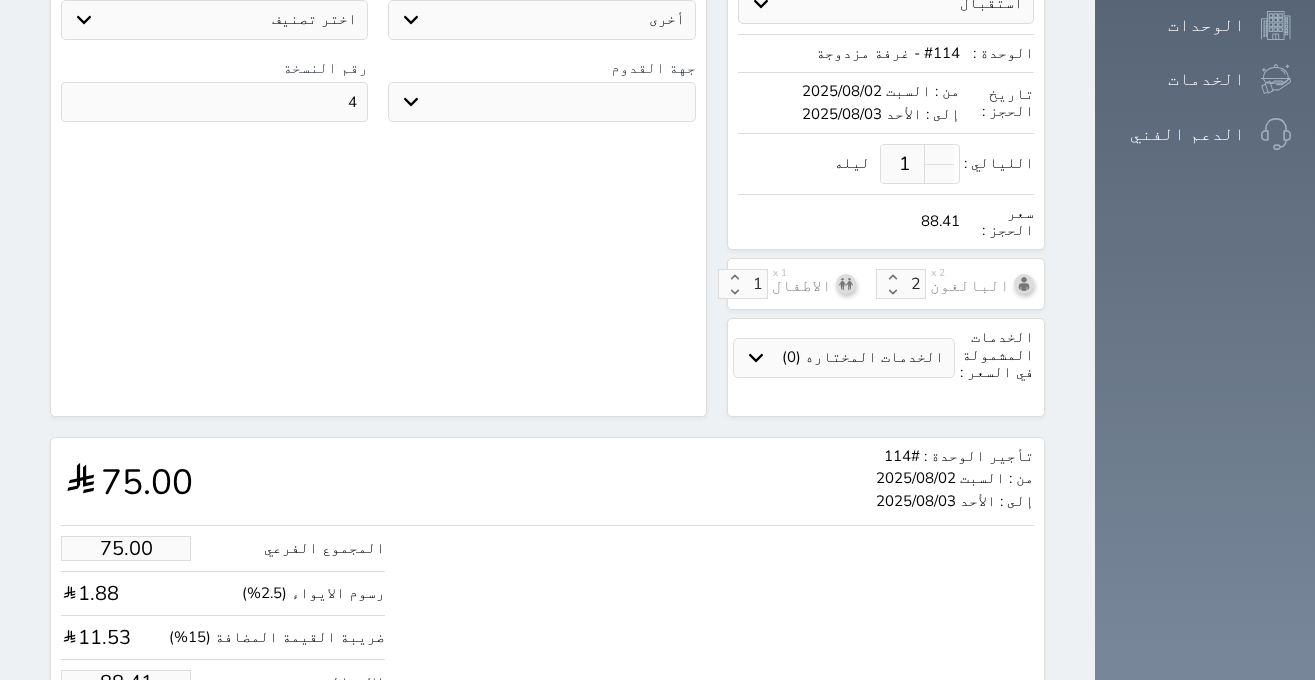 scroll, scrollTop: 653, scrollLeft: 0, axis: vertical 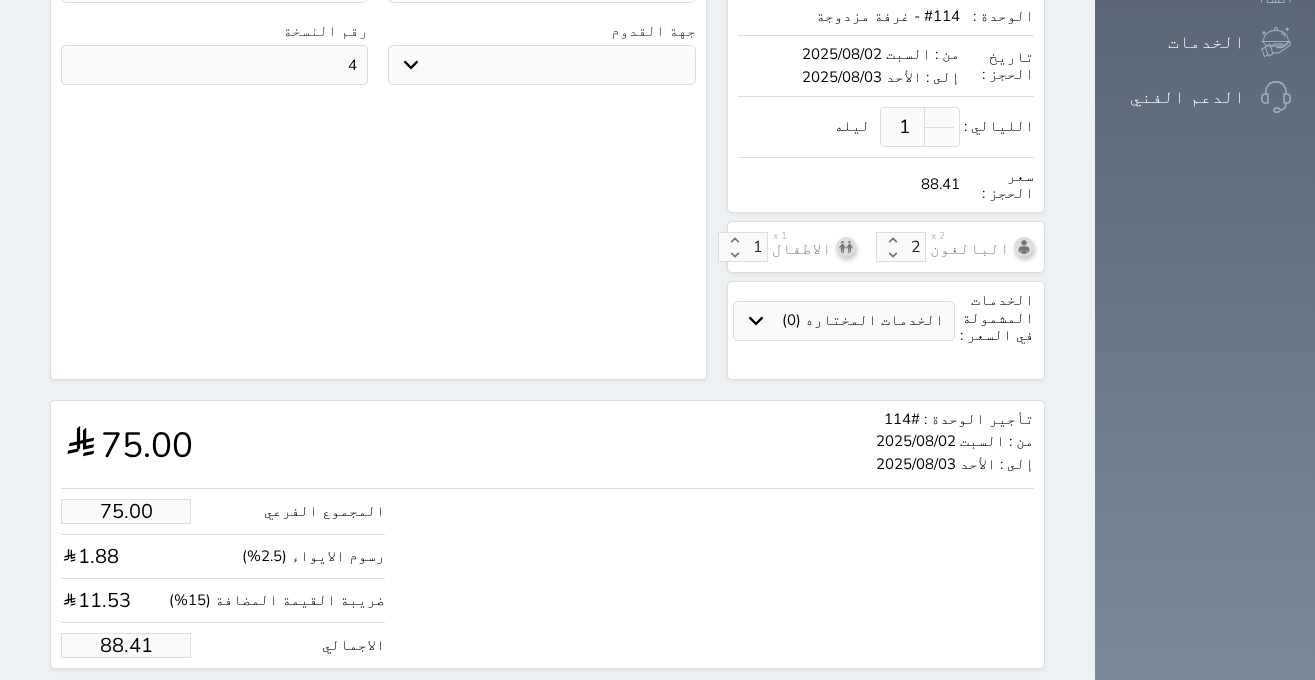drag, startPoint x: 87, startPoint y: 587, endPoint x: 127, endPoint y: 579, distance: 40.792156 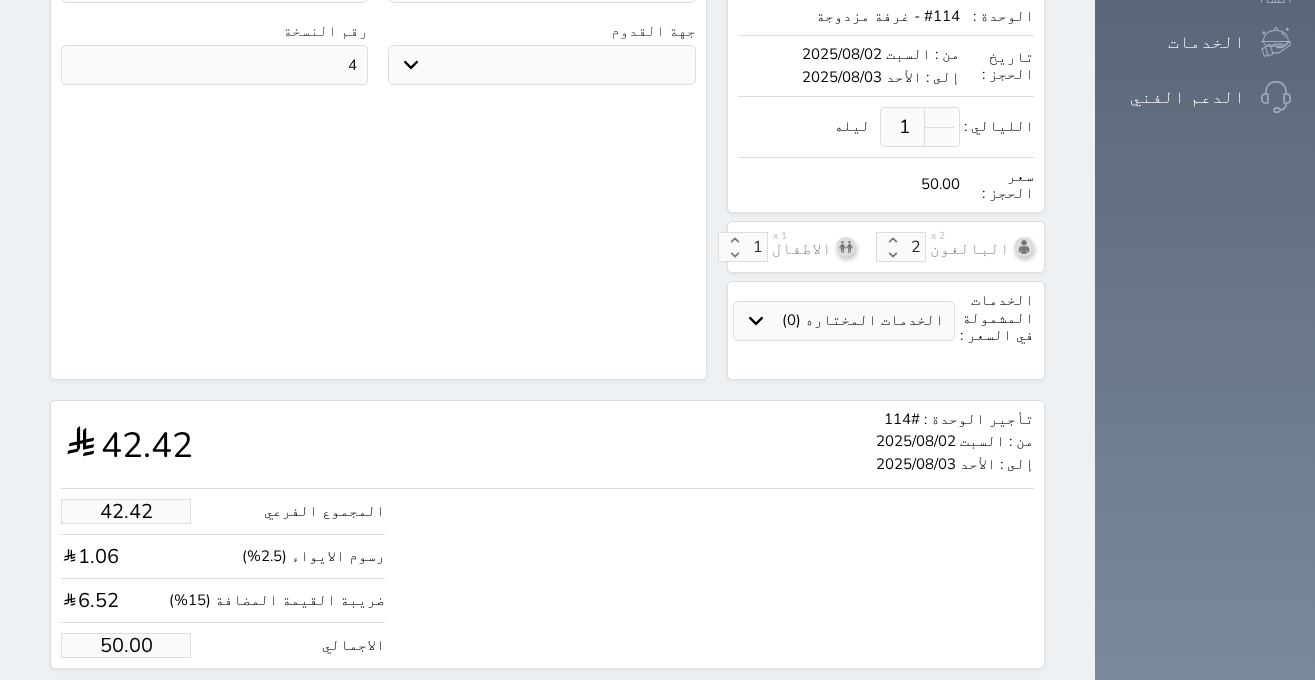 click on "حجز" at bounding box center (146, 706) 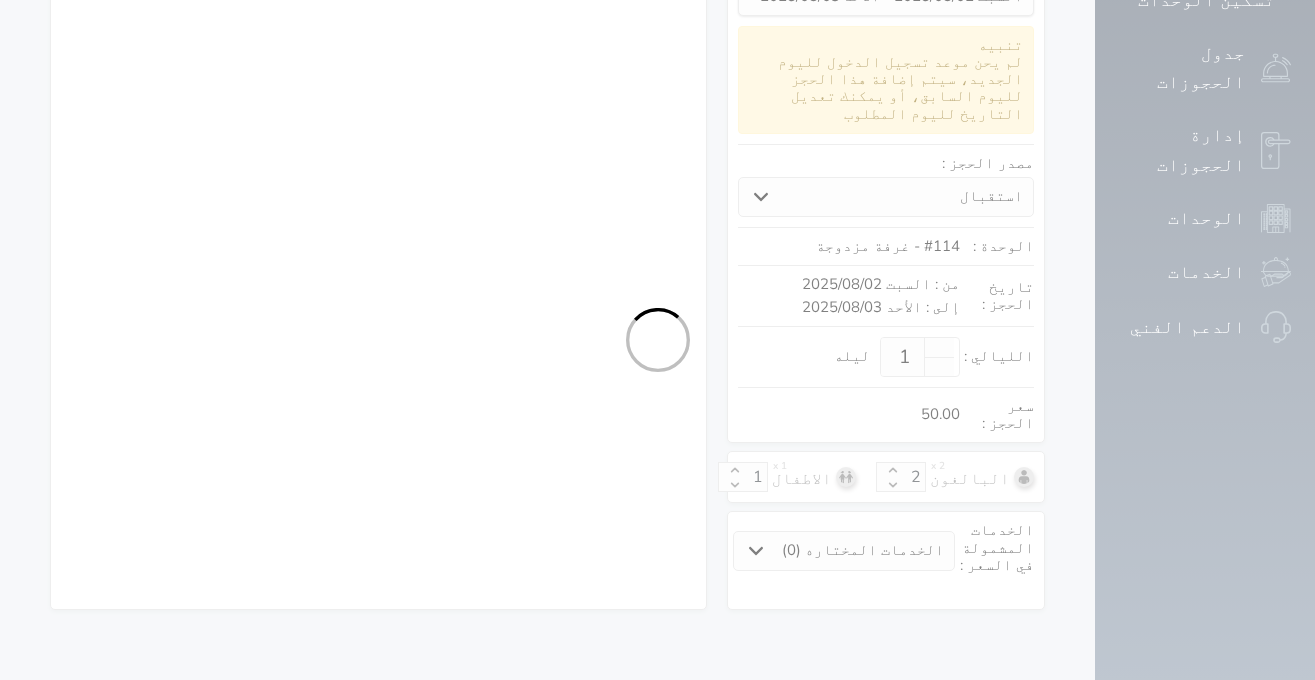 scroll, scrollTop: 307, scrollLeft: 0, axis: vertical 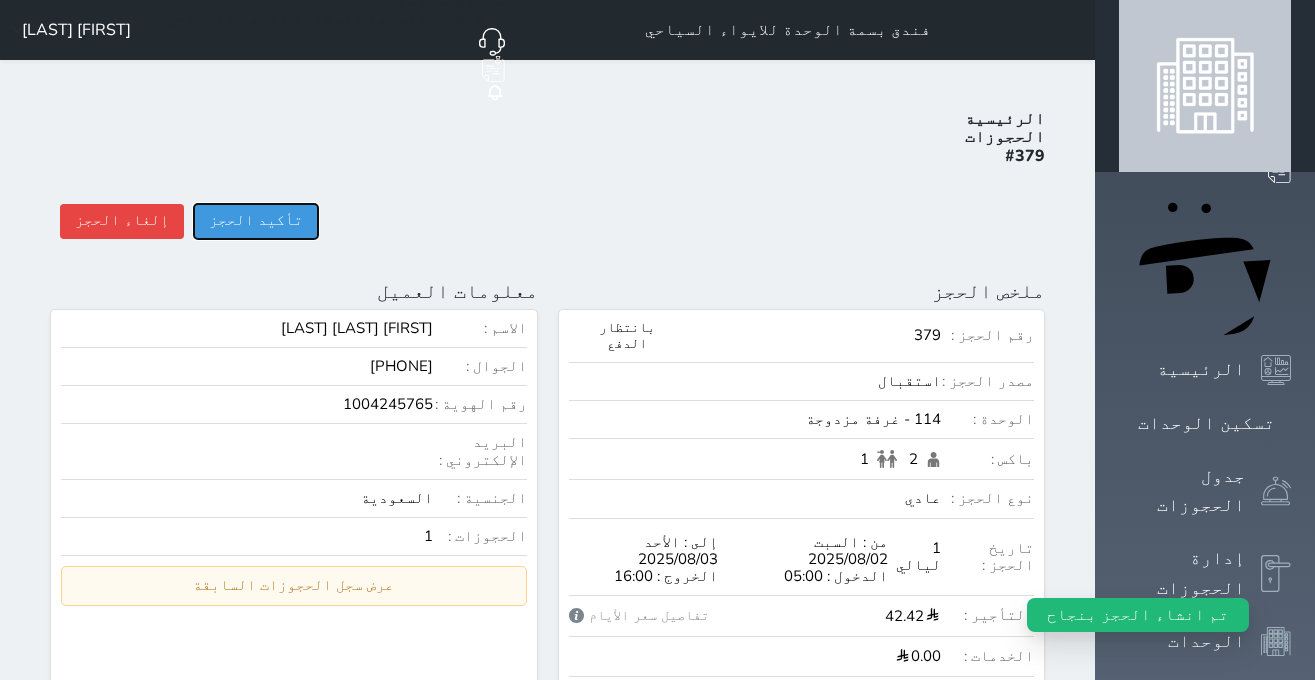 click on "تأكيد الحجز" at bounding box center (256, 221) 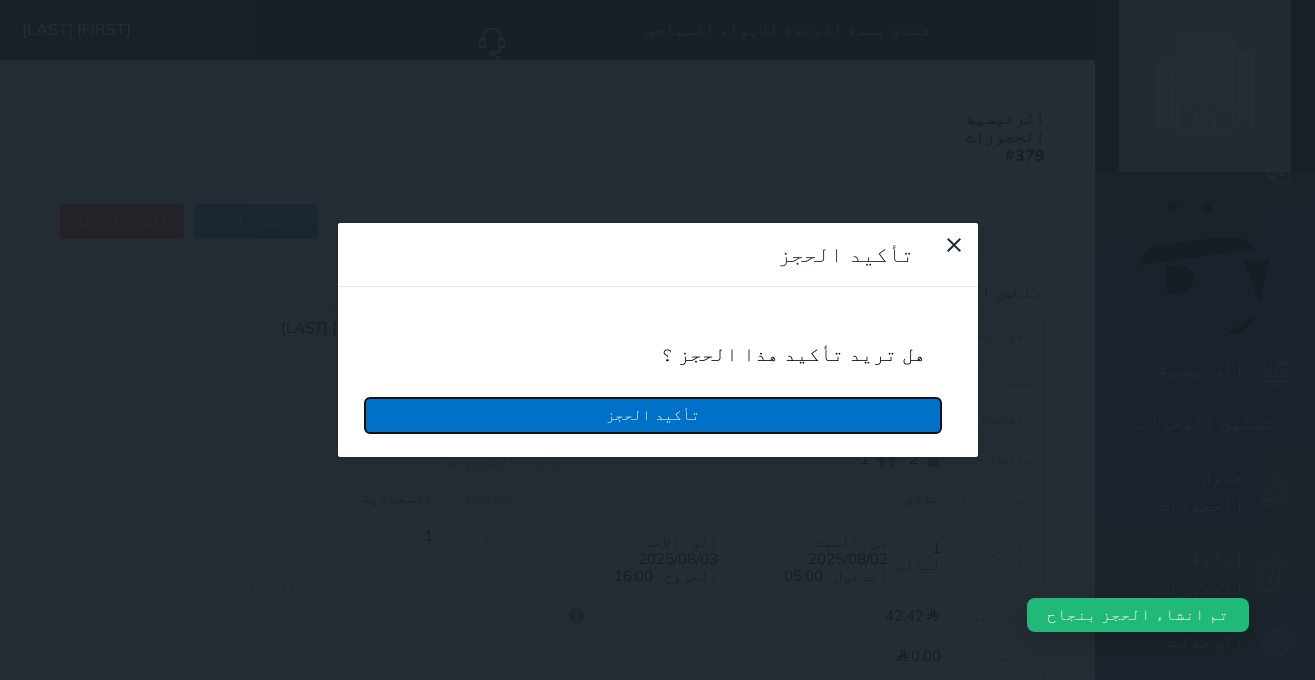 click on "تأكيد الحجز" at bounding box center [653, 415] 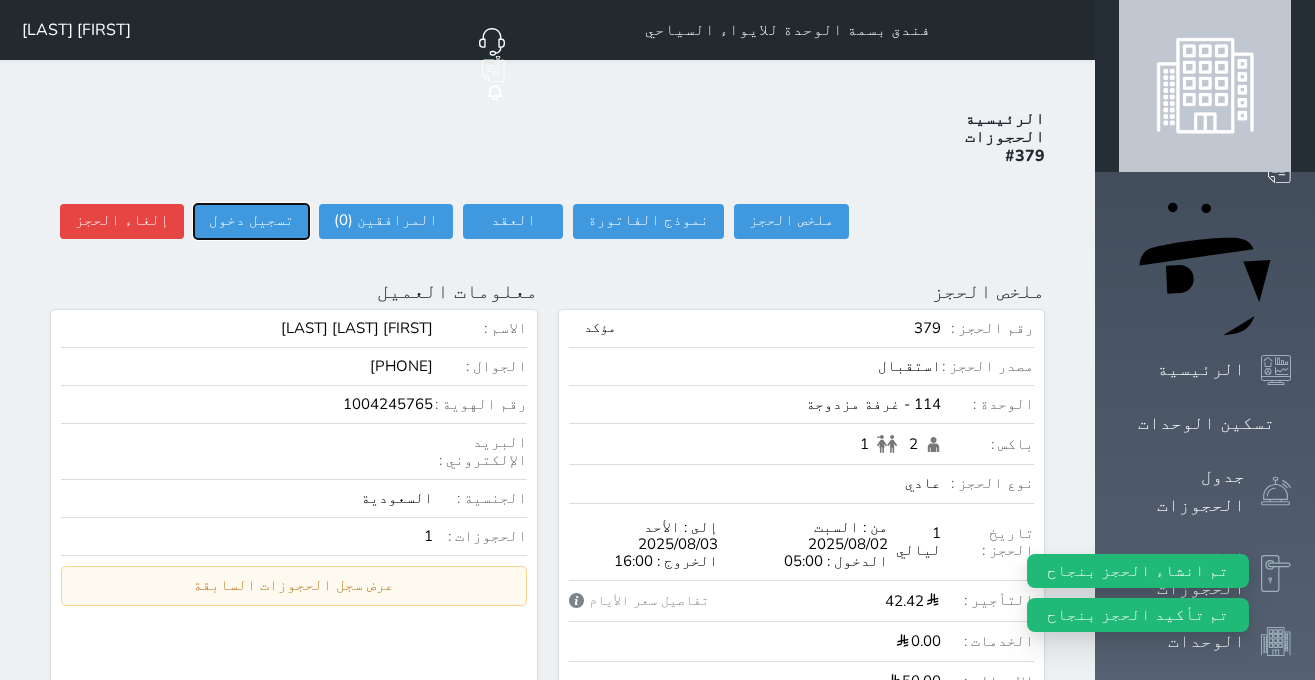 click on "تسجيل دخول" at bounding box center [251, 221] 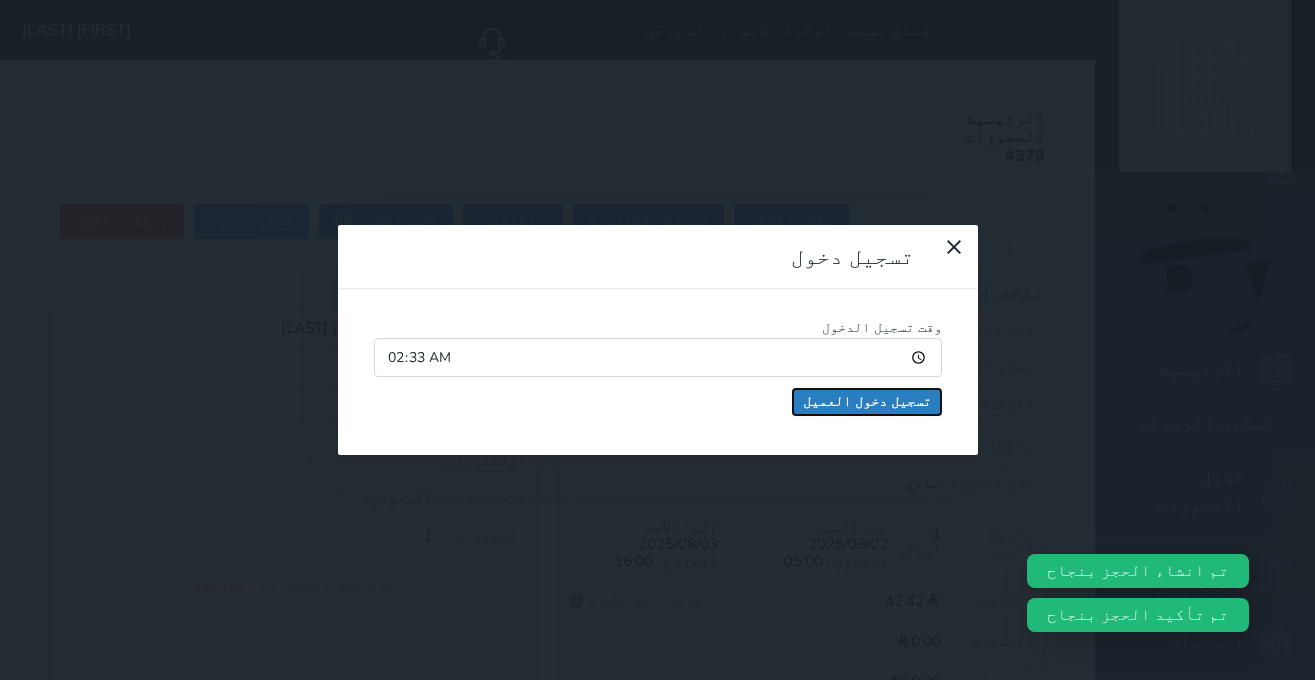 click on "تسجيل دخول العميل" at bounding box center [867, 402] 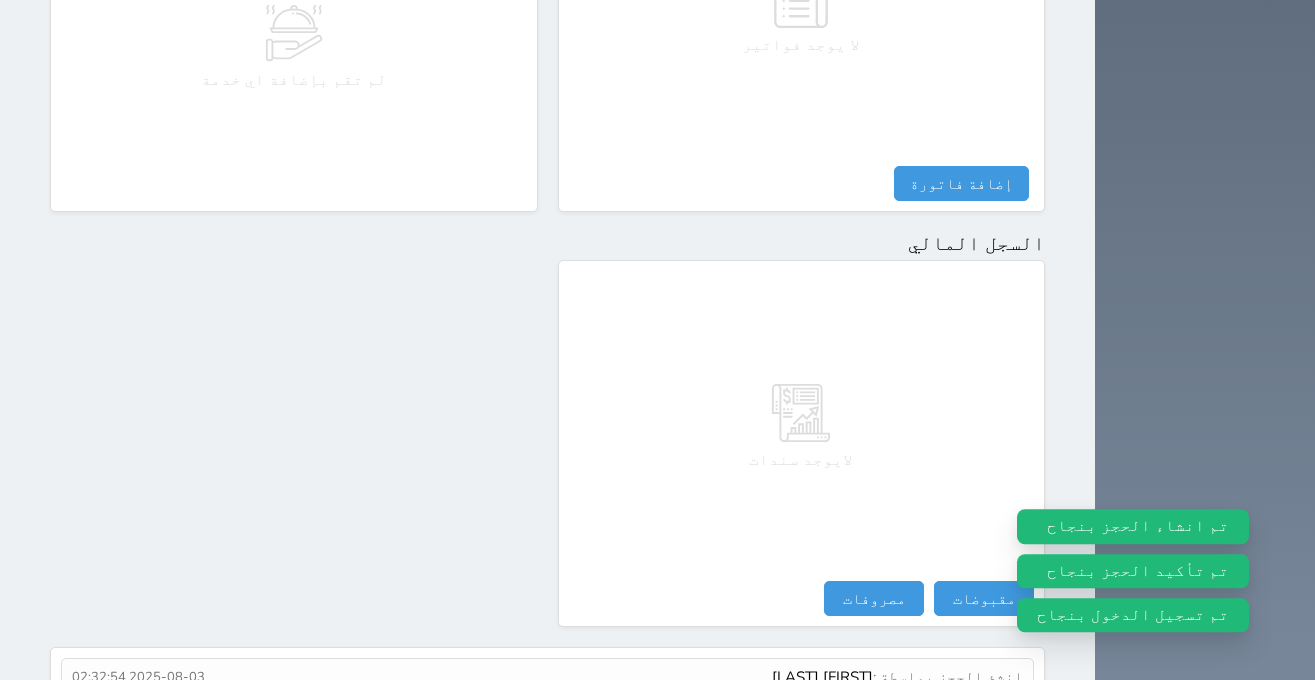 scroll, scrollTop: 1100, scrollLeft: 0, axis: vertical 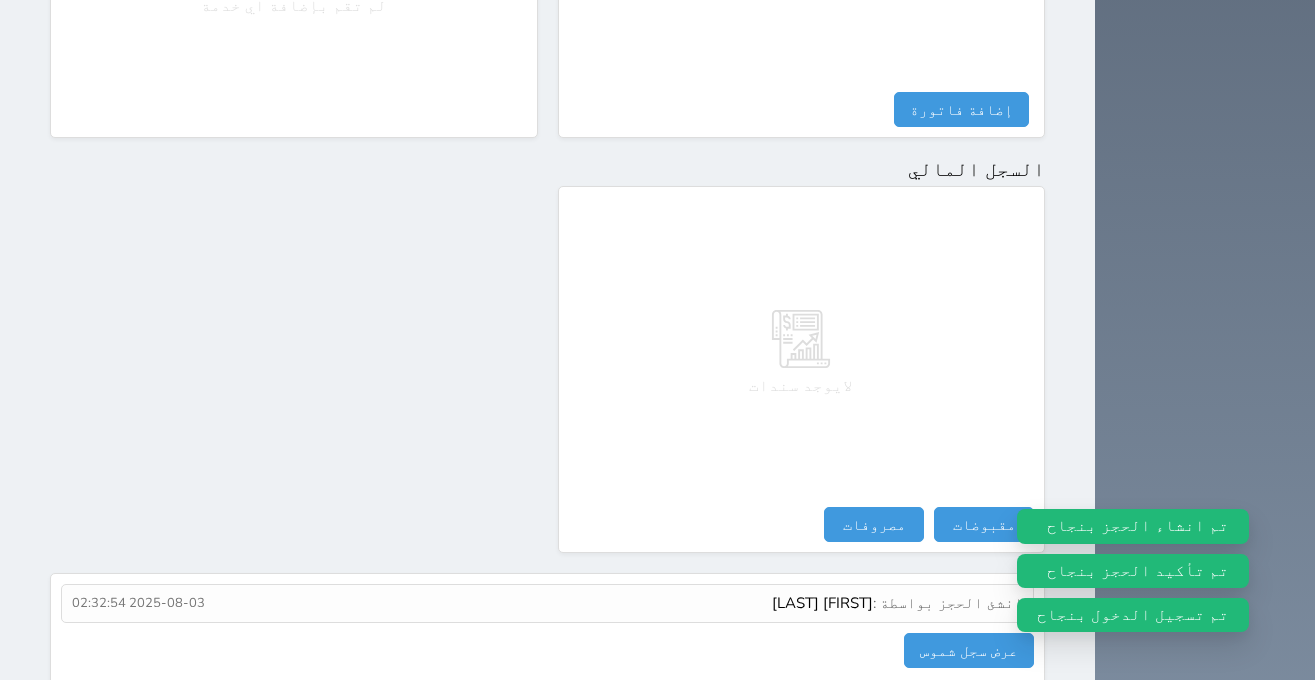 click on "انشئ الحجز بواسطة :
[FIRST] [LAST]   2025-08-03 02:32:54   عرض سجل شموس           سجل الاحداث                 الحدث   منشئ الحدث   التاريخ" at bounding box center (547, 631) 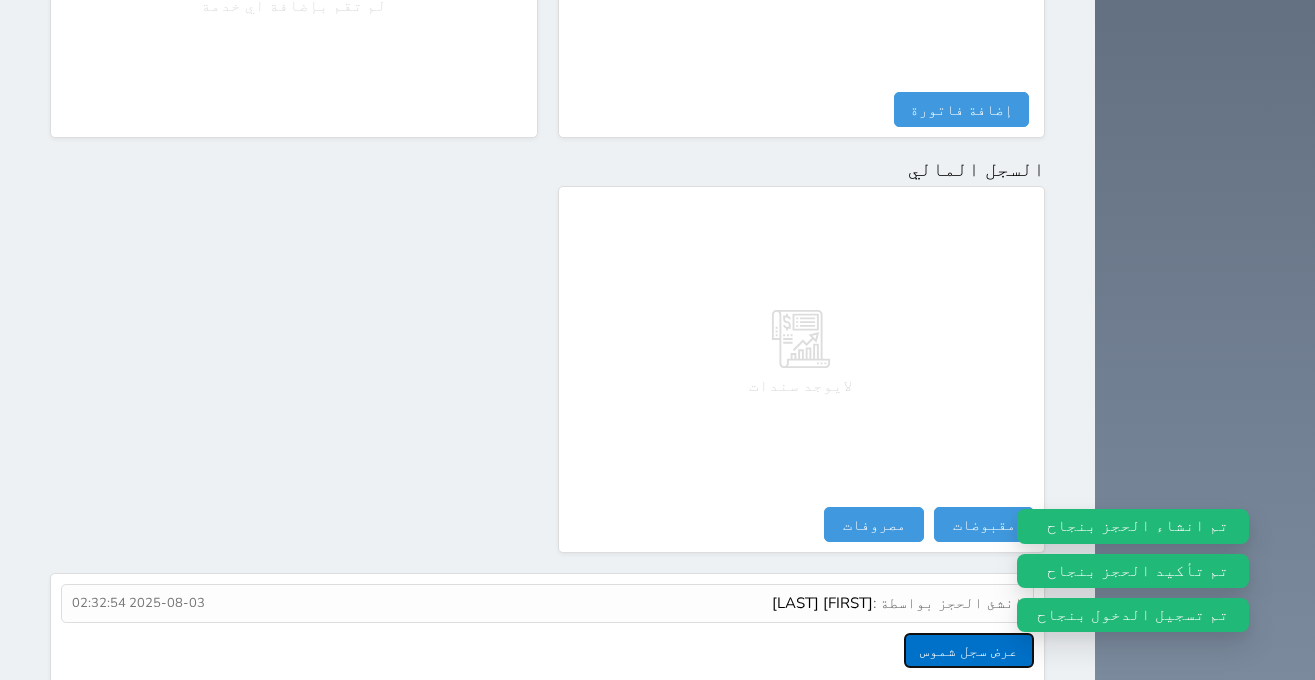 click on "عرض سجل شموس" at bounding box center [969, 650] 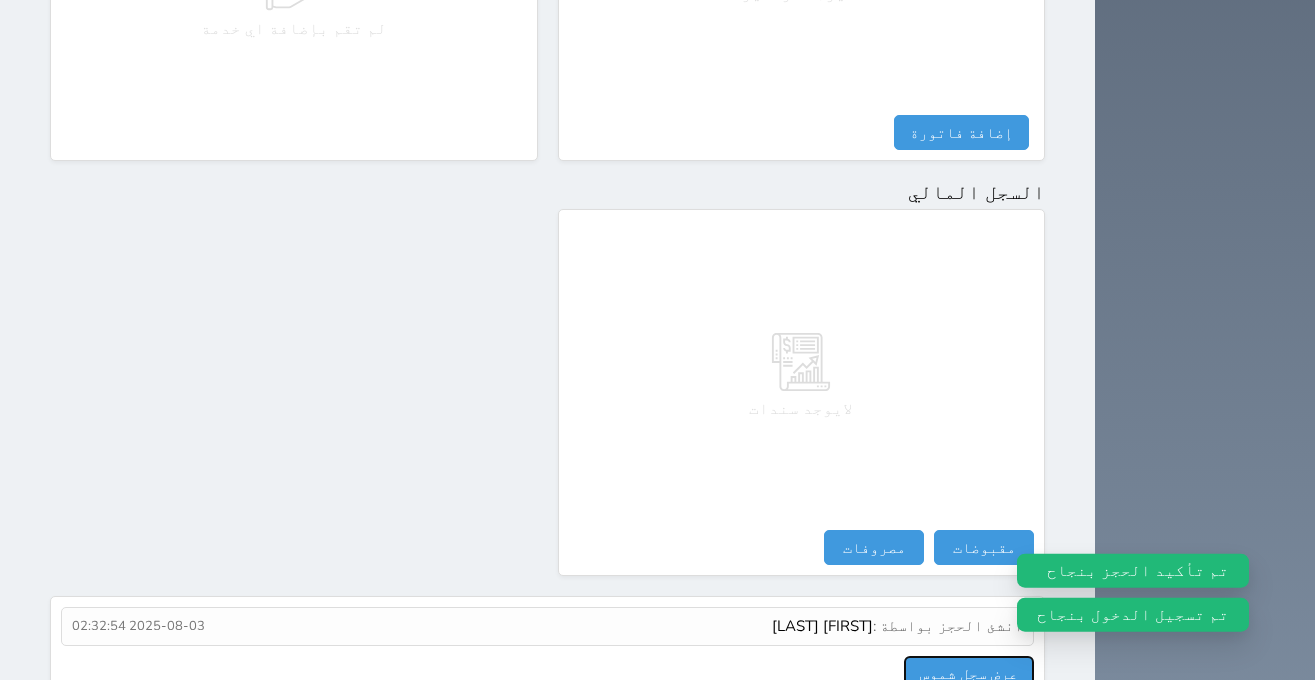 scroll, scrollTop: 1100, scrollLeft: 0, axis: vertical 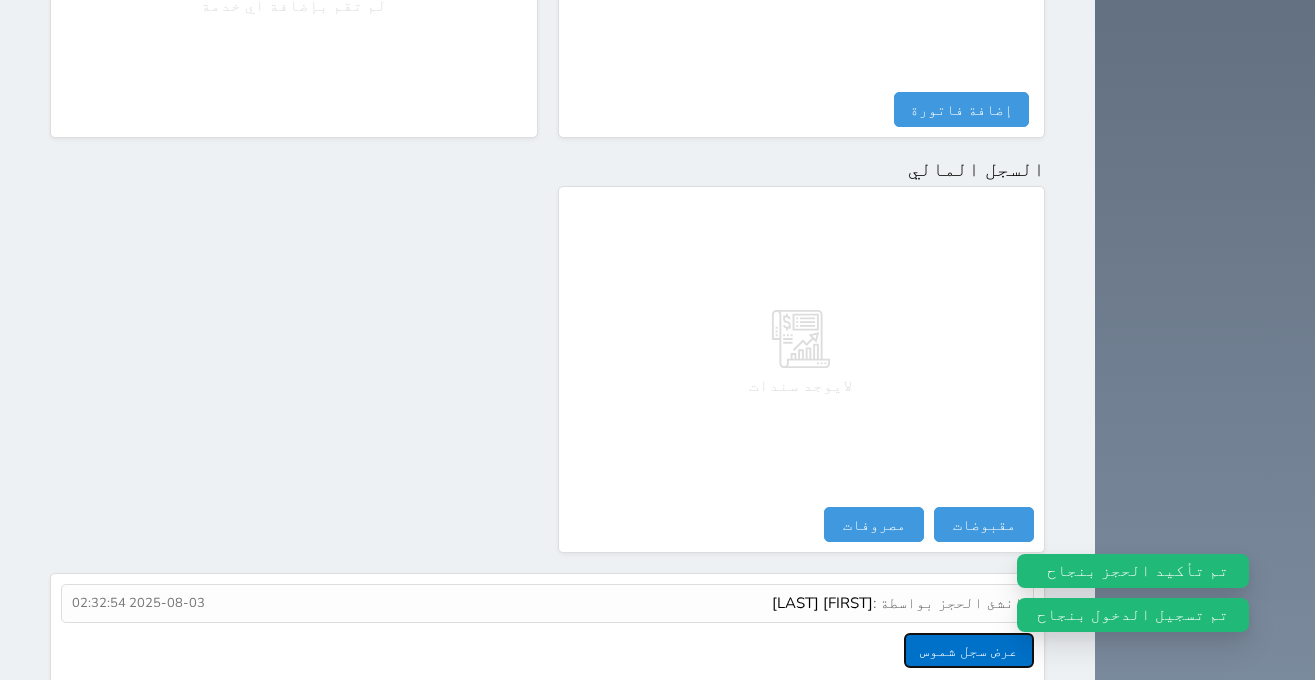click on "عرض سجل شموس" at bounding box center (969, 650) 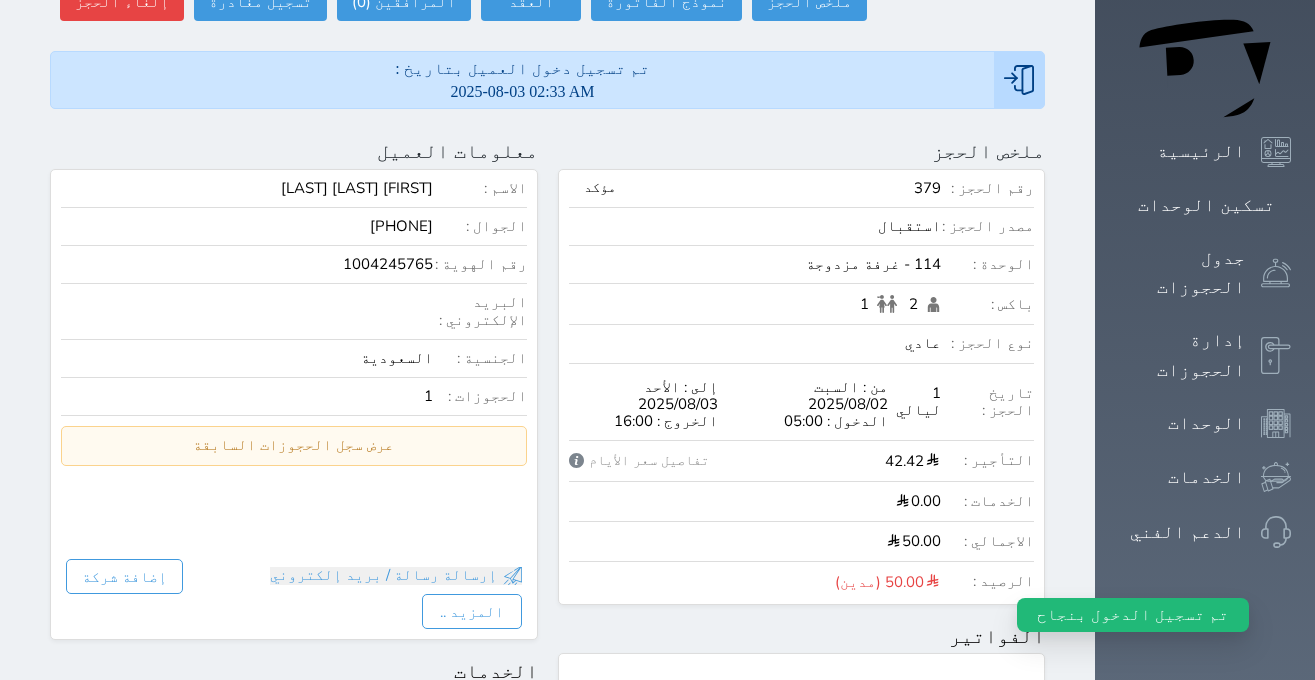 scroll, scrollTop: 0, scrollLeft: 0, axis: both 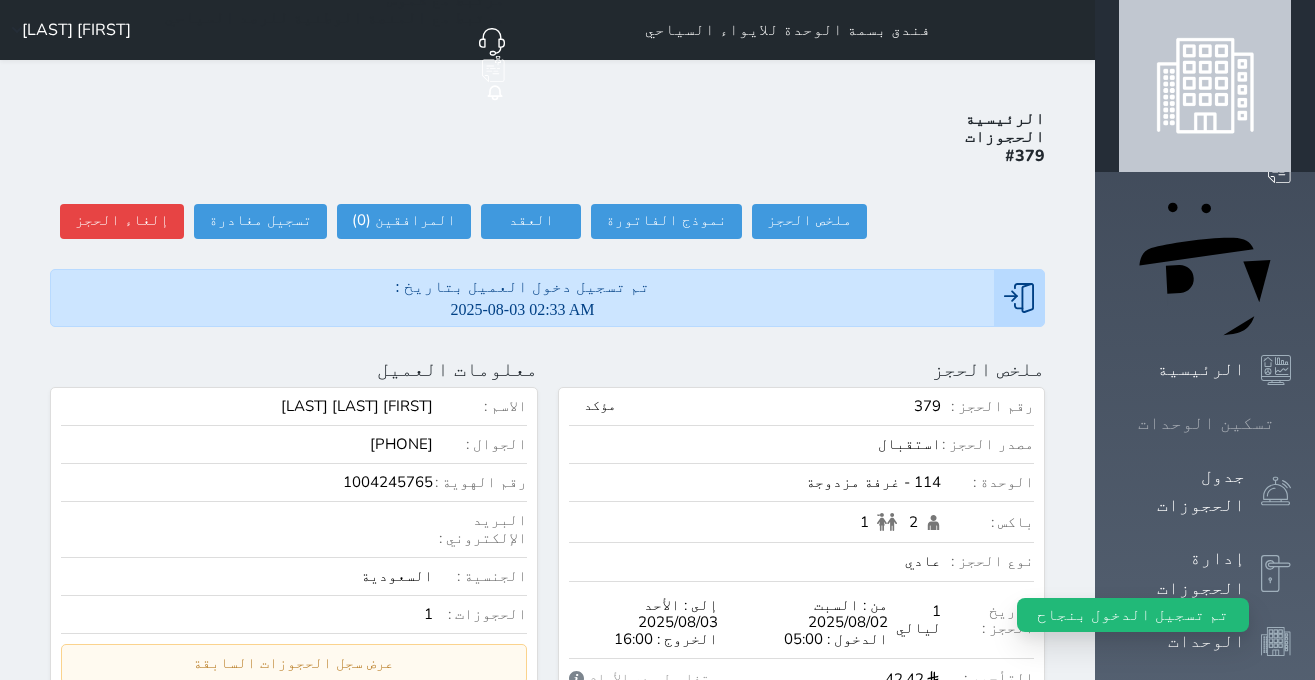 click 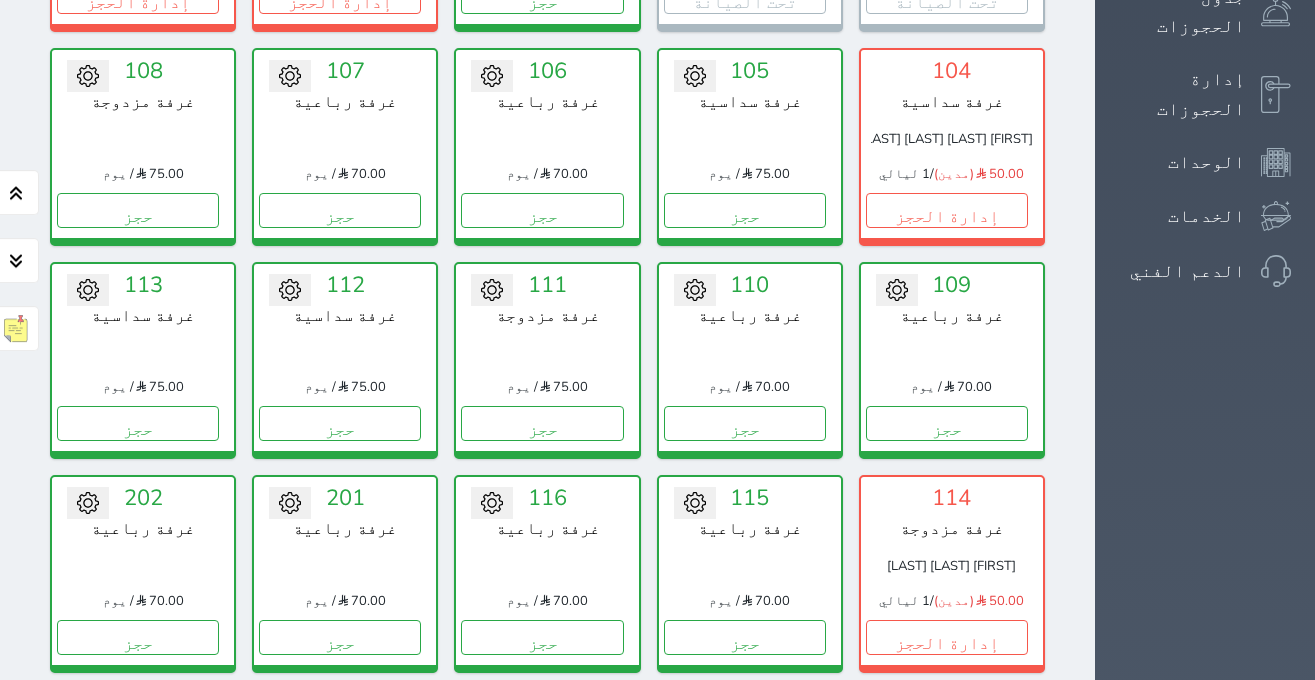 scroll, scrollTop: 731, scrollLeft: 0, axis: vertical 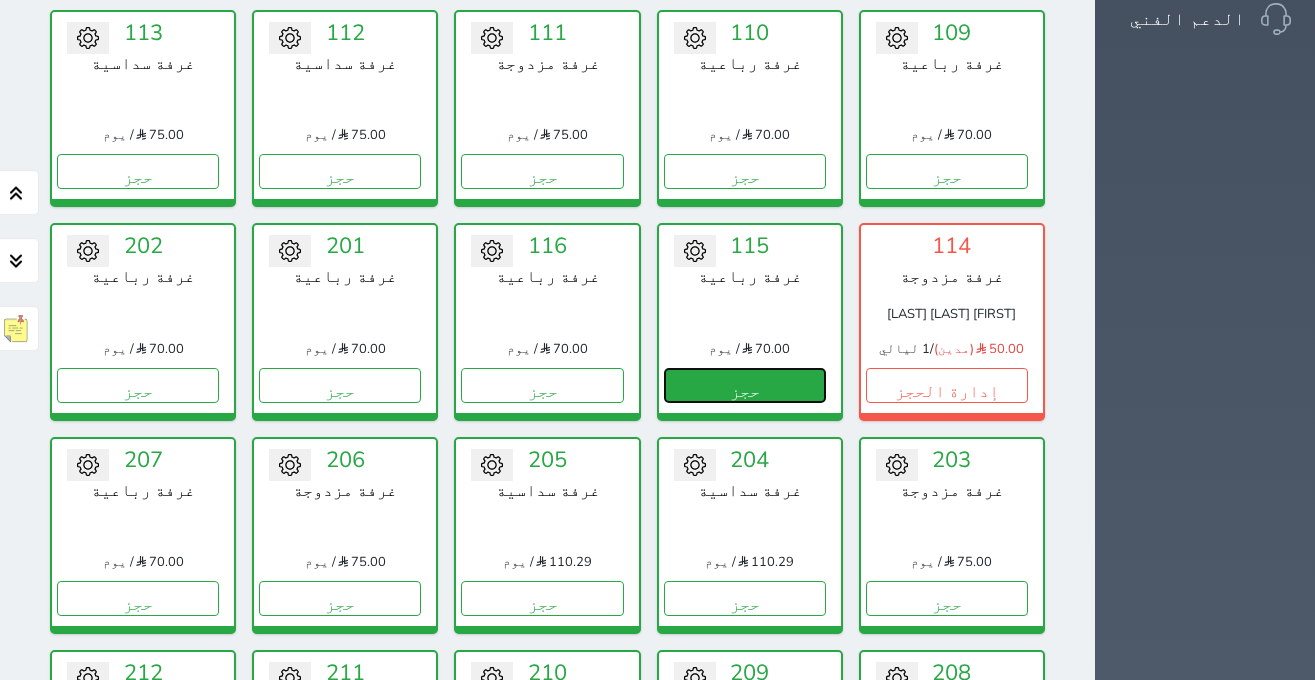click on "حجز" at bounding box center [745, 385] 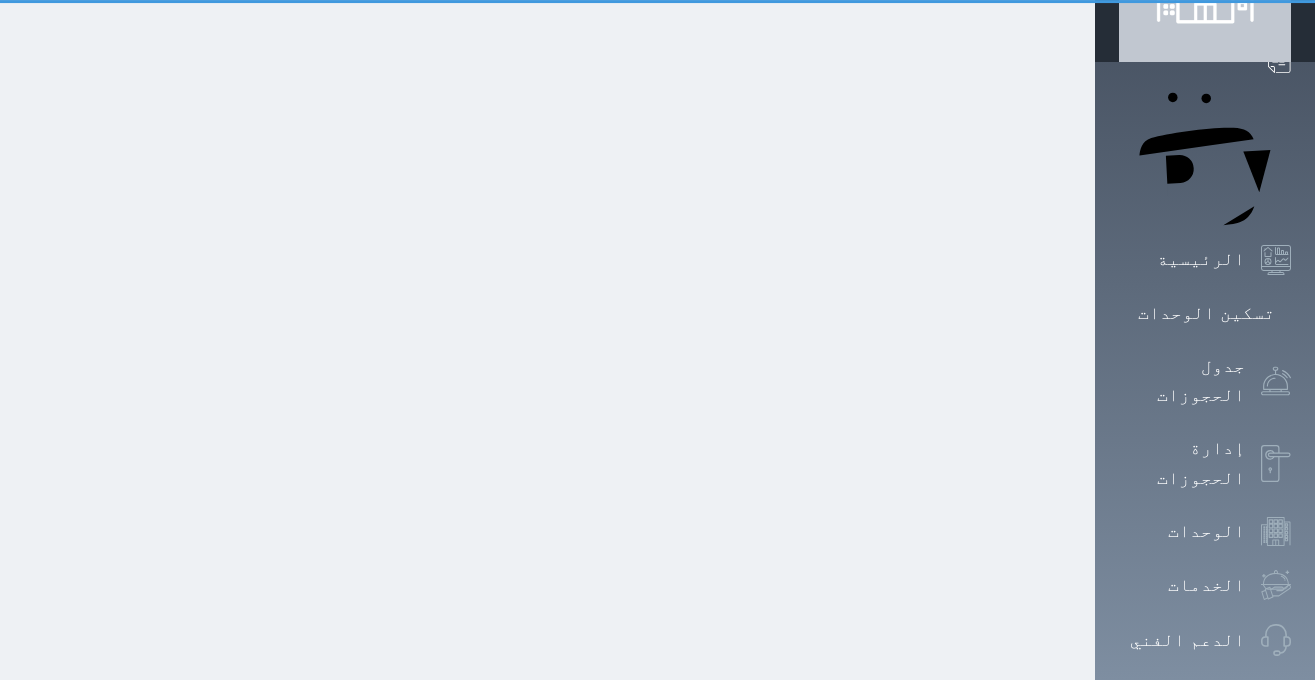 scroll, scrollTop: 0, scrollLeft: 0, axis: both 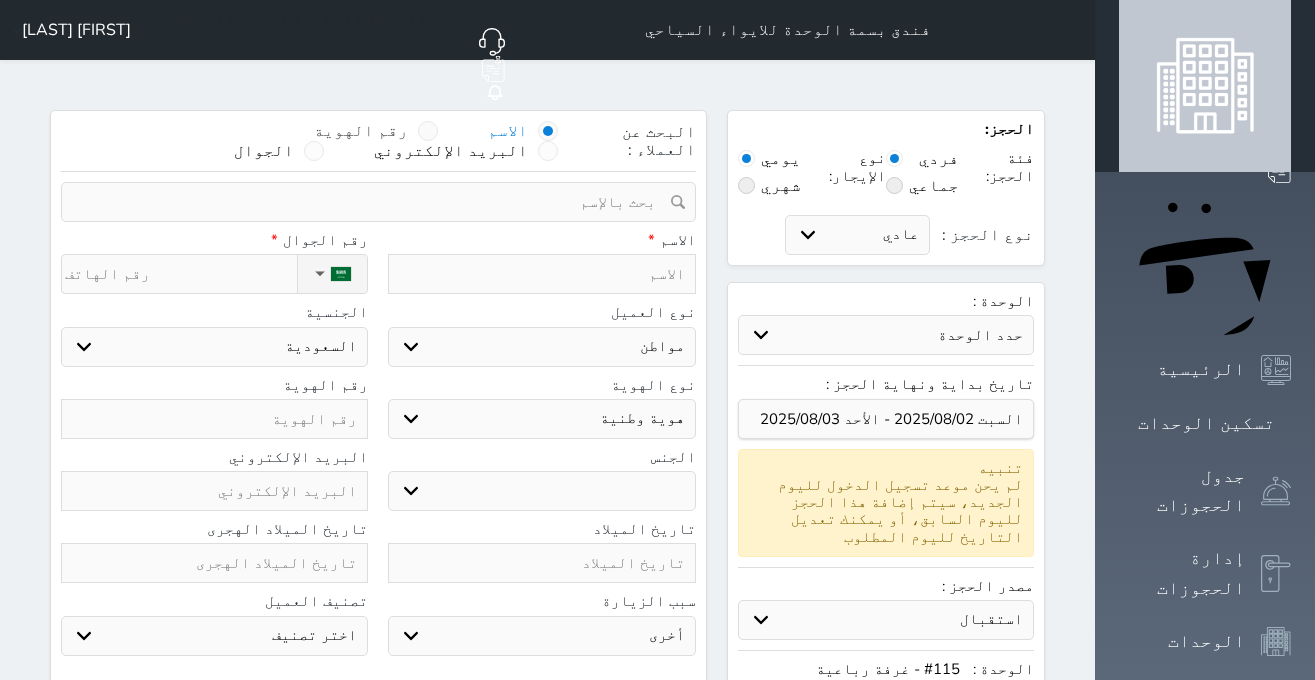 click at bounding box center (428, 131) 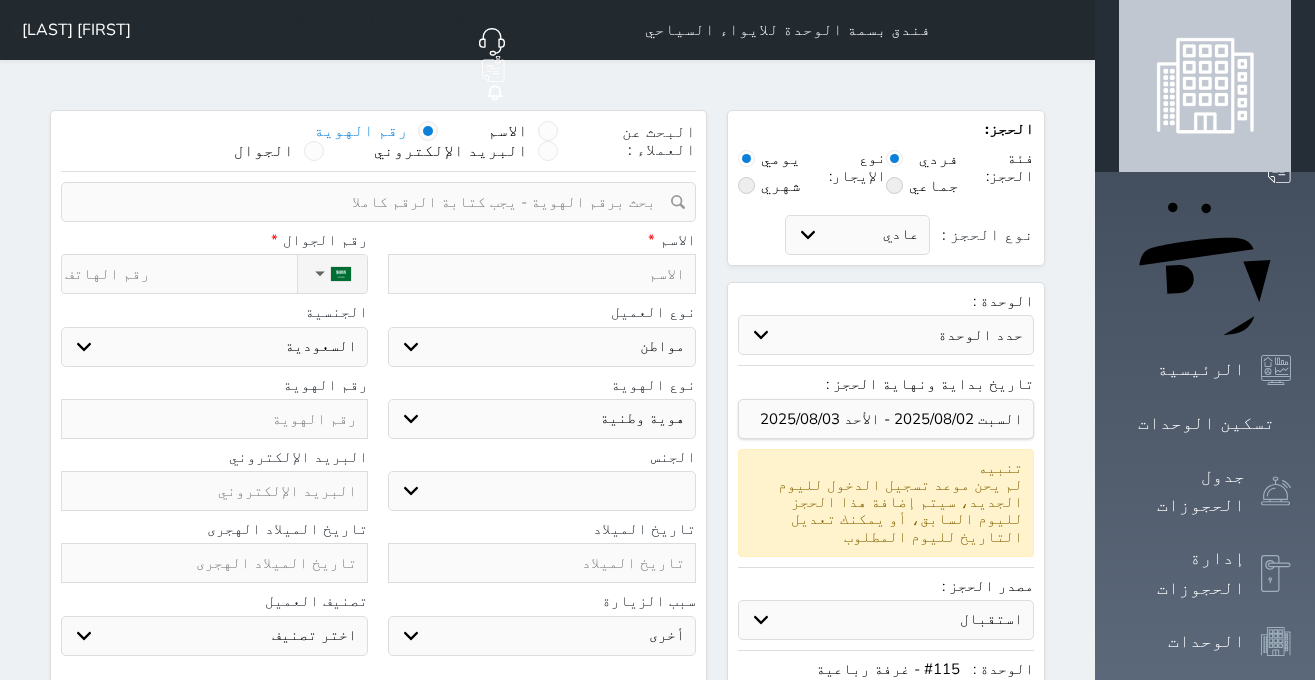 paste on "1004245765" 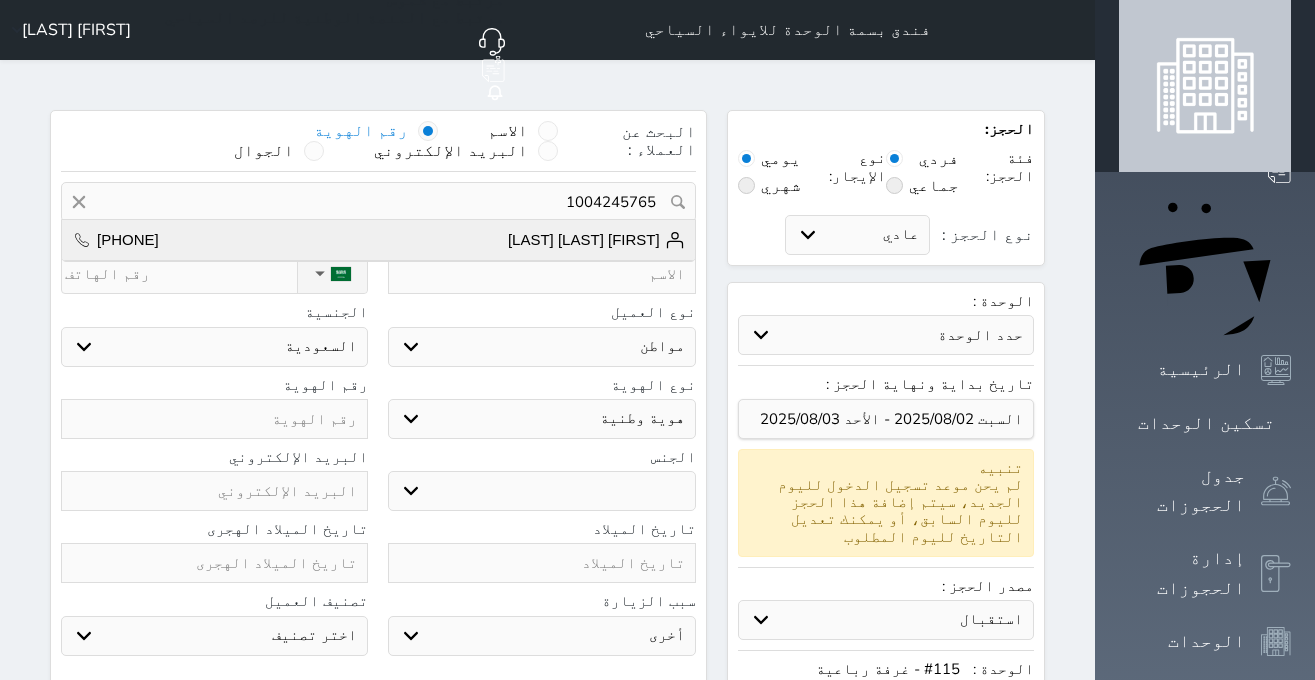 click on "[FIRST] [LAST] [LAST]" at bounding box center (596, 240) 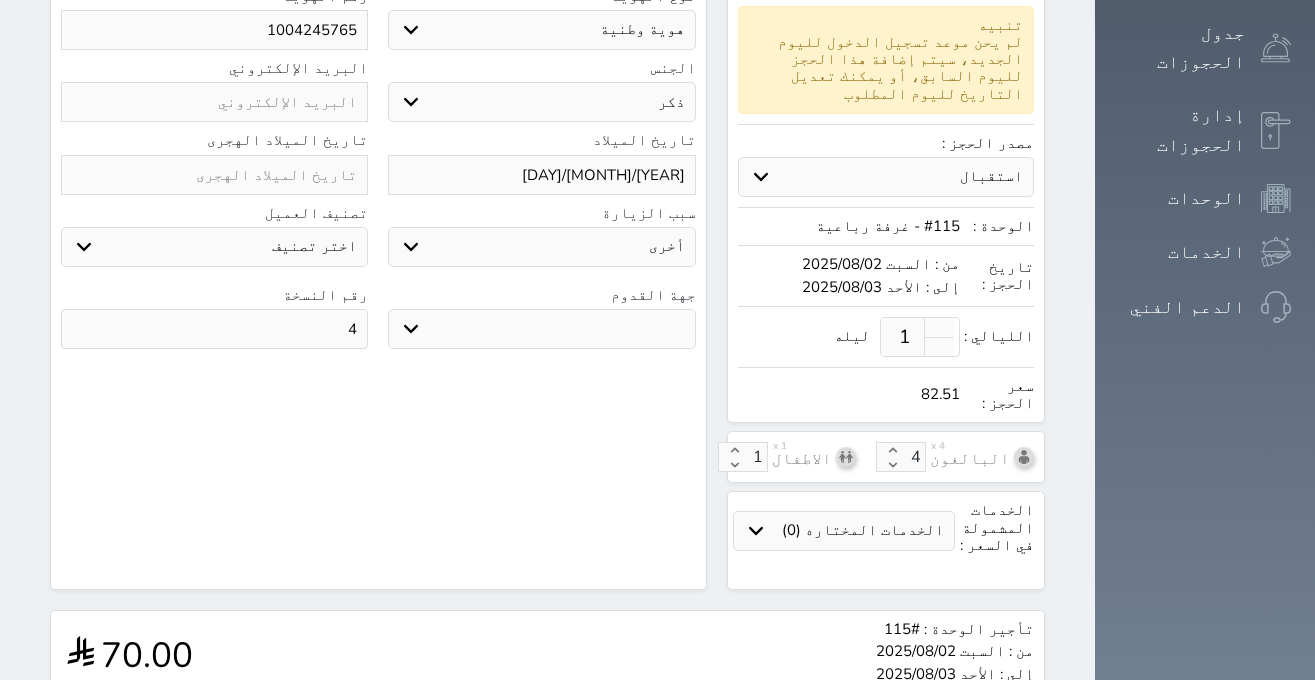 scroll, scrollTop: 653, scrollLeft: 0, axis: vertical 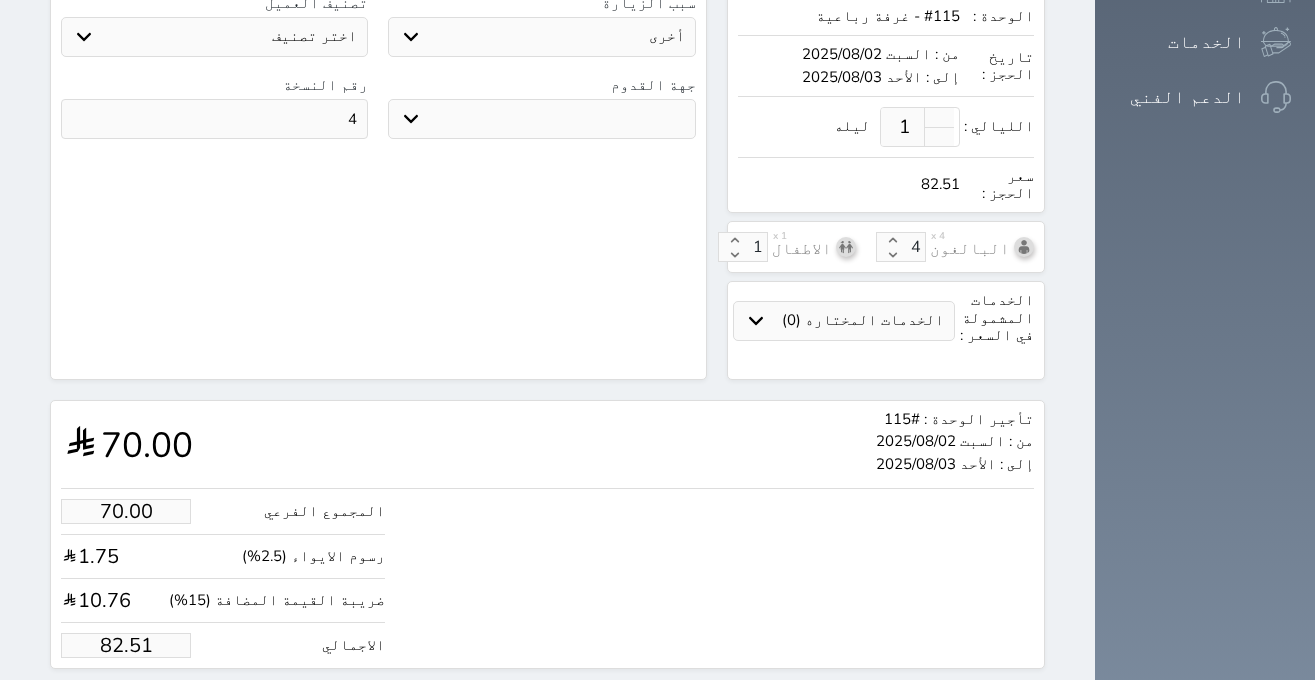 drag, startPoint x: 64, startPoint y: 576, endPoint x: 247, endPoint y: 562, distance: 183.53474 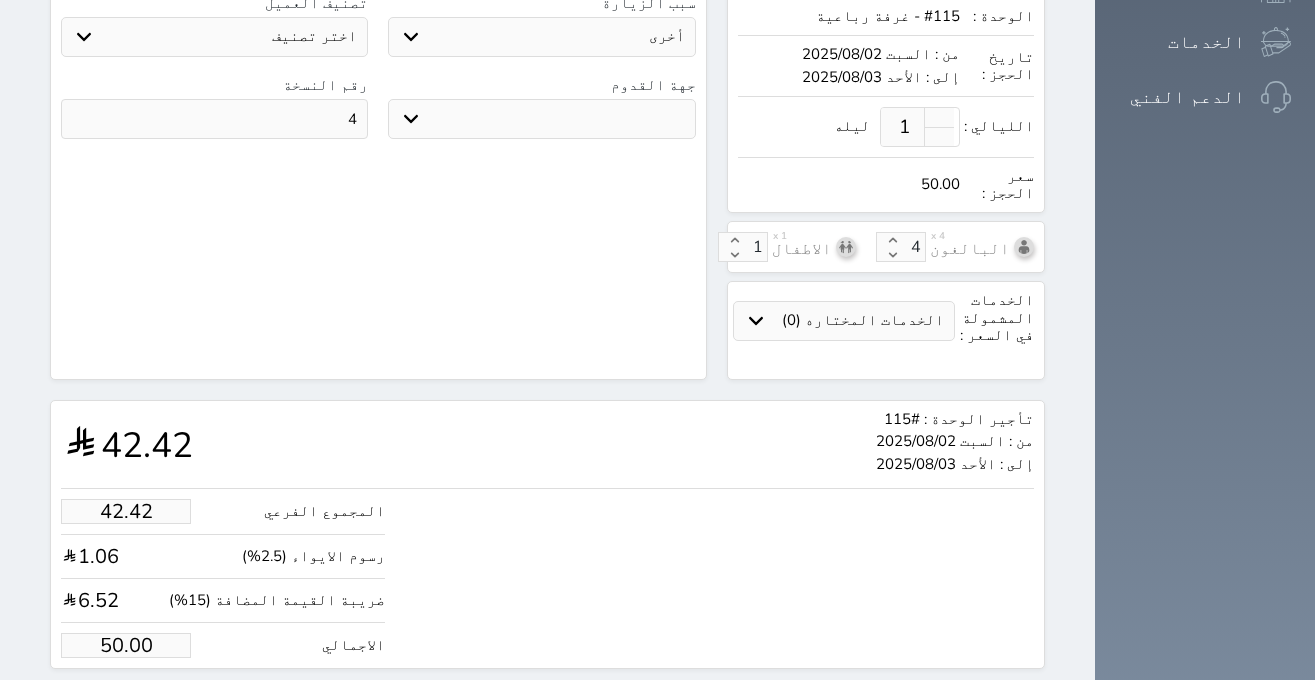 click on "حجز" at bounding box center (146, 706) 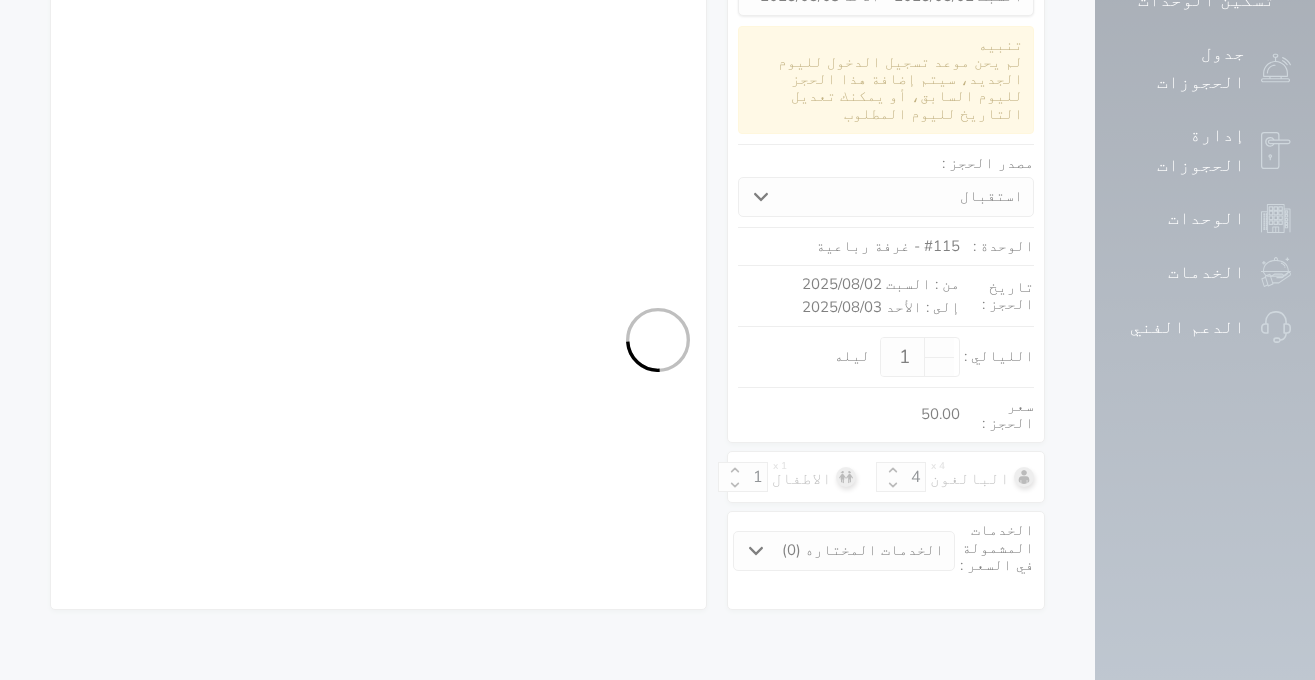 scroll, scrollTop: 307, scrollLeft: 0, axis: vertical 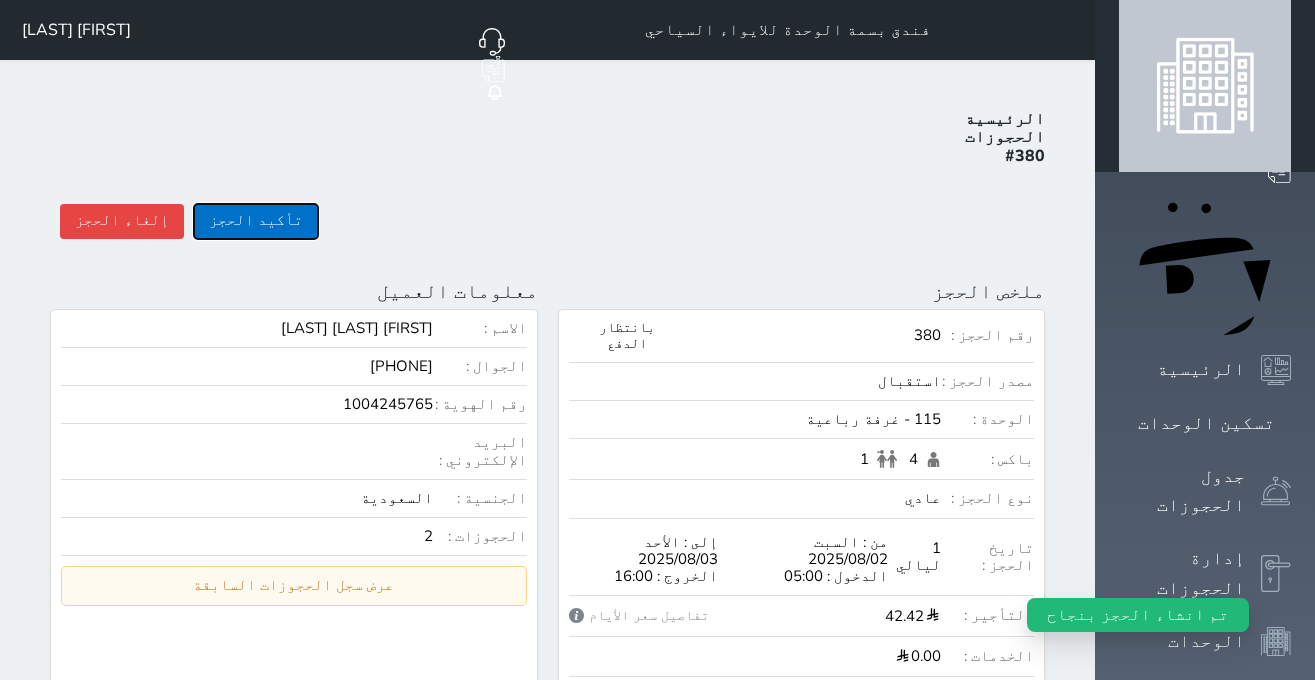 click on "تأكيد الحجز" at bounding box center [256, 221] 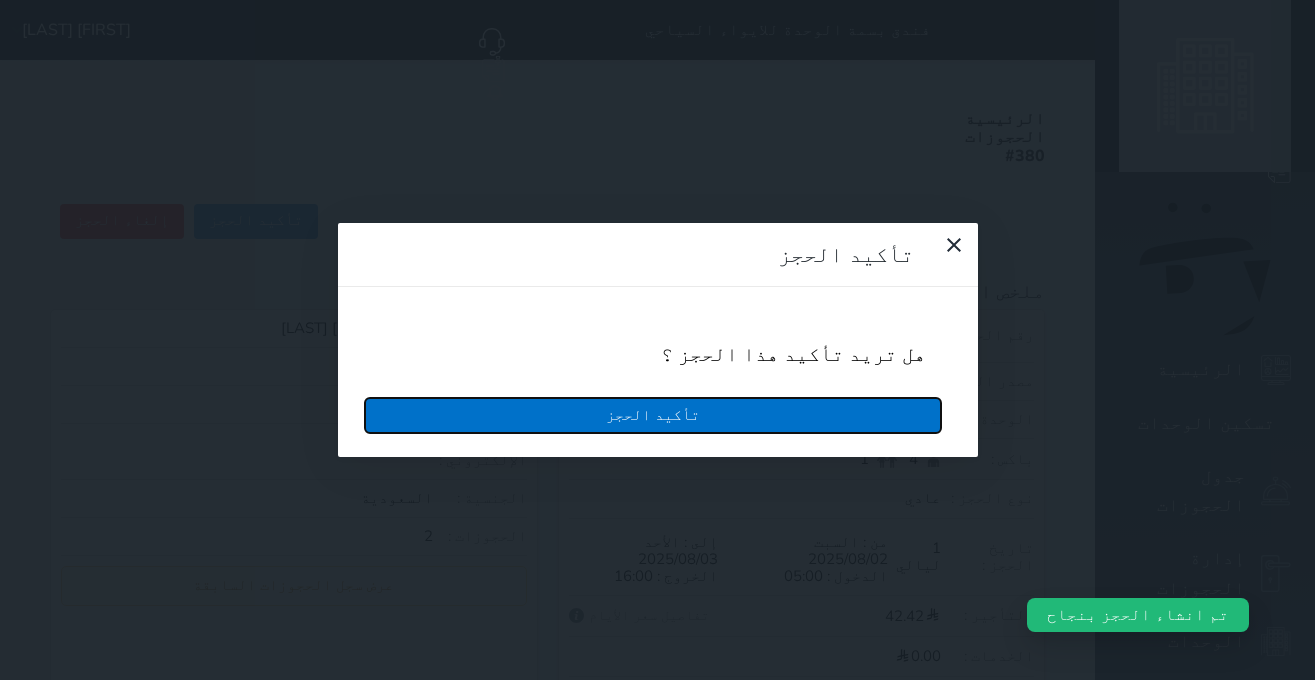 click on "تأكيد الحجز" at bounding box center (653, 415) 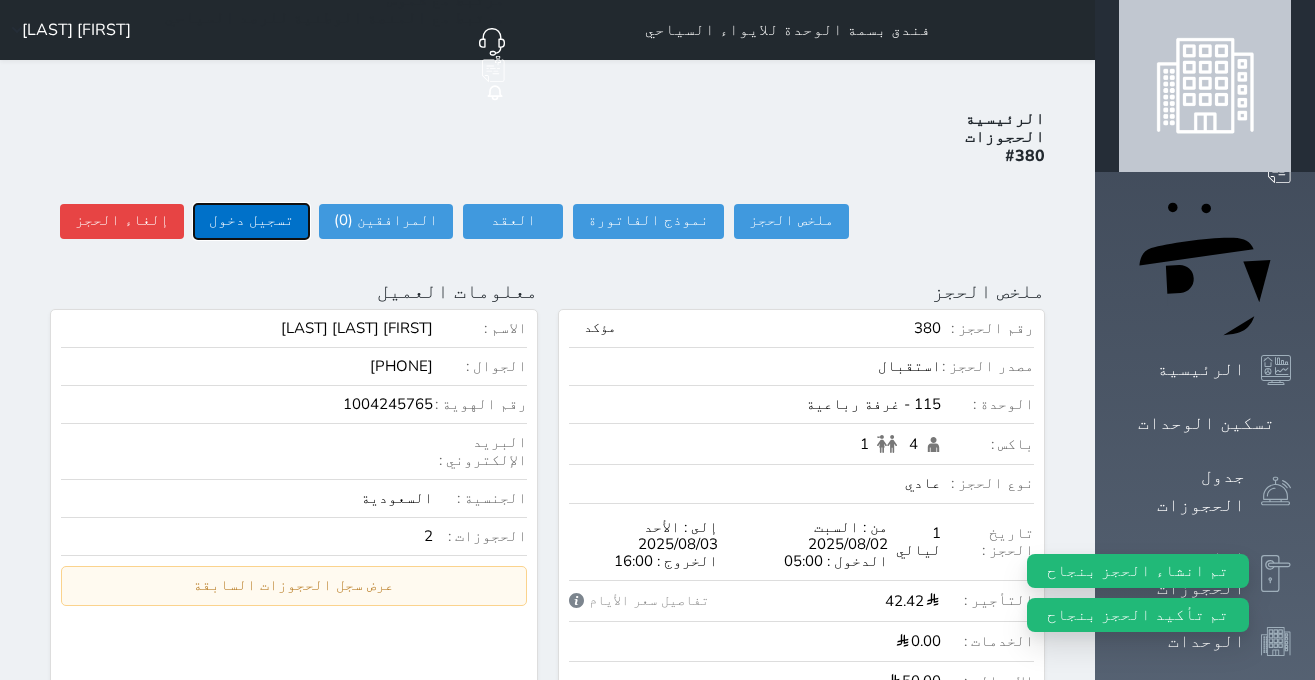 click on "تسجيل دخول" at bounding box center [251, 221] 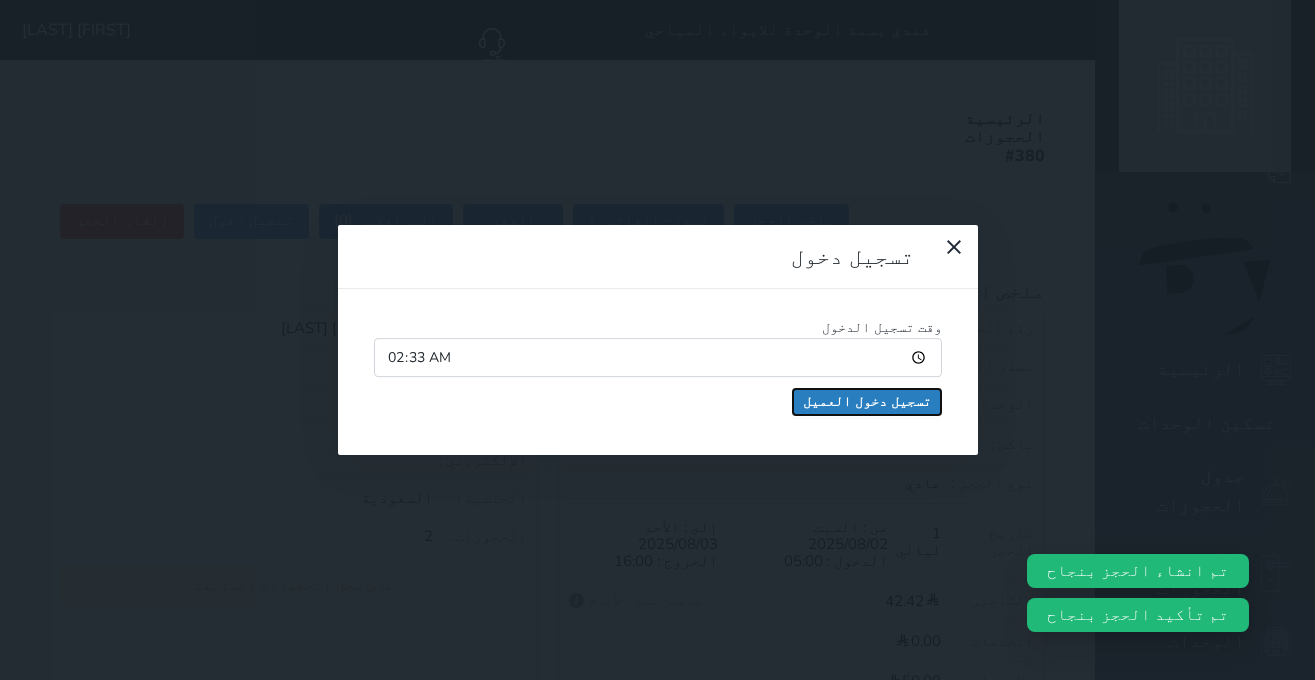 click on "تسجيل دخول العميل" at bounding box center [867, 402] 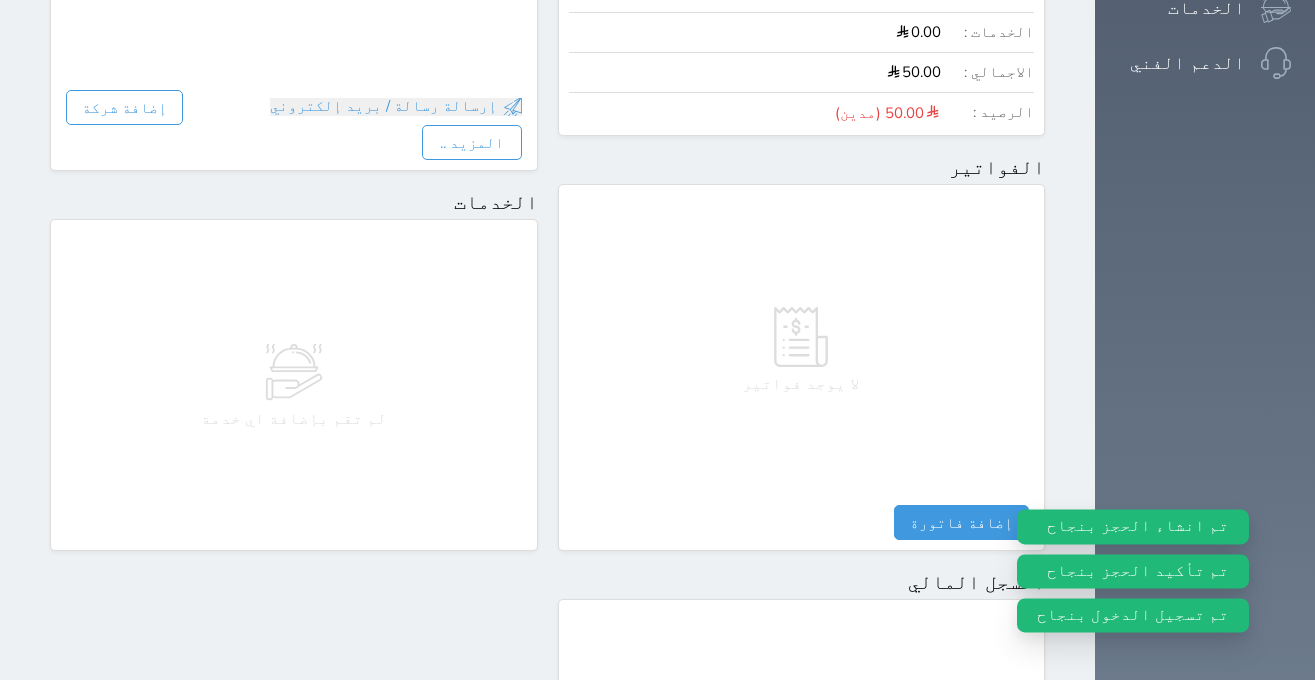 scroll, scrollTop: 1100, scrollLeft: 0, axis: vertical 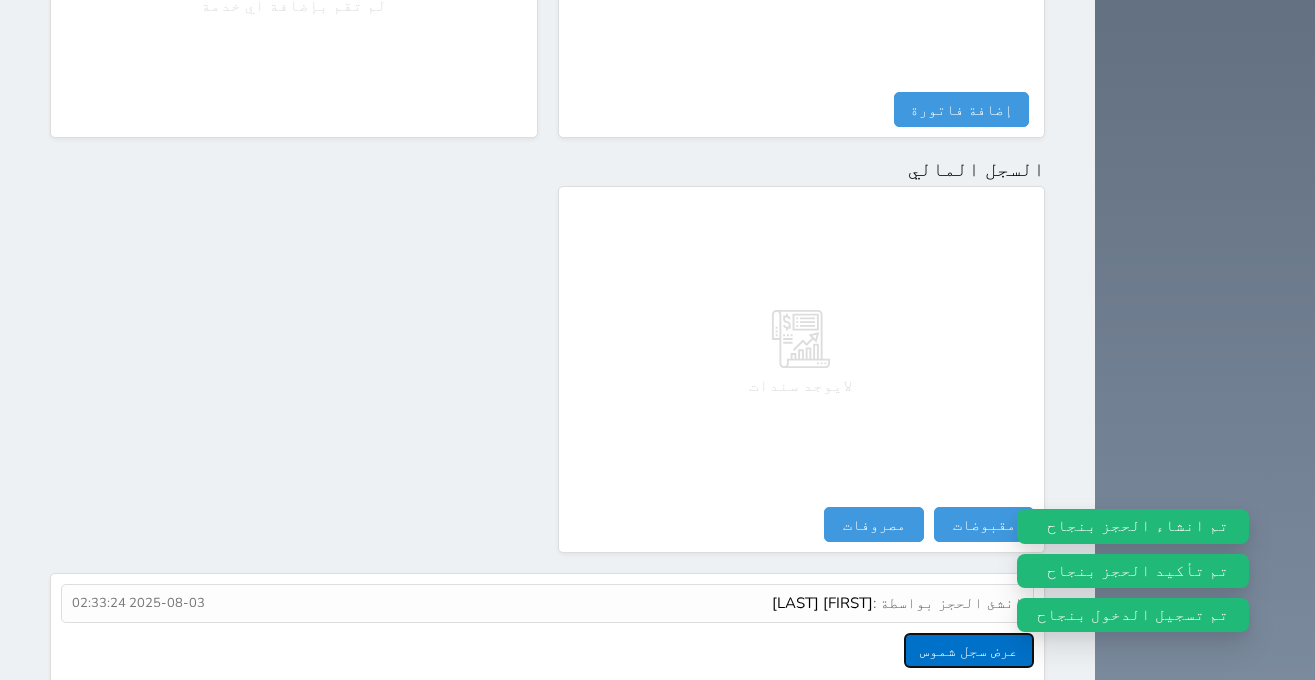 click on "عرض سجل شموس" at bounding box center [969, 650] 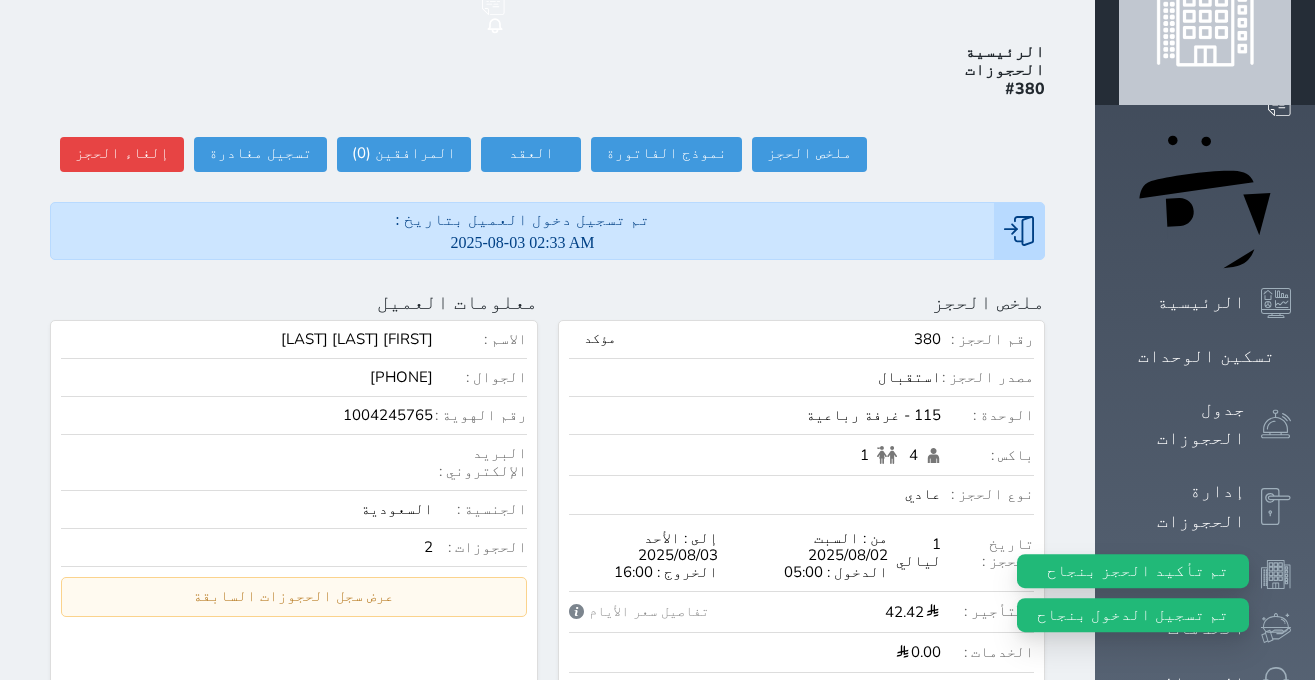 scroll, scrollTop: 0, scrollLeft: 0, axis: both 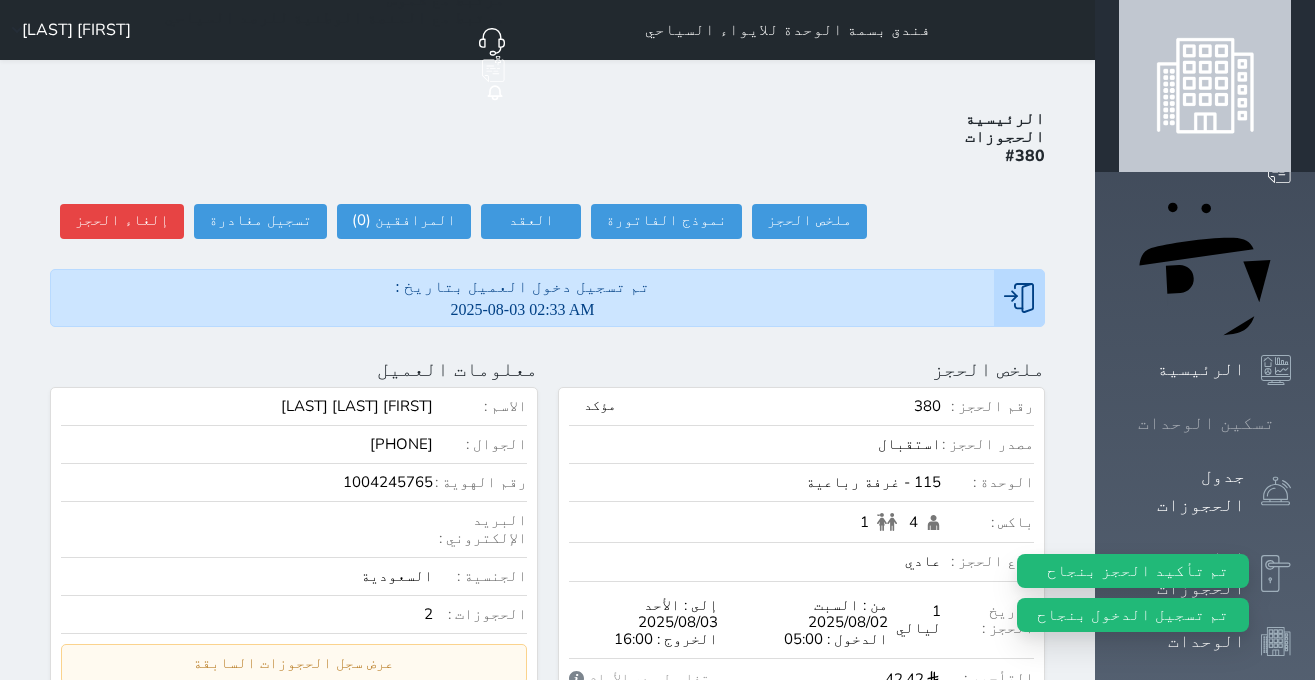 click on "تسكين الوحدات" at bounding box center [1205, 423] 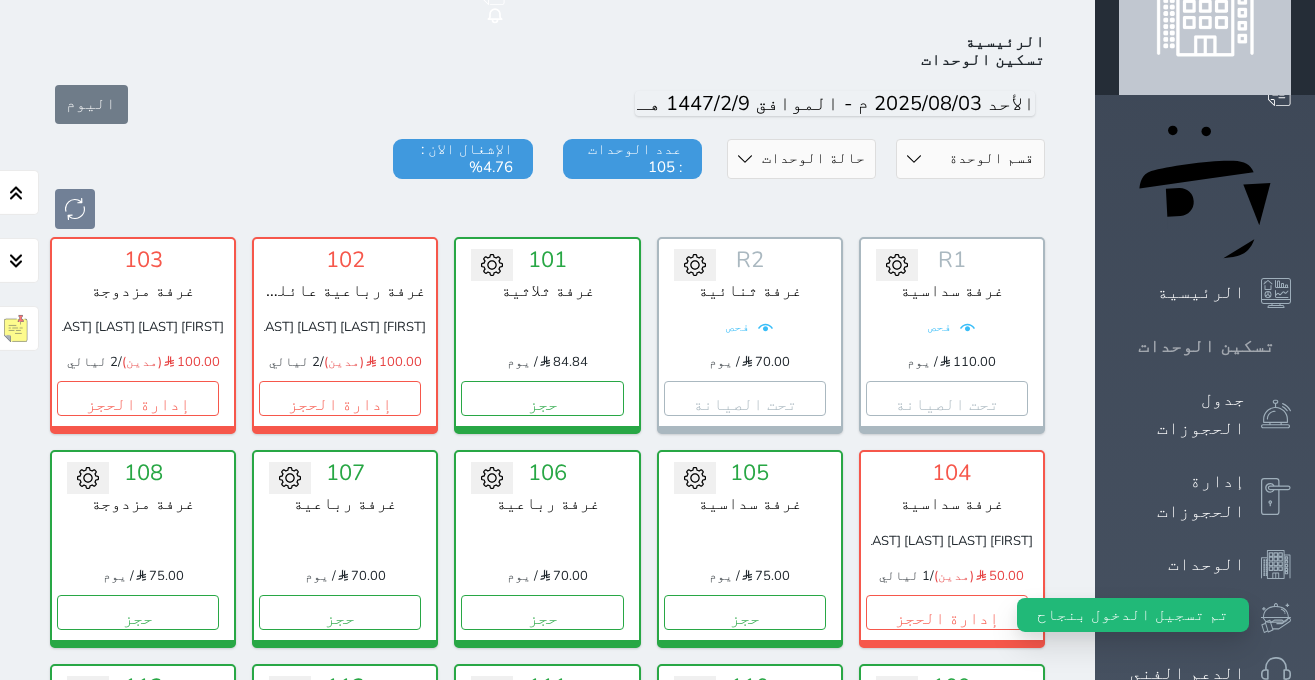 scroll, scrollTop: 78, scrollLeft: 0, axis: vertical 